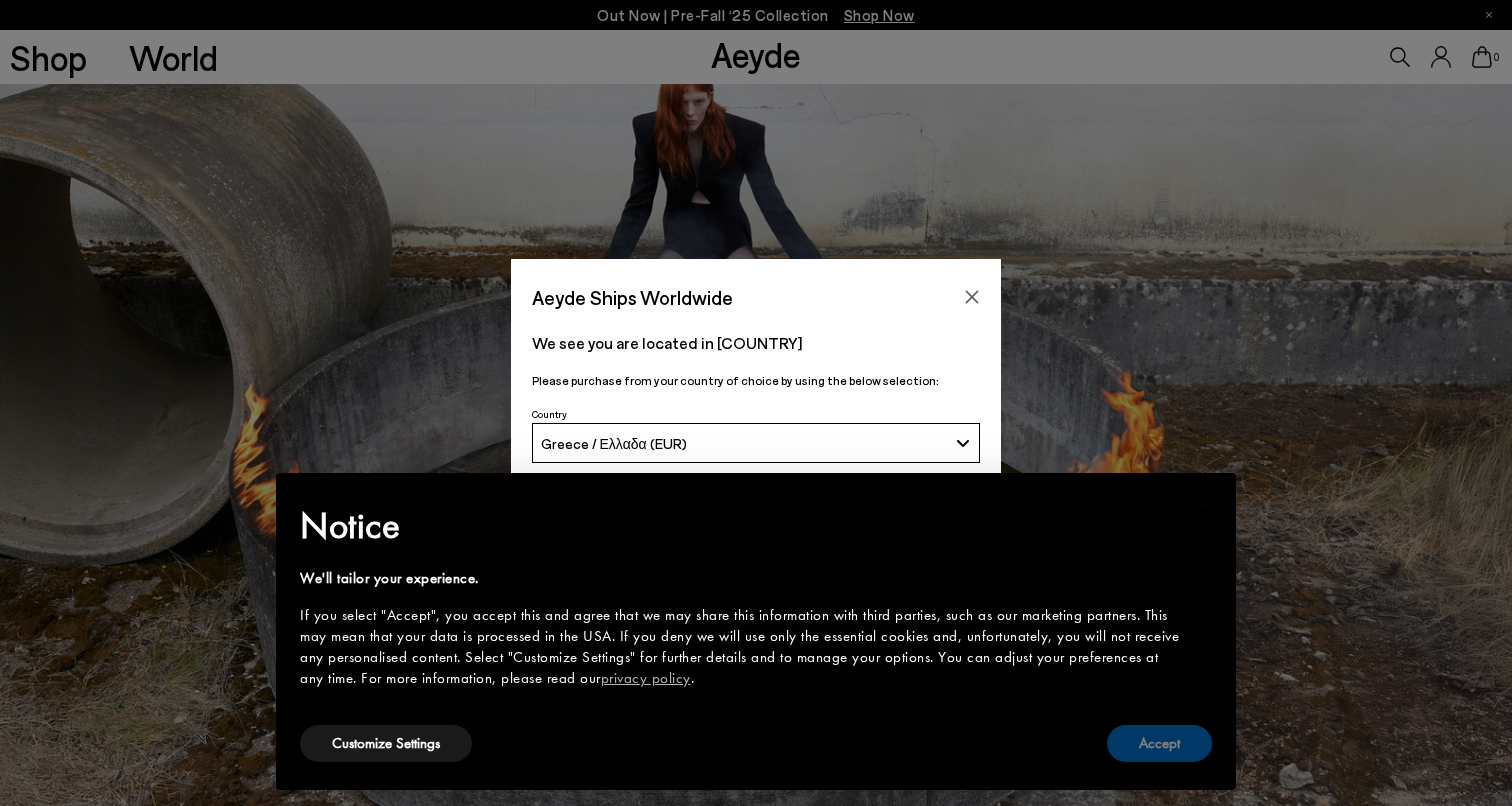 scroll, scrollTop: 38, scrollLeft: 0, axis: vertical 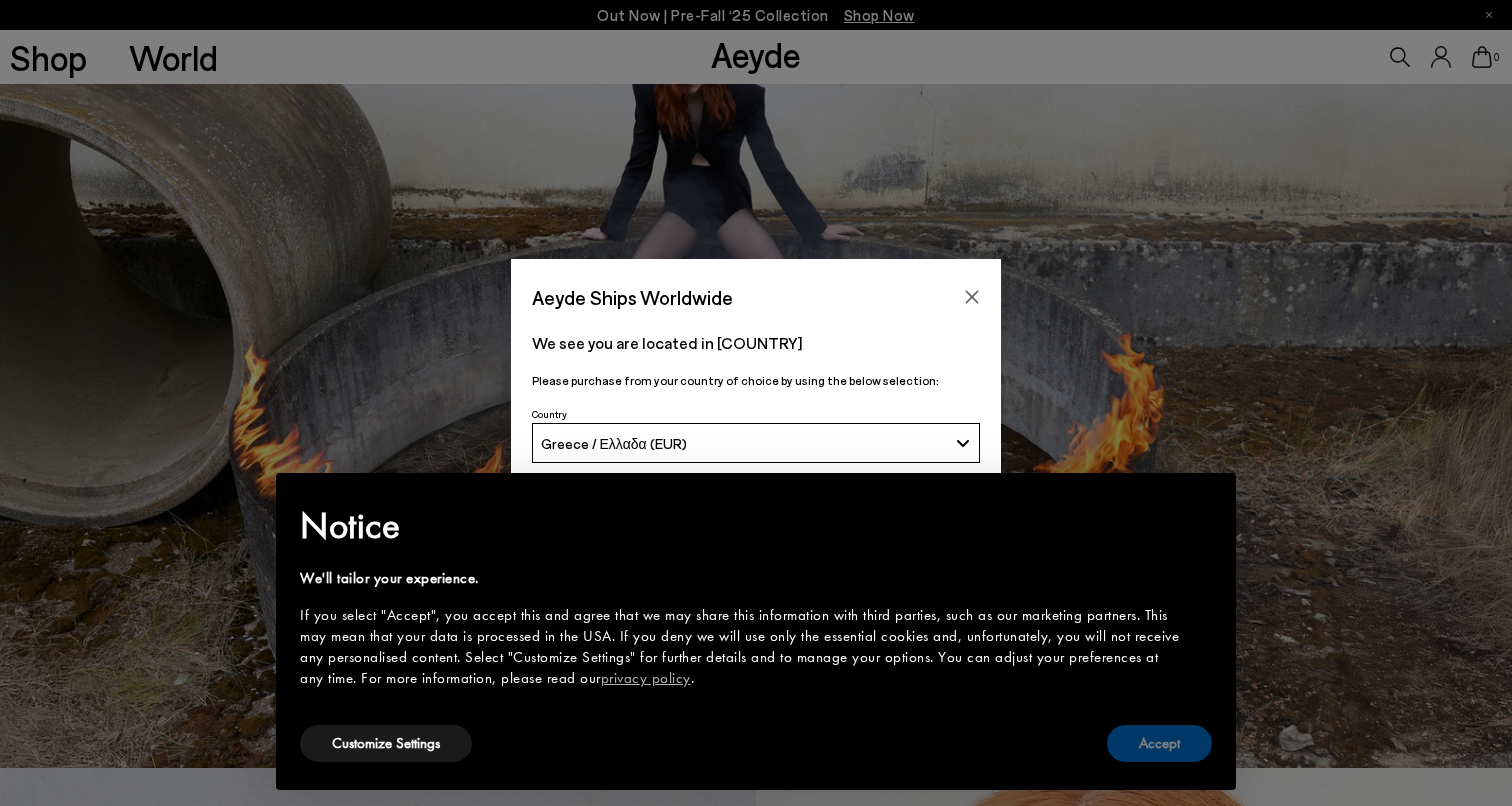 click on "Accept" at bounding box center [1159, 743] 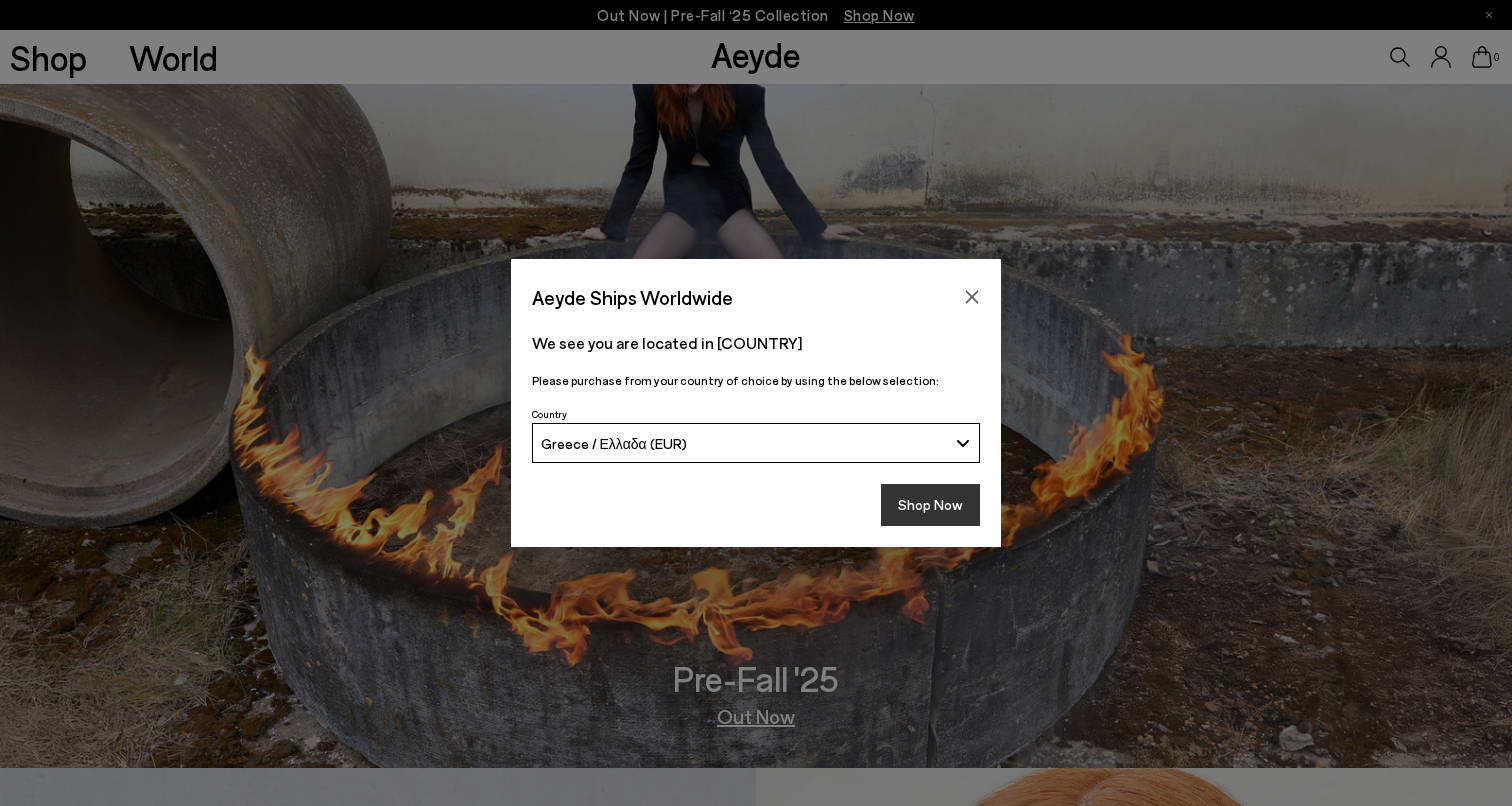 click on "Shop Now" at bounding box center [930, 505] 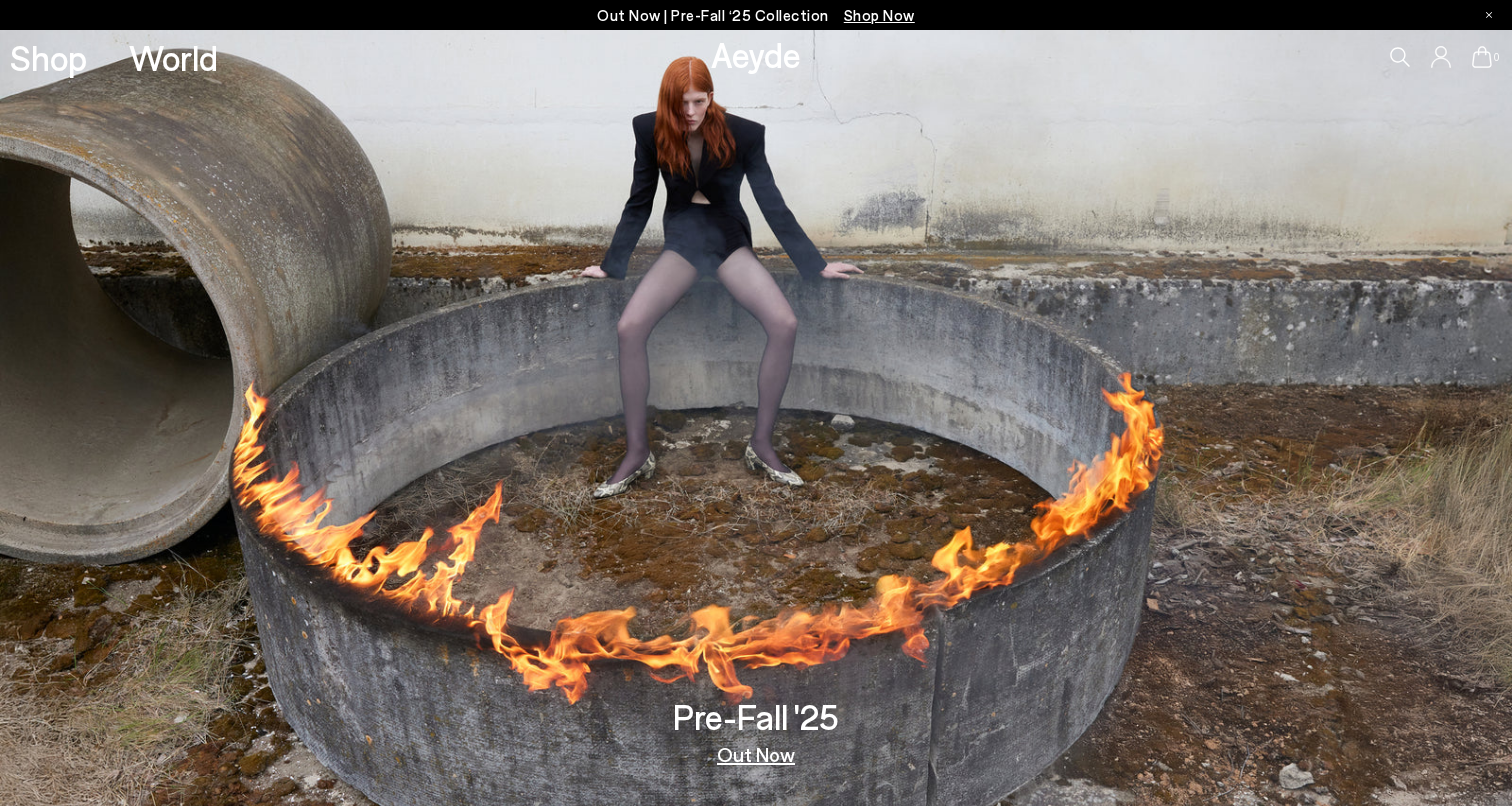 scroll, scrollTop: 0, scrollLeft: 0, axis: both 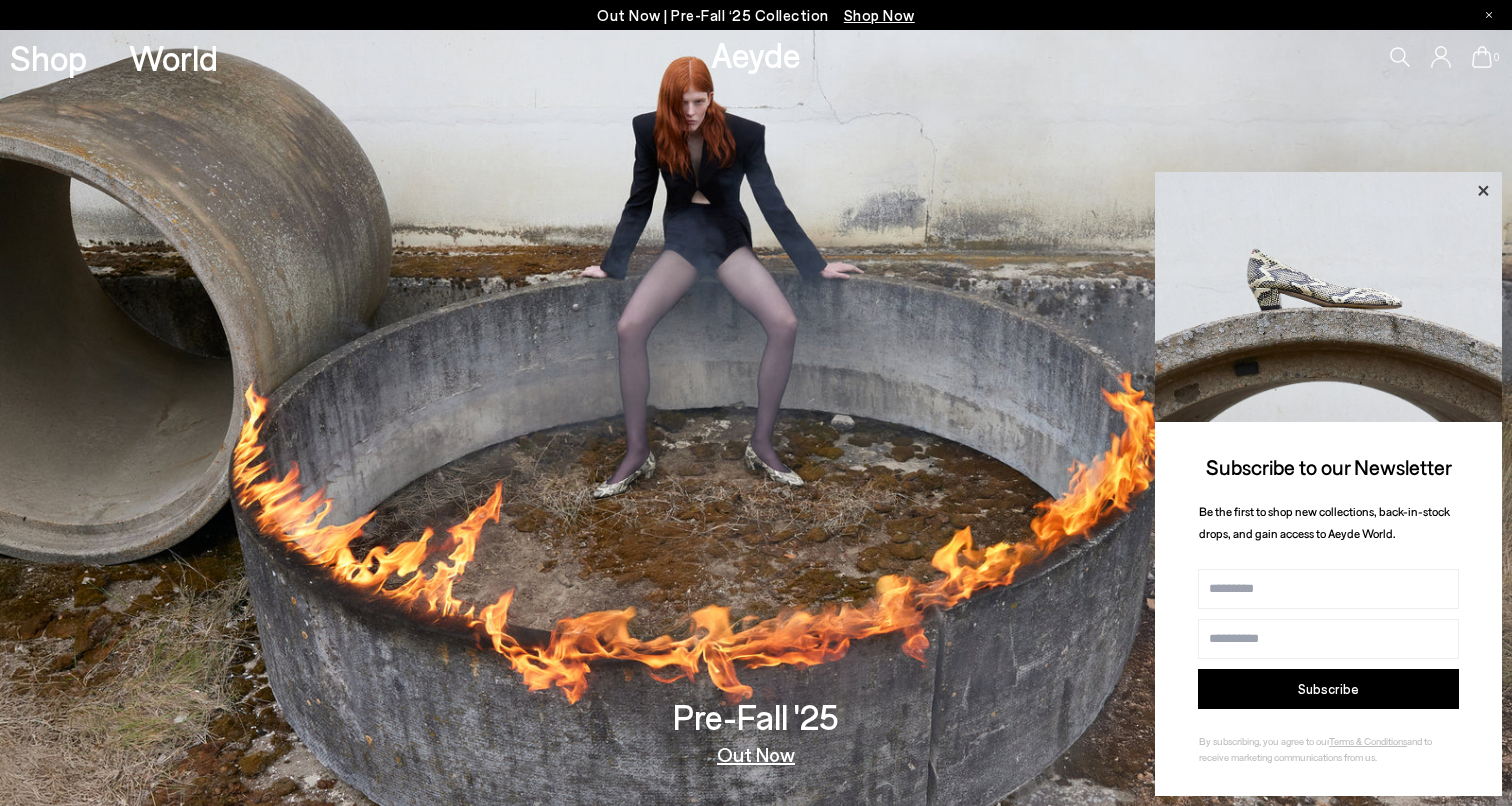 click 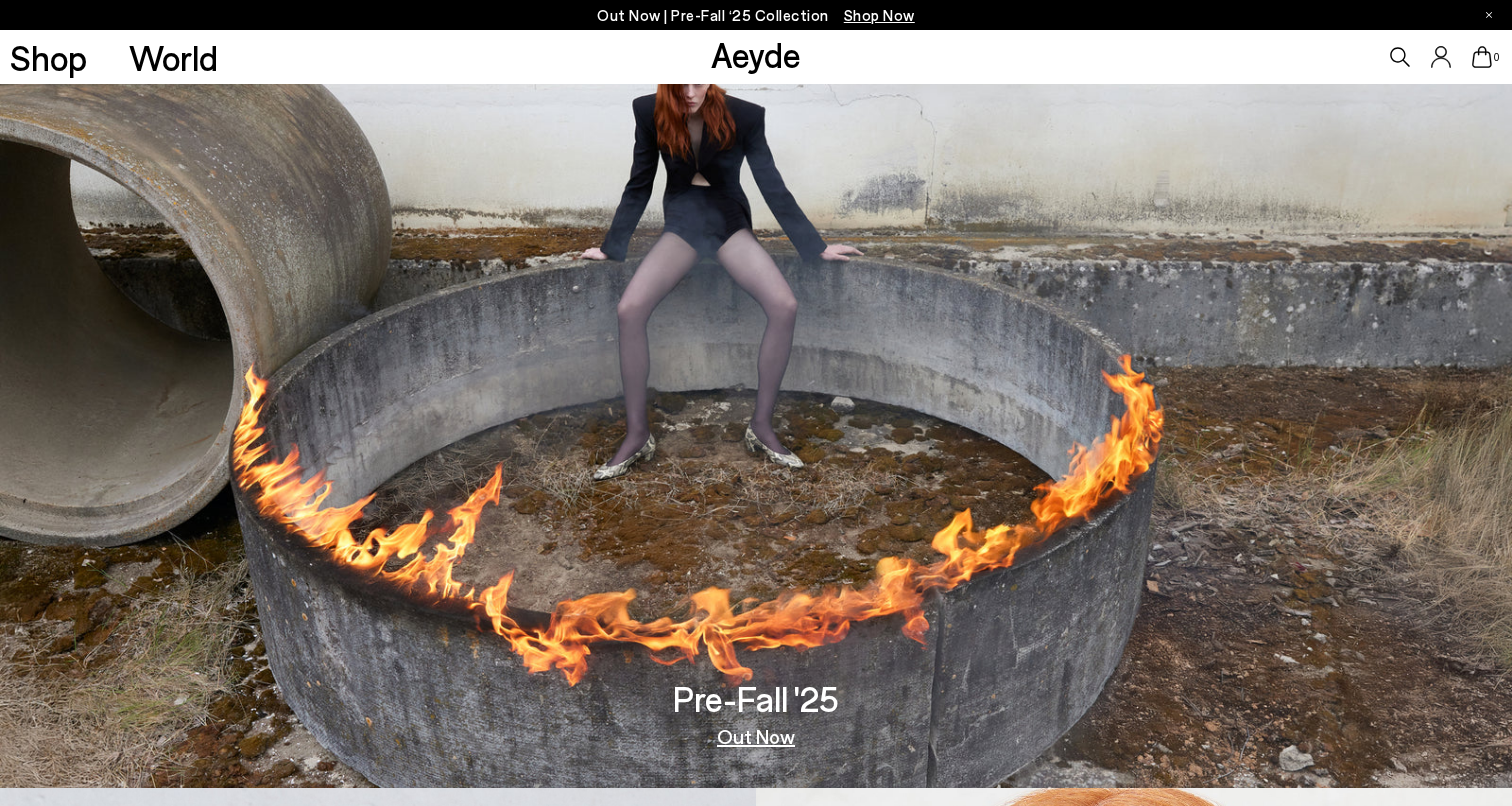 scroll, scrollTop: 0, scrollLeft: 0, axis: both 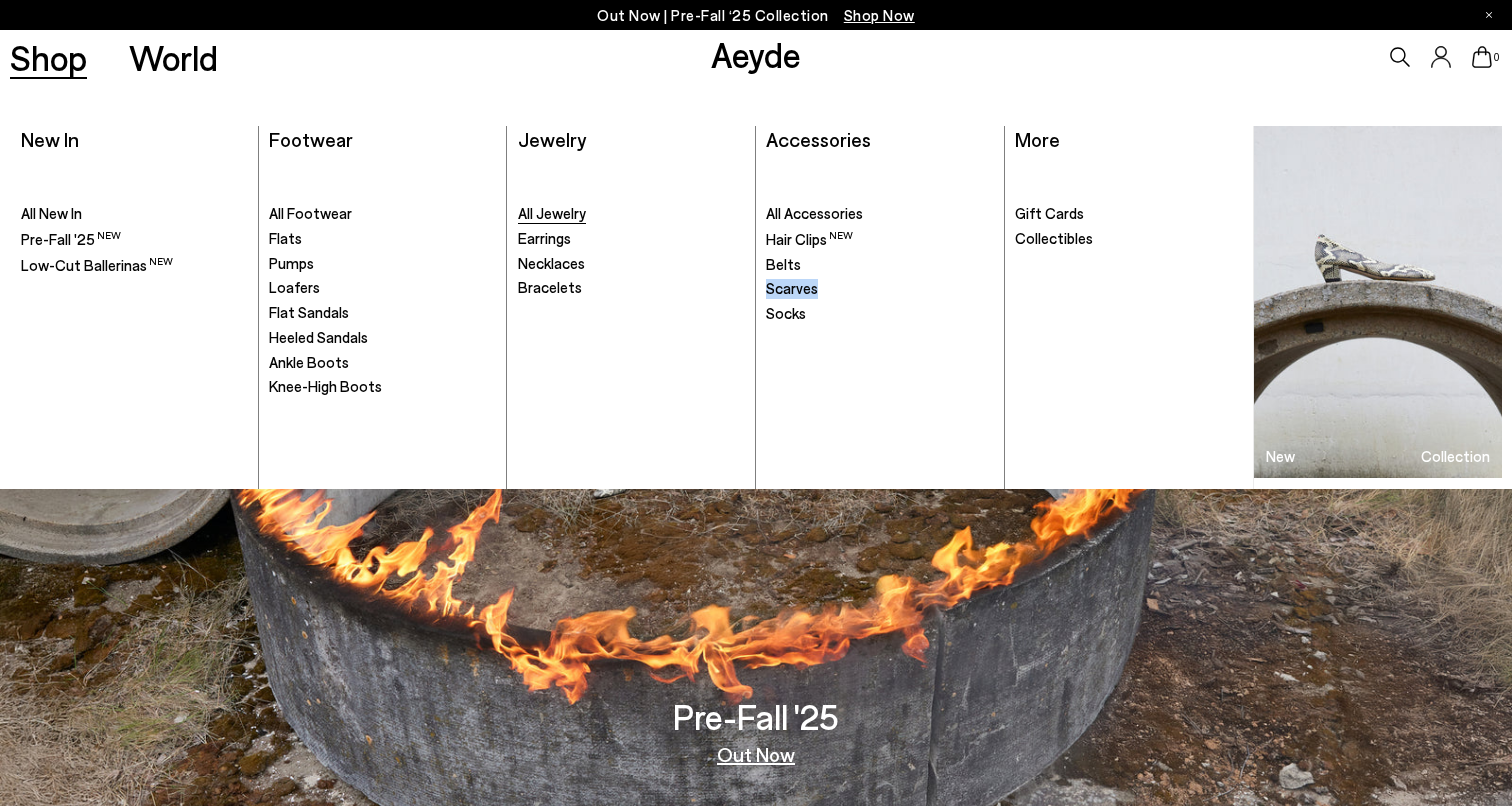 click on "All Jewelry" at bounding box center (552, 213) 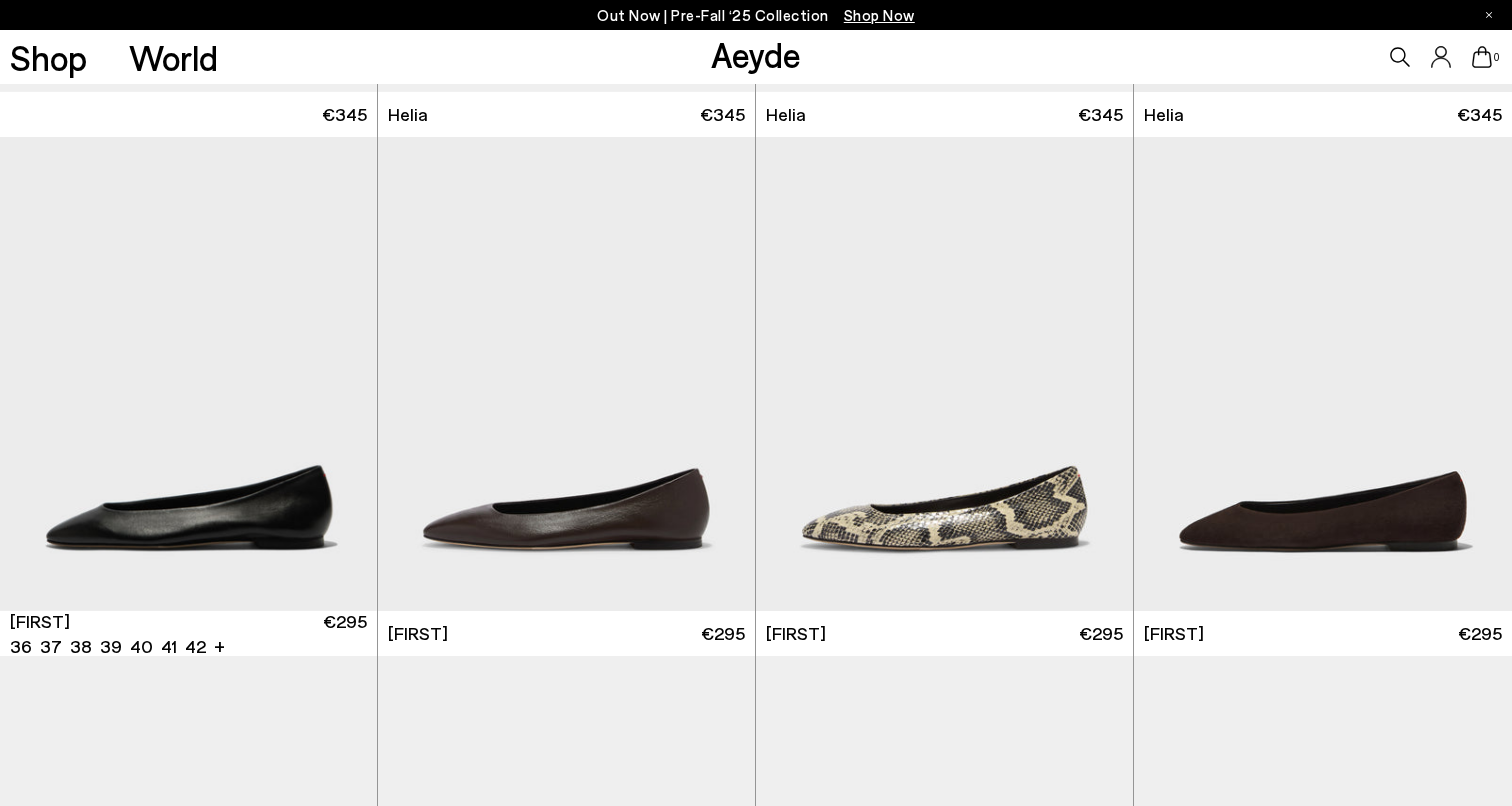 scroll, scrollTop: 489, scrollLeft: 0, axis: vertical 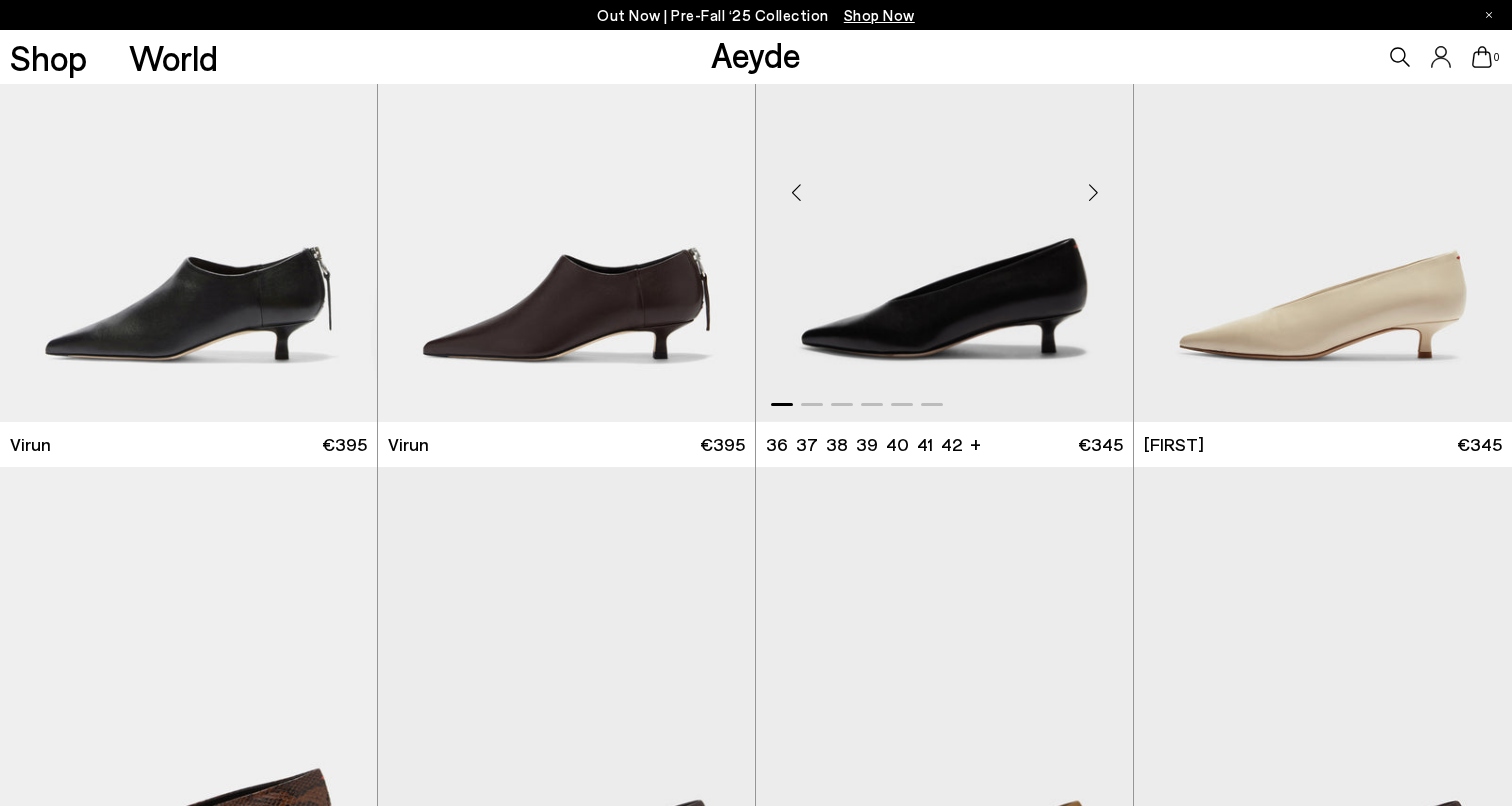 click at bounding box center (1093, 193) 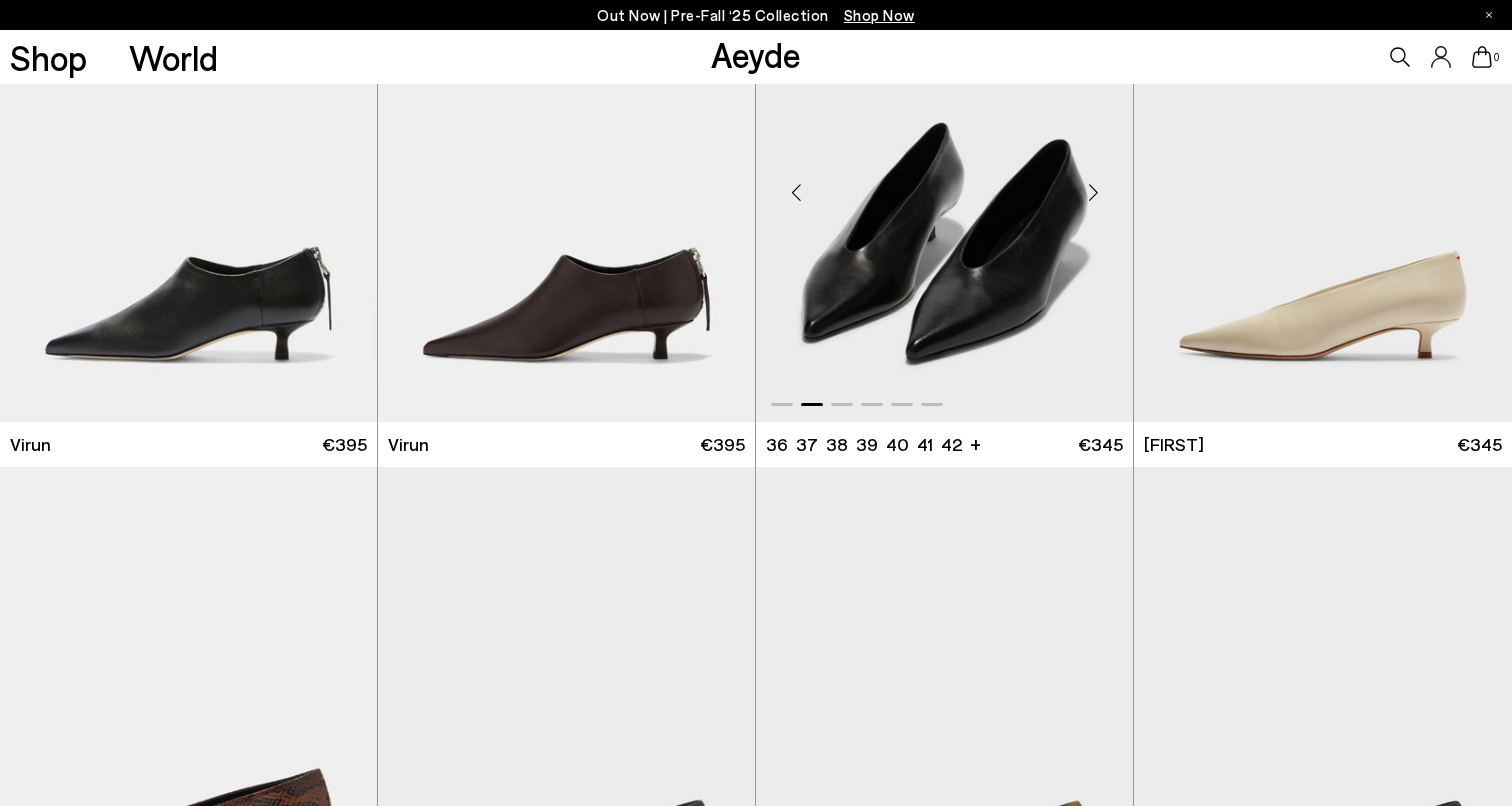 click at bounding box center (1093, 193) 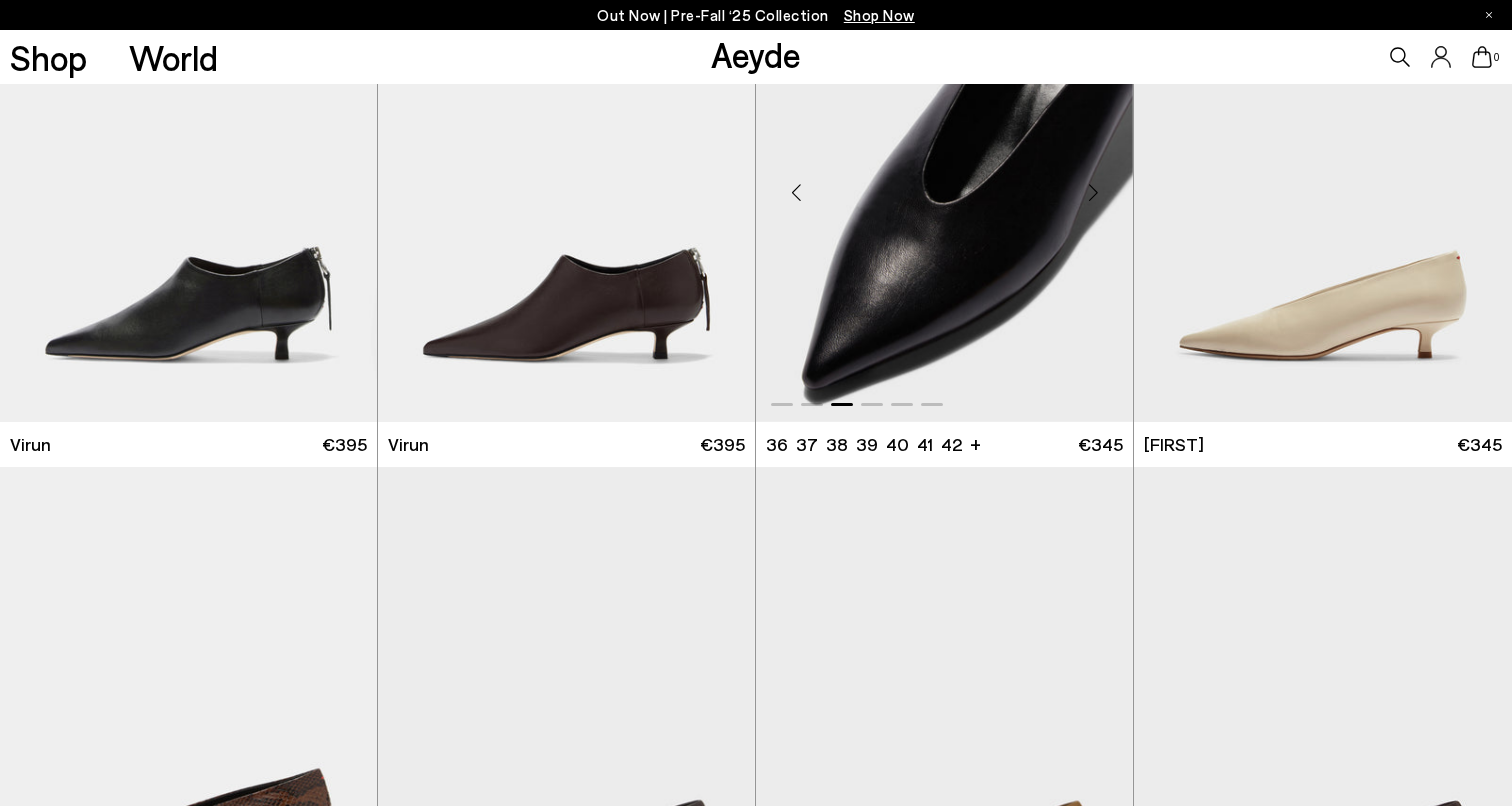 click at bounding box center (1093, 193) 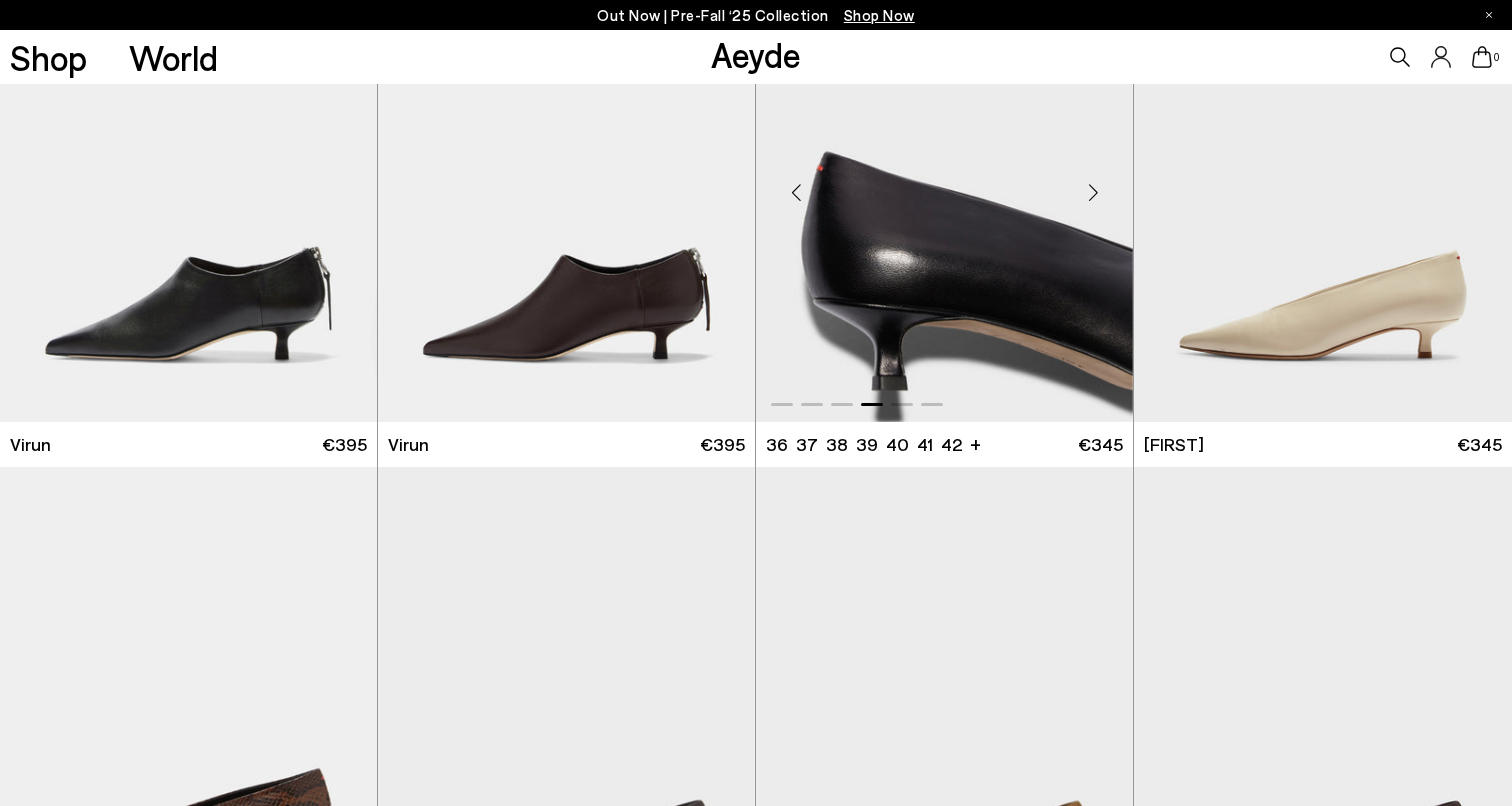 click at bounding box center (1093, 193) 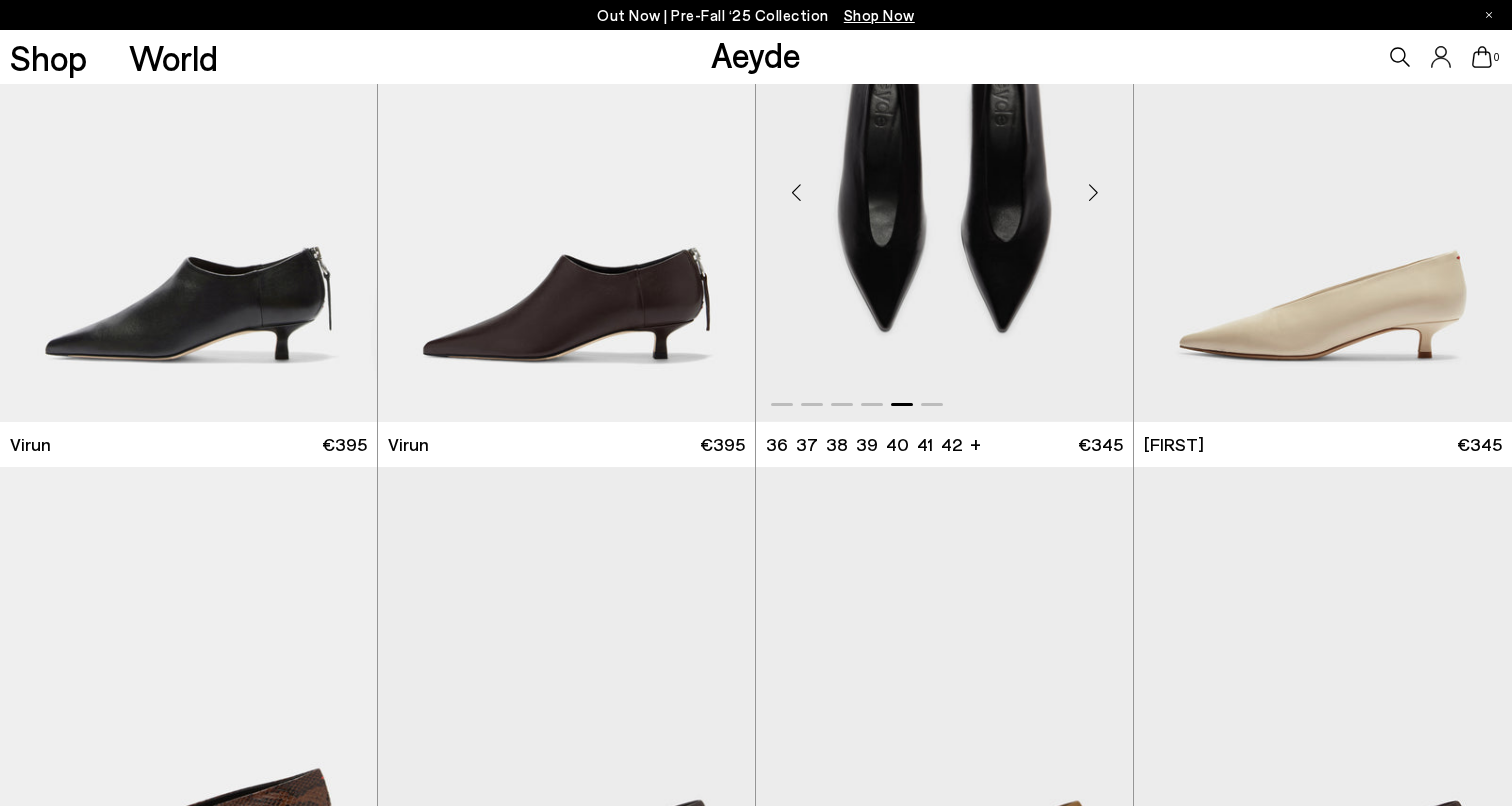 click at bounding box center [1093, 193] 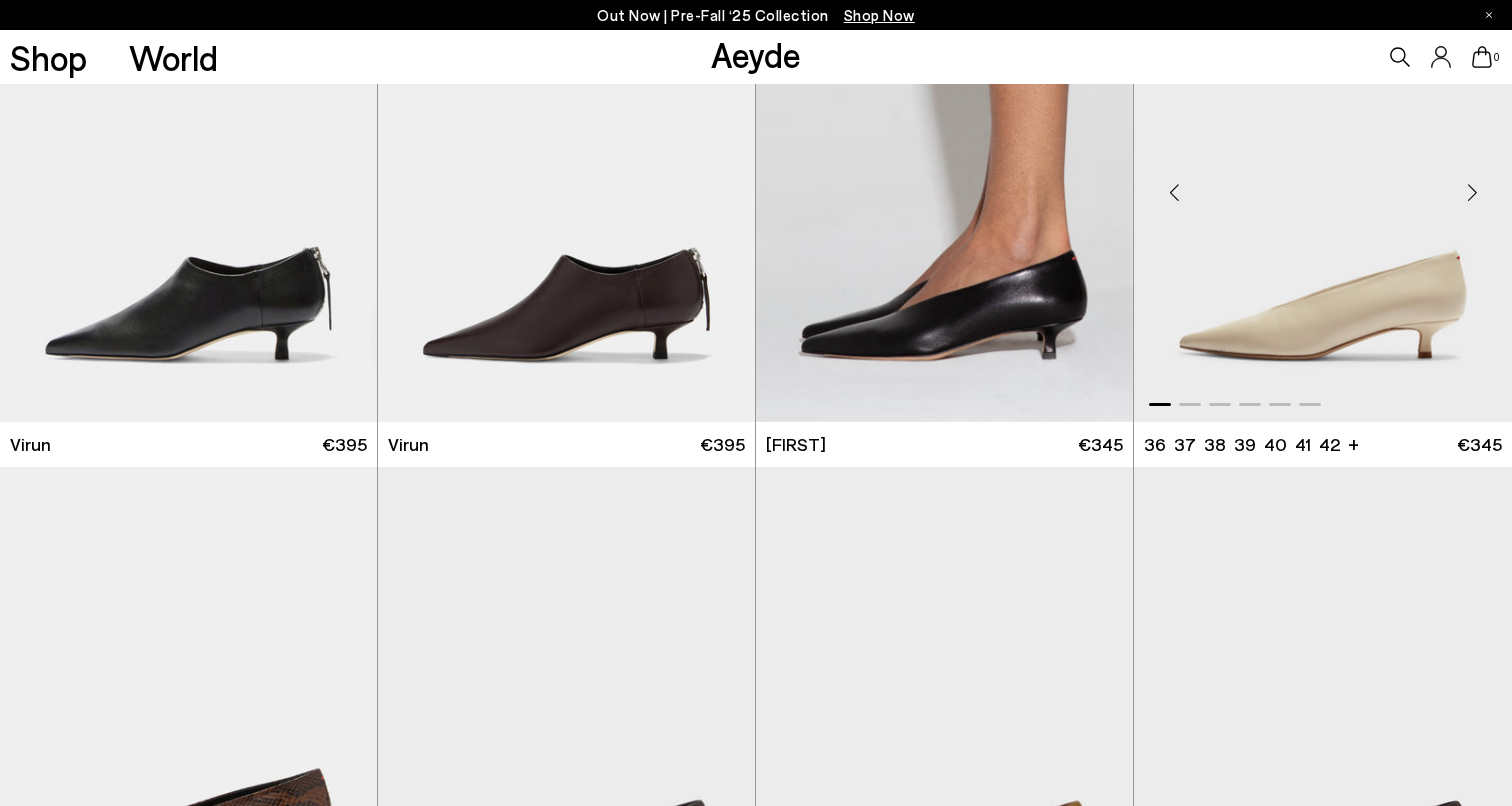 click at bounding box center [1472, 193] 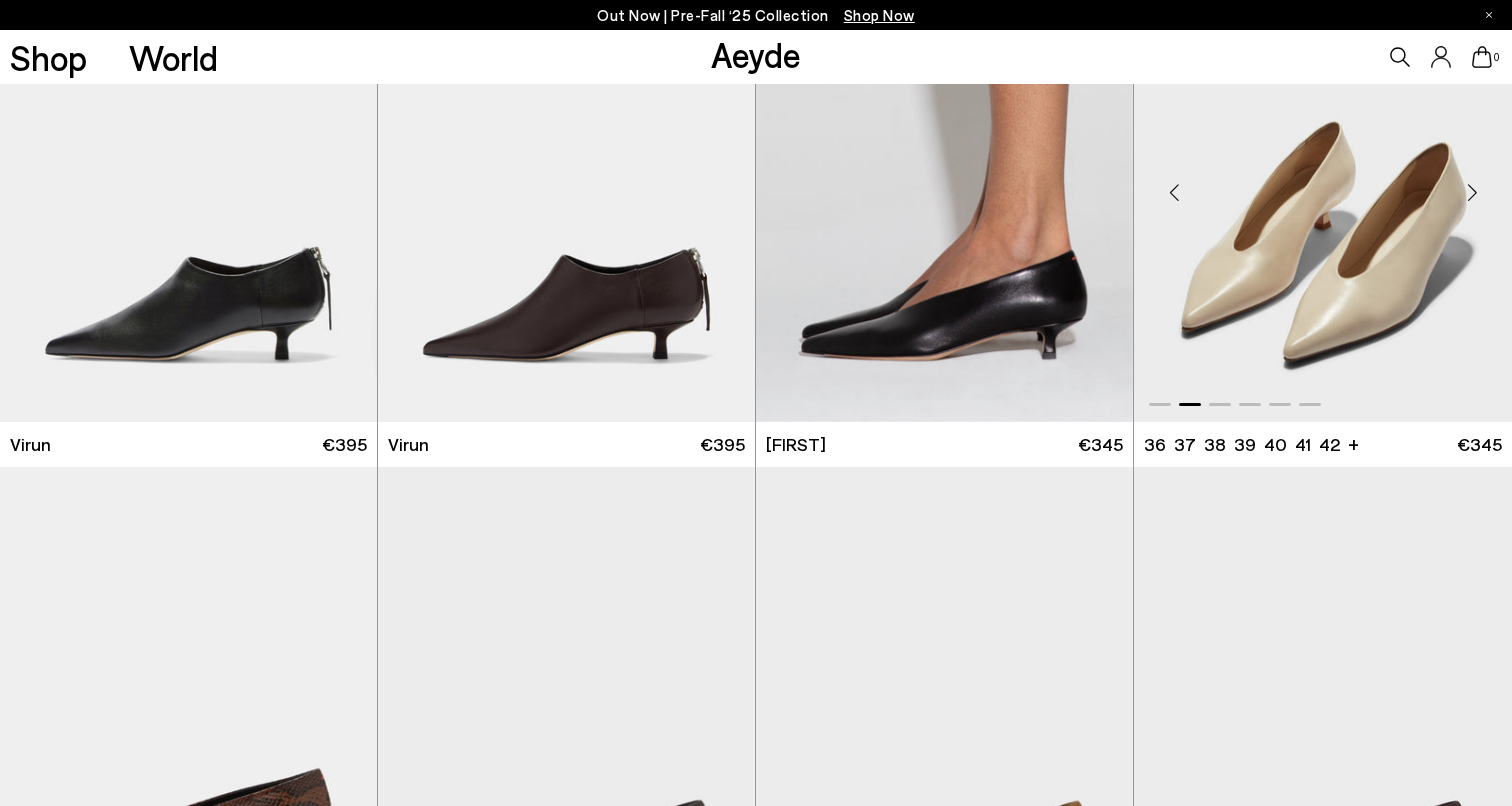 click at bounding box center [1472, 193] 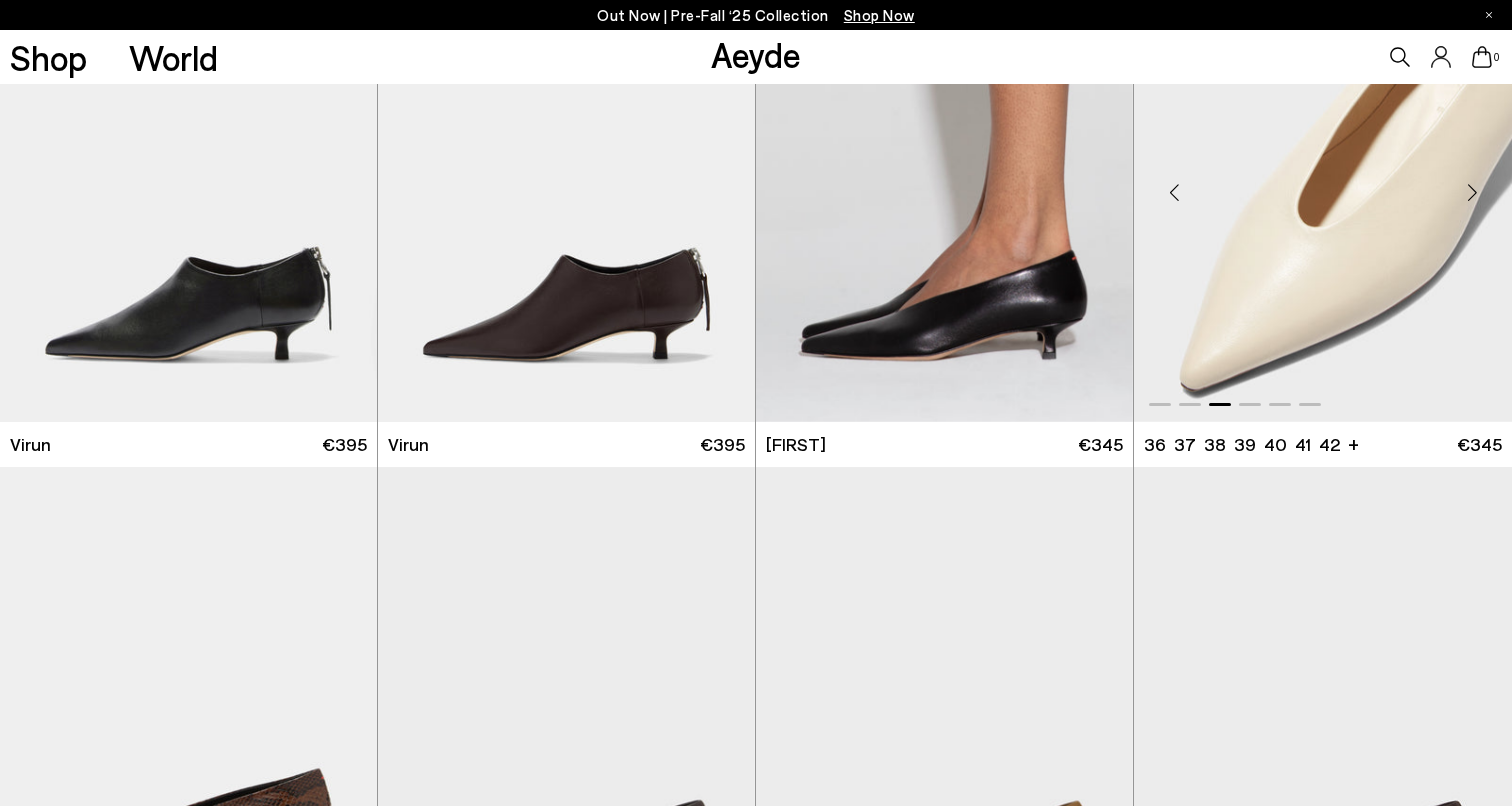 click at bounding box center [1472, 193] 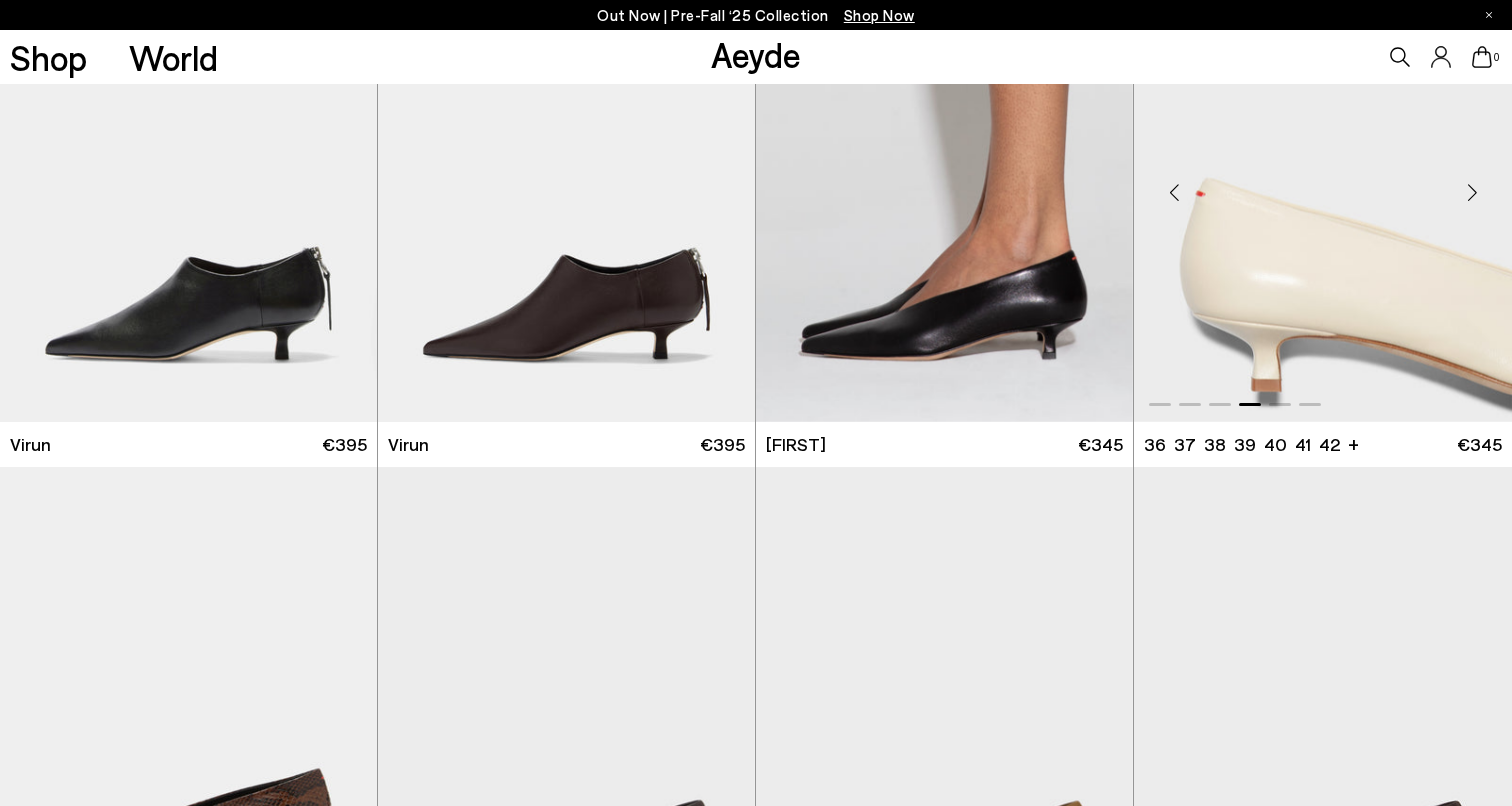 click at bounding box center (1472, 193) 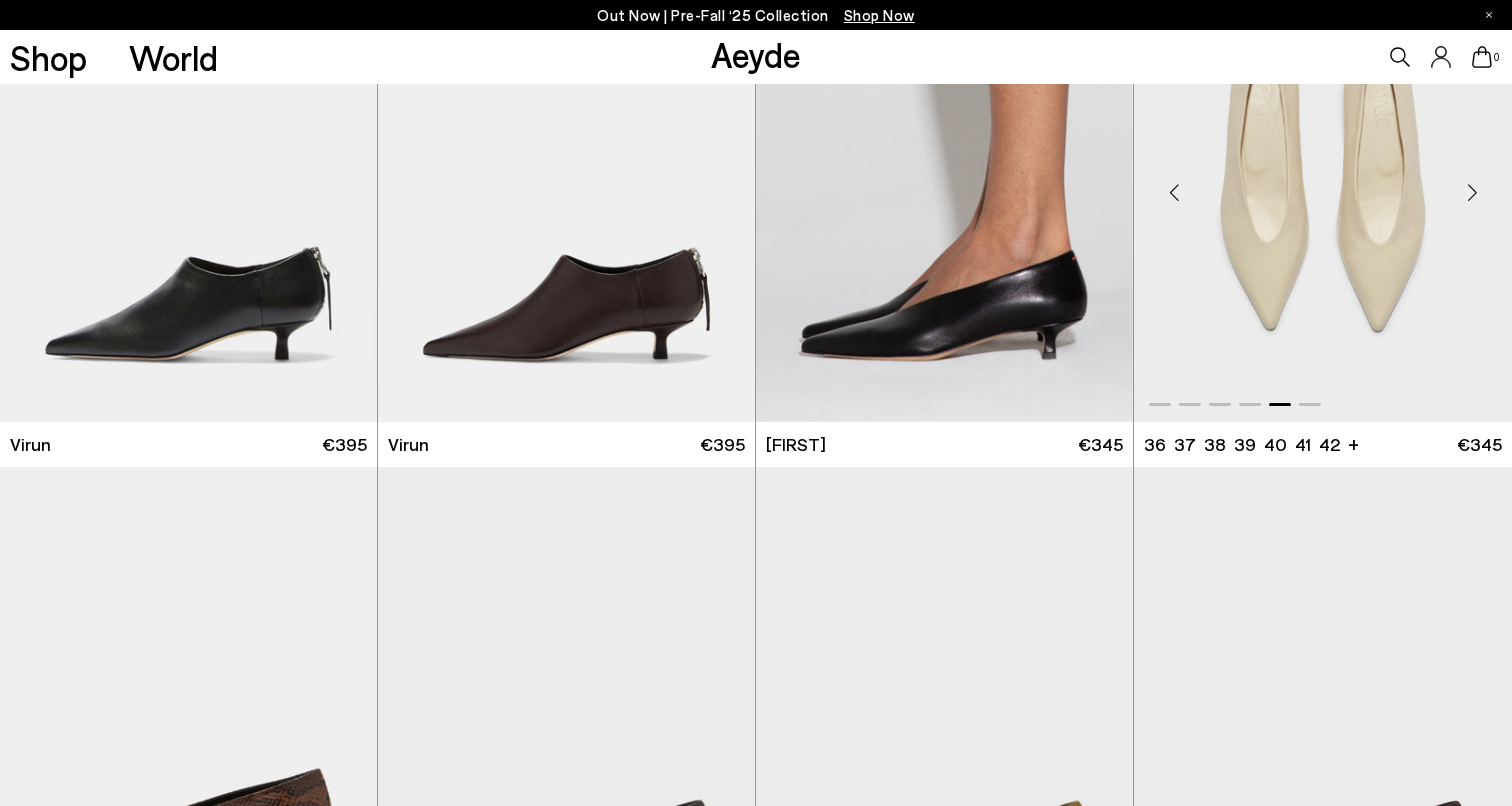 click at bounding box center [1472, 193] 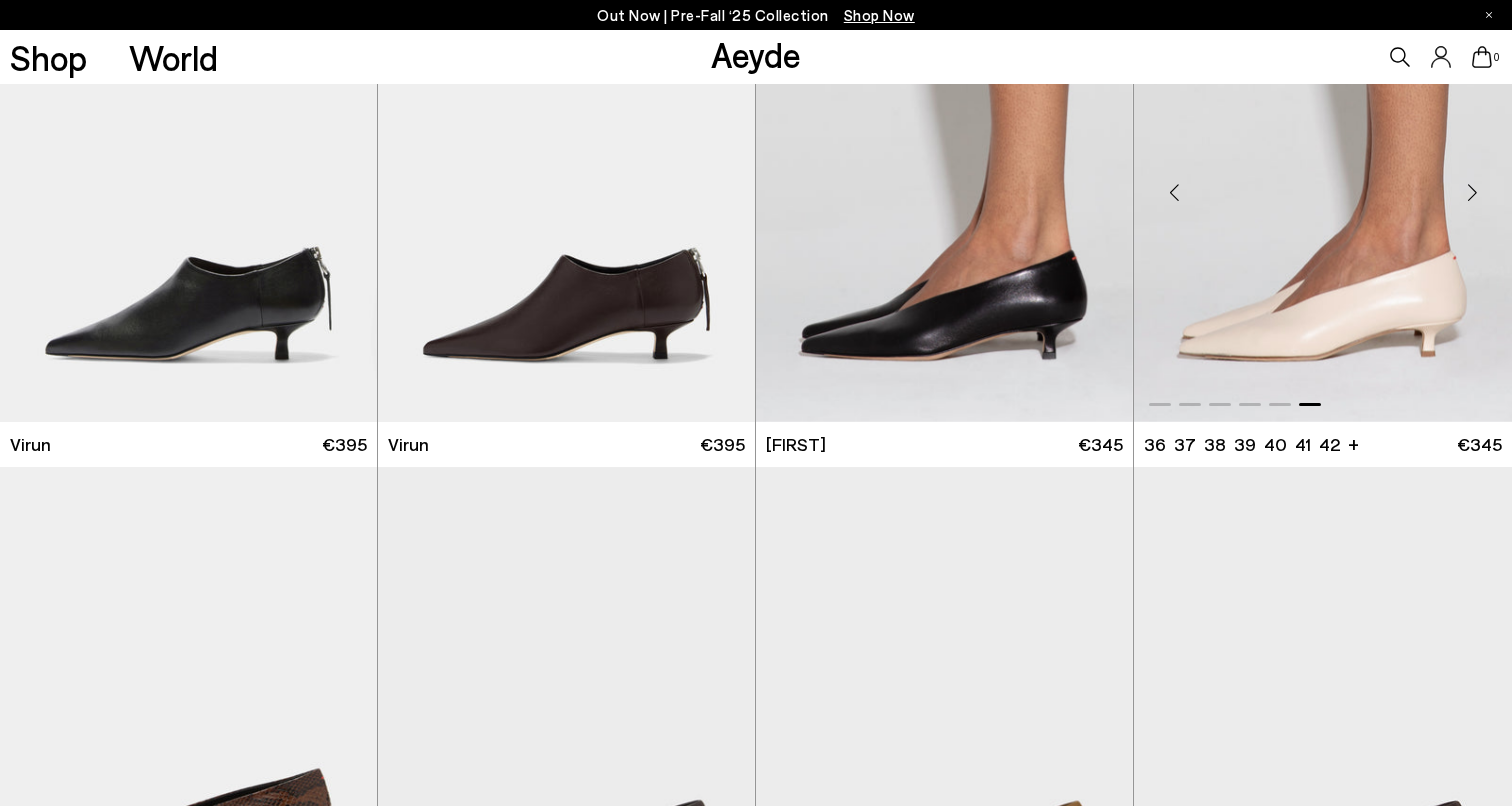click at bounding box center (1174, 193) 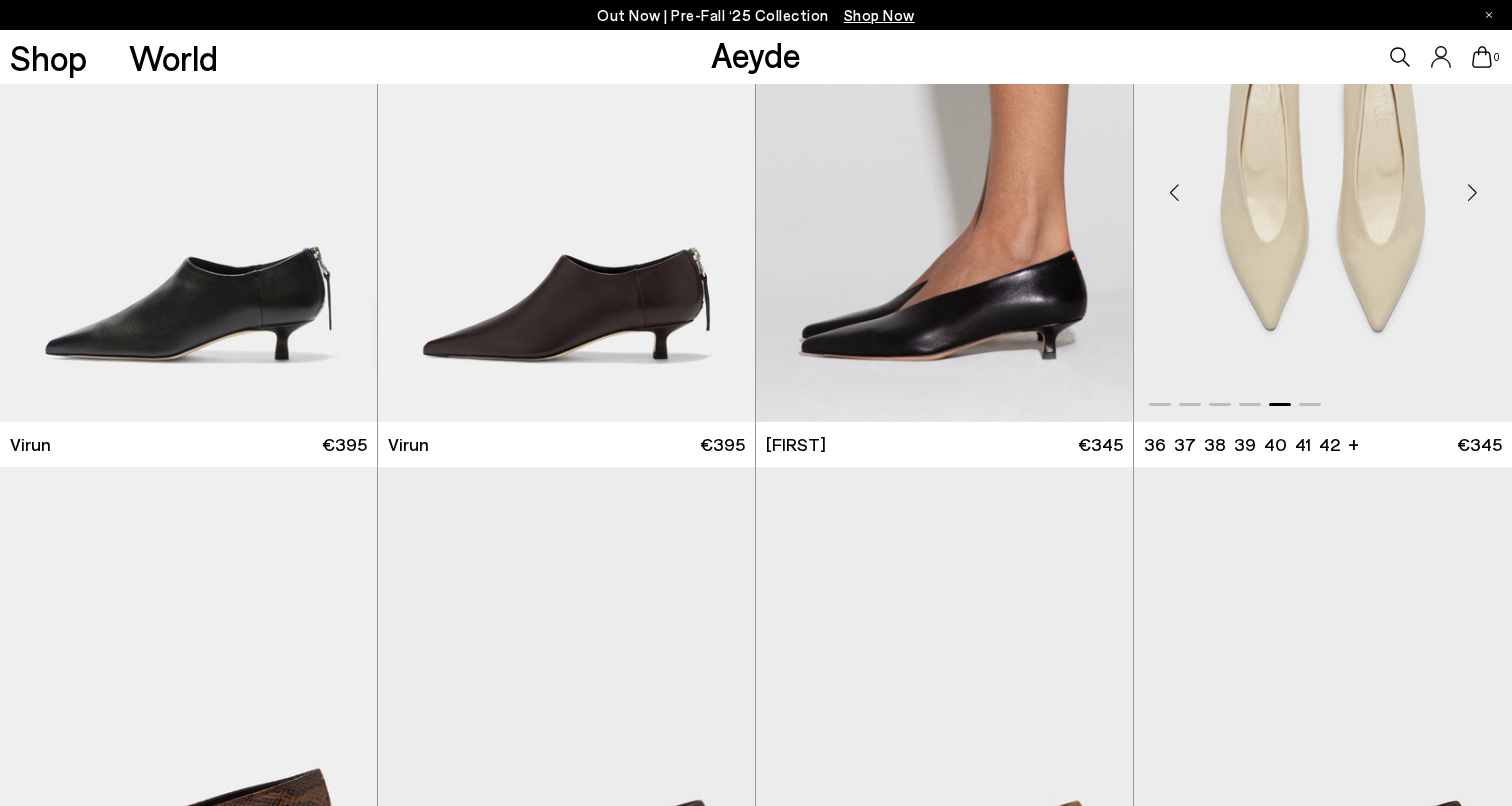 click at bounding box center [1472, 193] 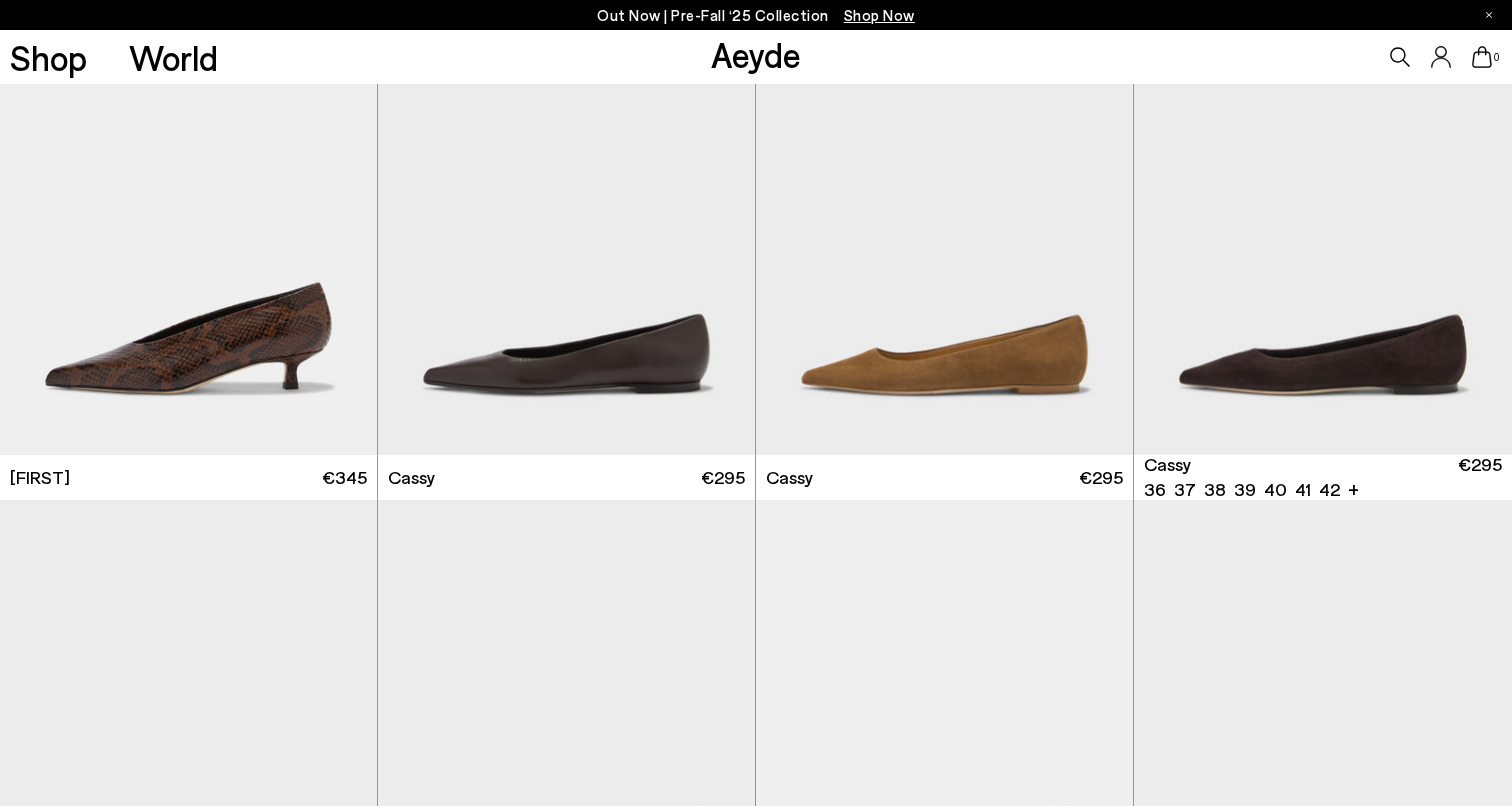 scroll, scrollTop: 6334, scrollLeft: 0, axis: vertical 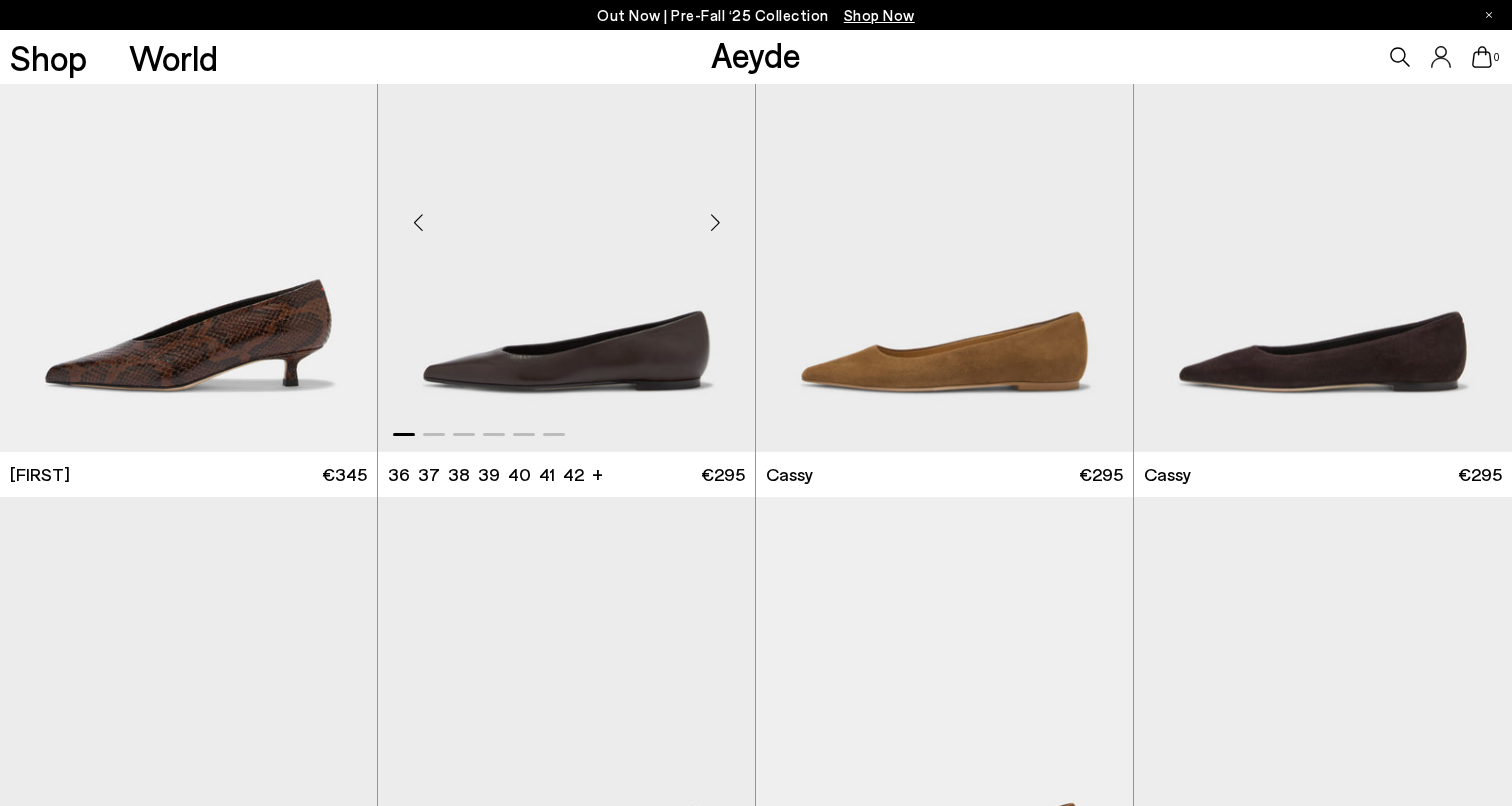 click at bounding box center [715, 223] 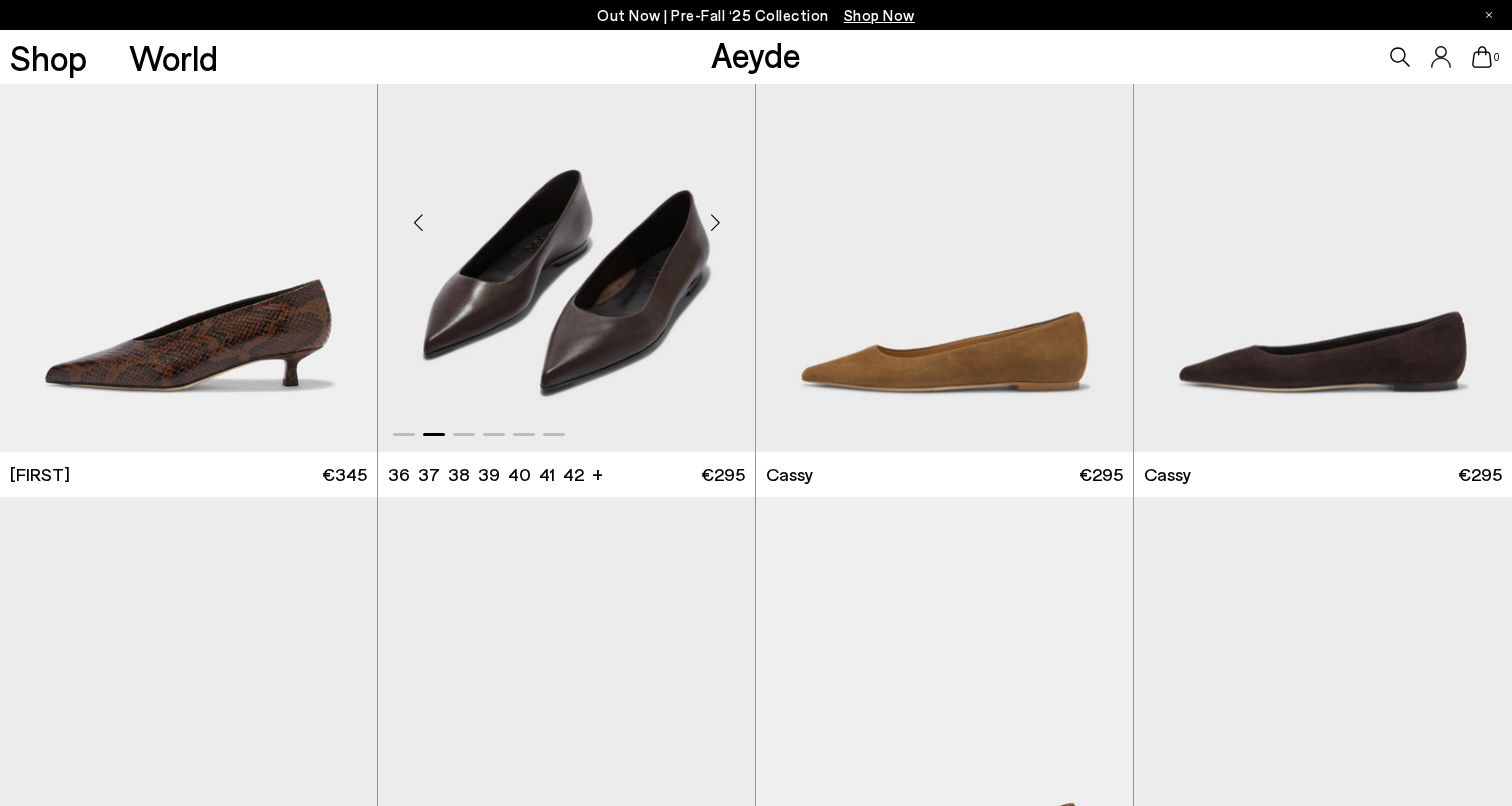 click at bounding box center [715, 223] 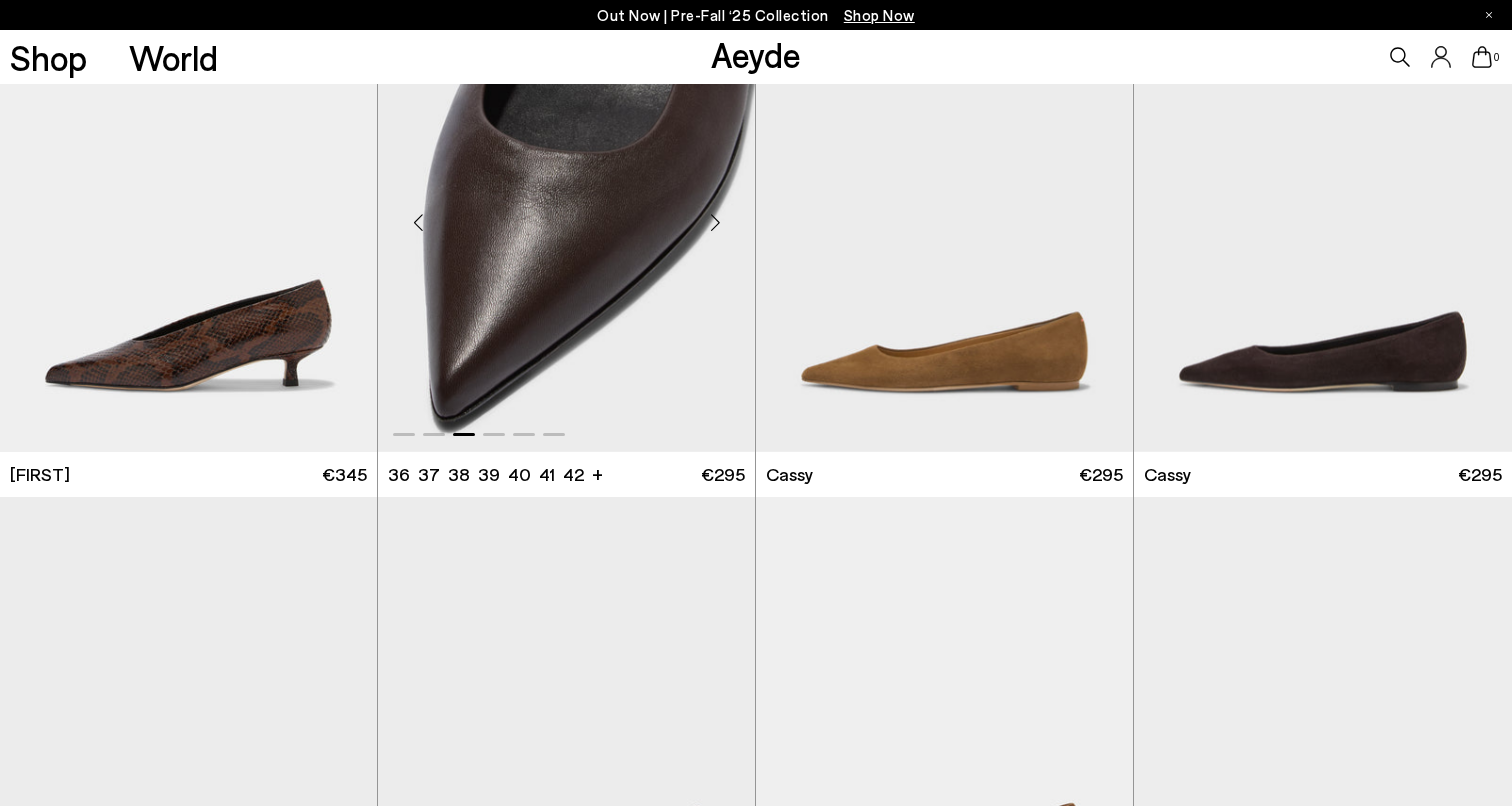 click at bounding box center (715, 223) 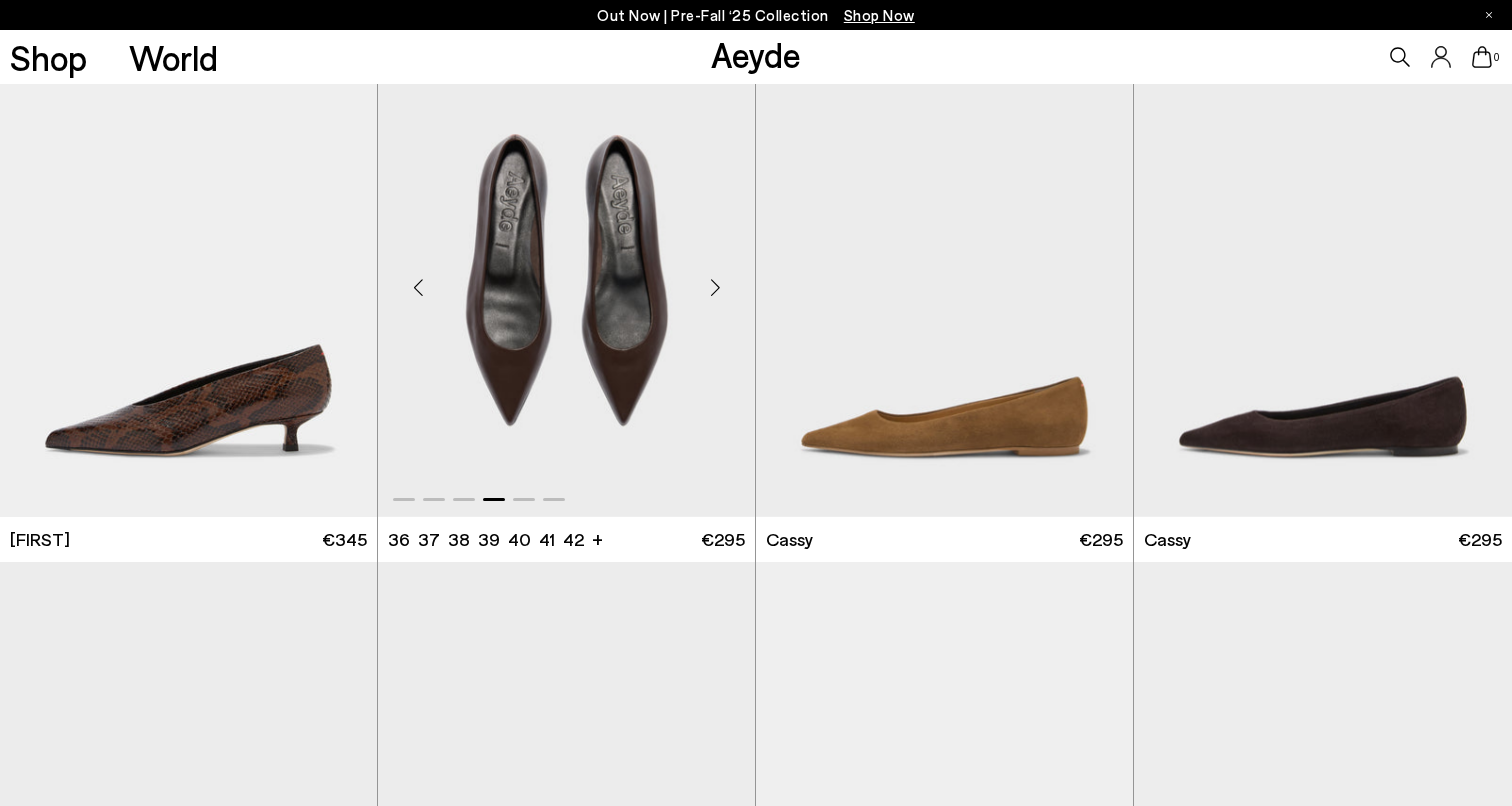 scroll, scrollTop: 6244, scrollLeft: 0, axis: vertical 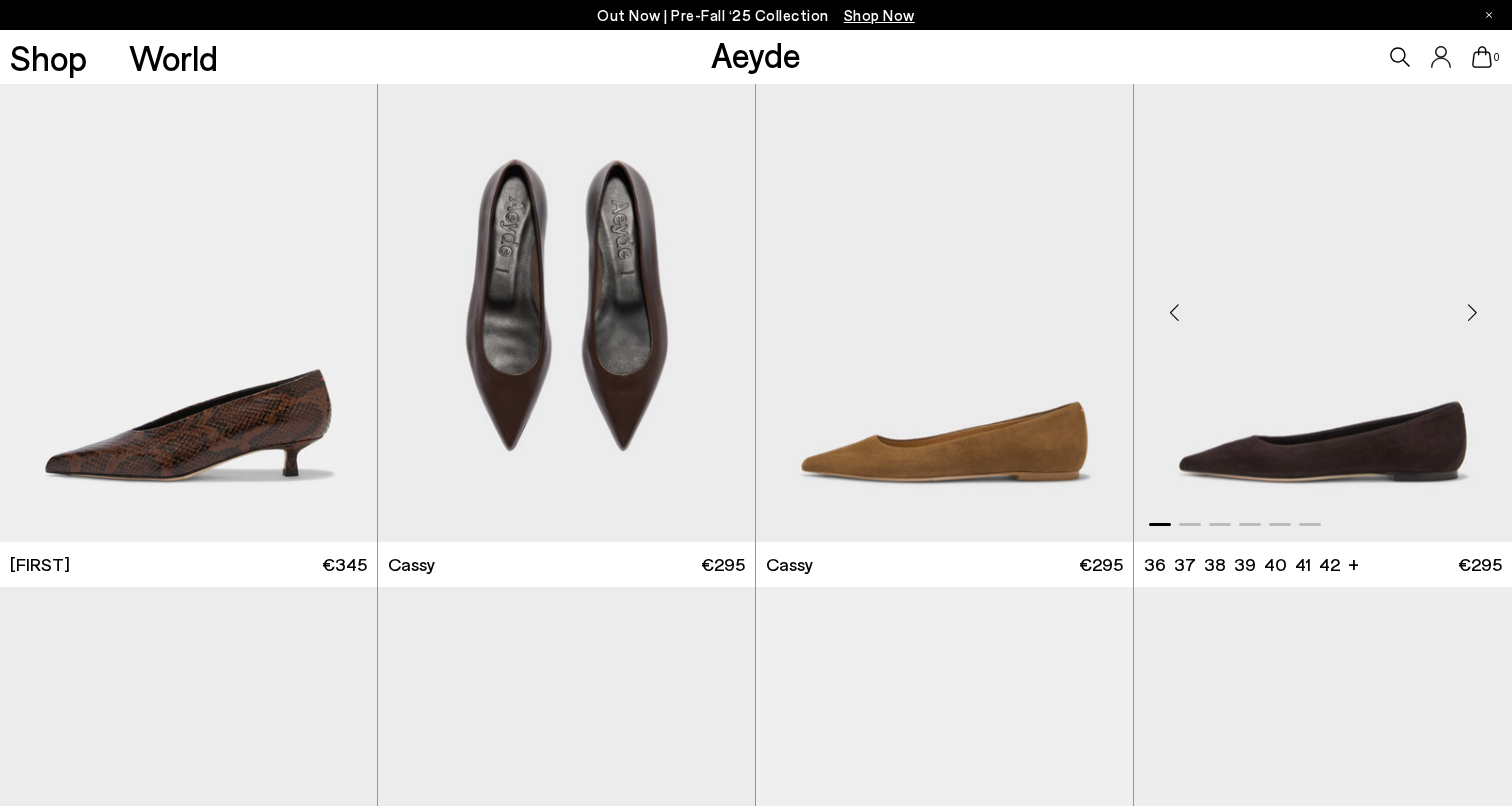 click at bounding box center [1472, 313] 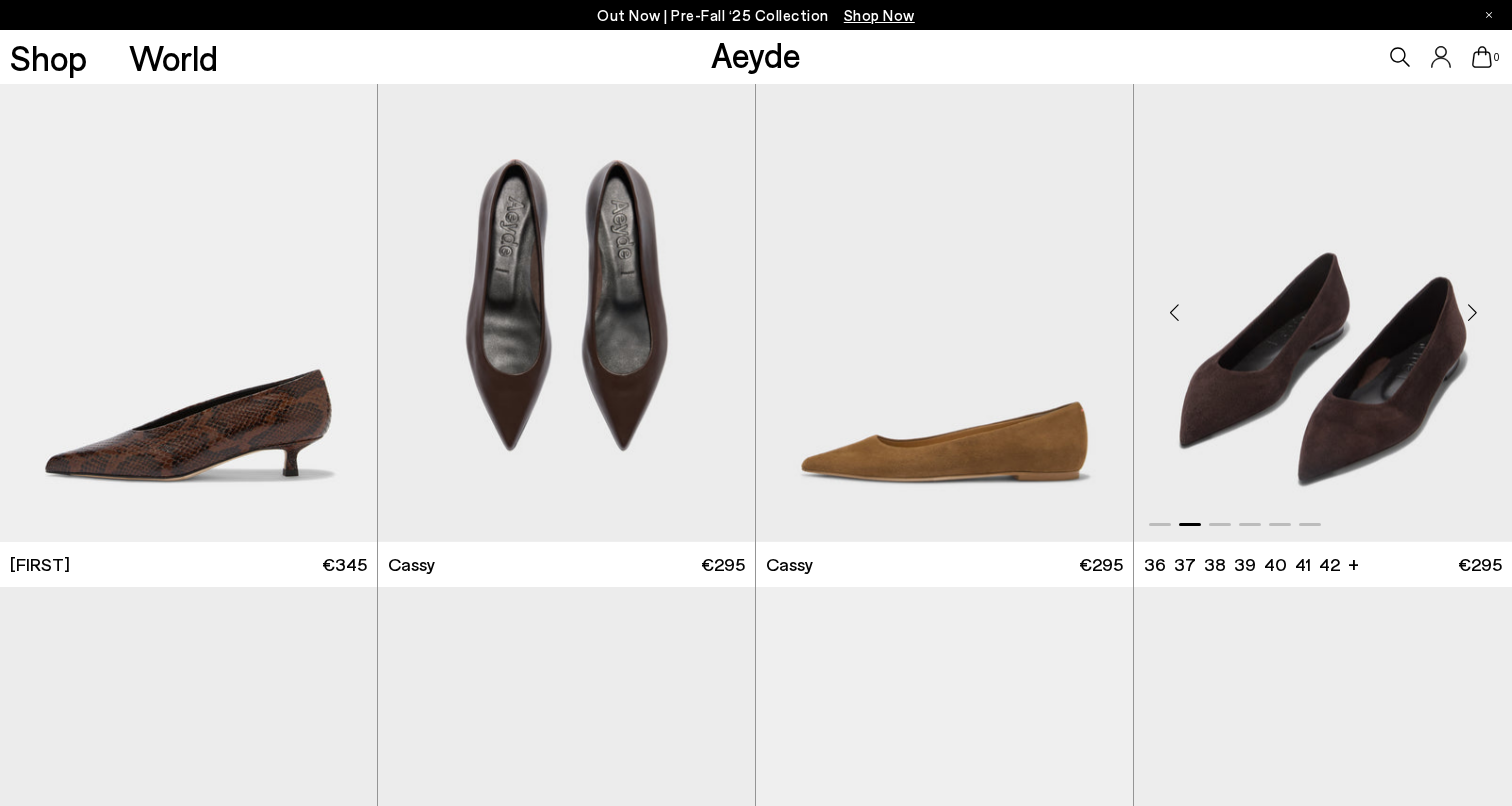 click at bounding box center (1472, 313) 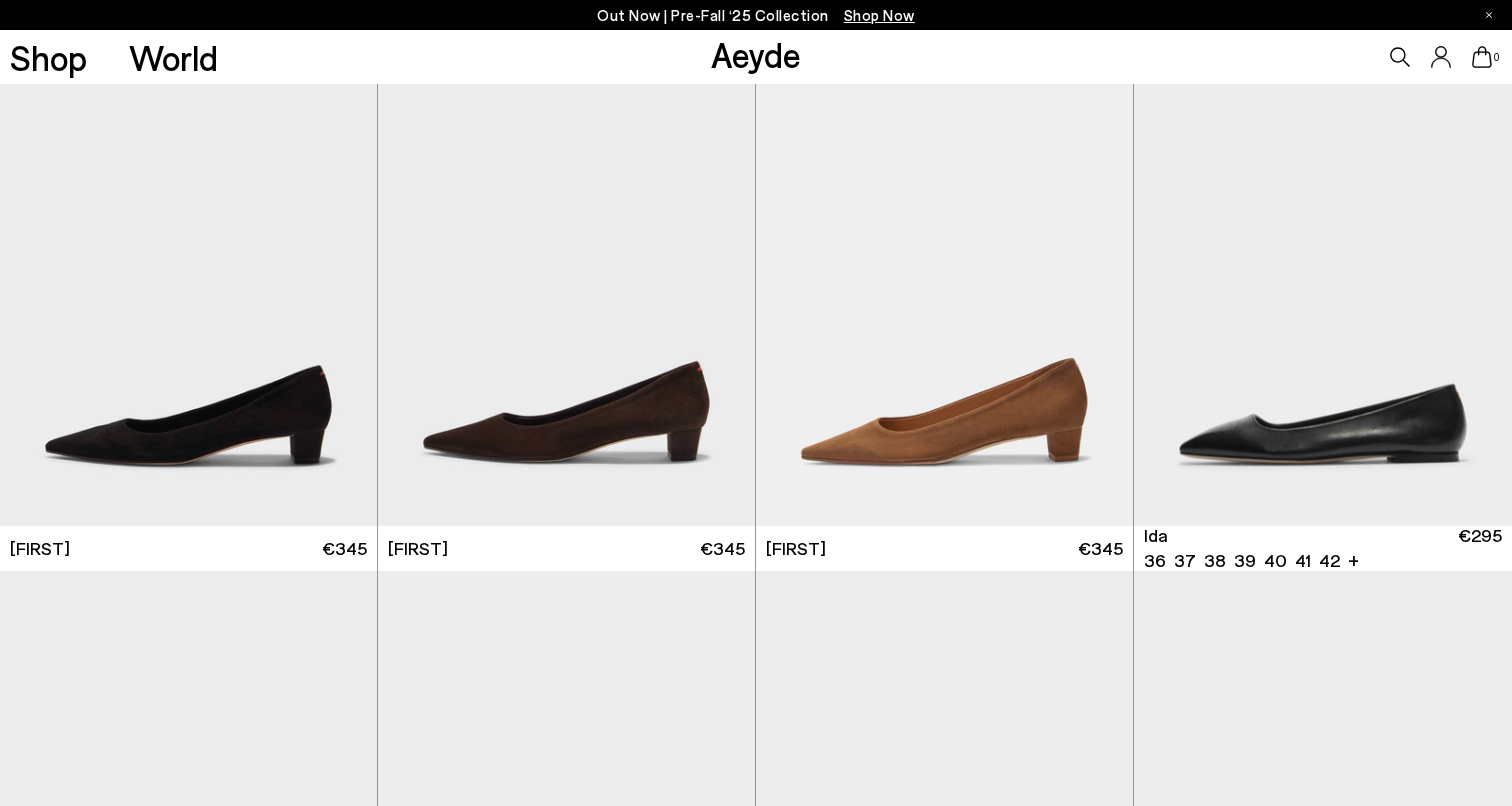 scroll, scrollTop: 6777, scrollLeft: 0, axis: vertical 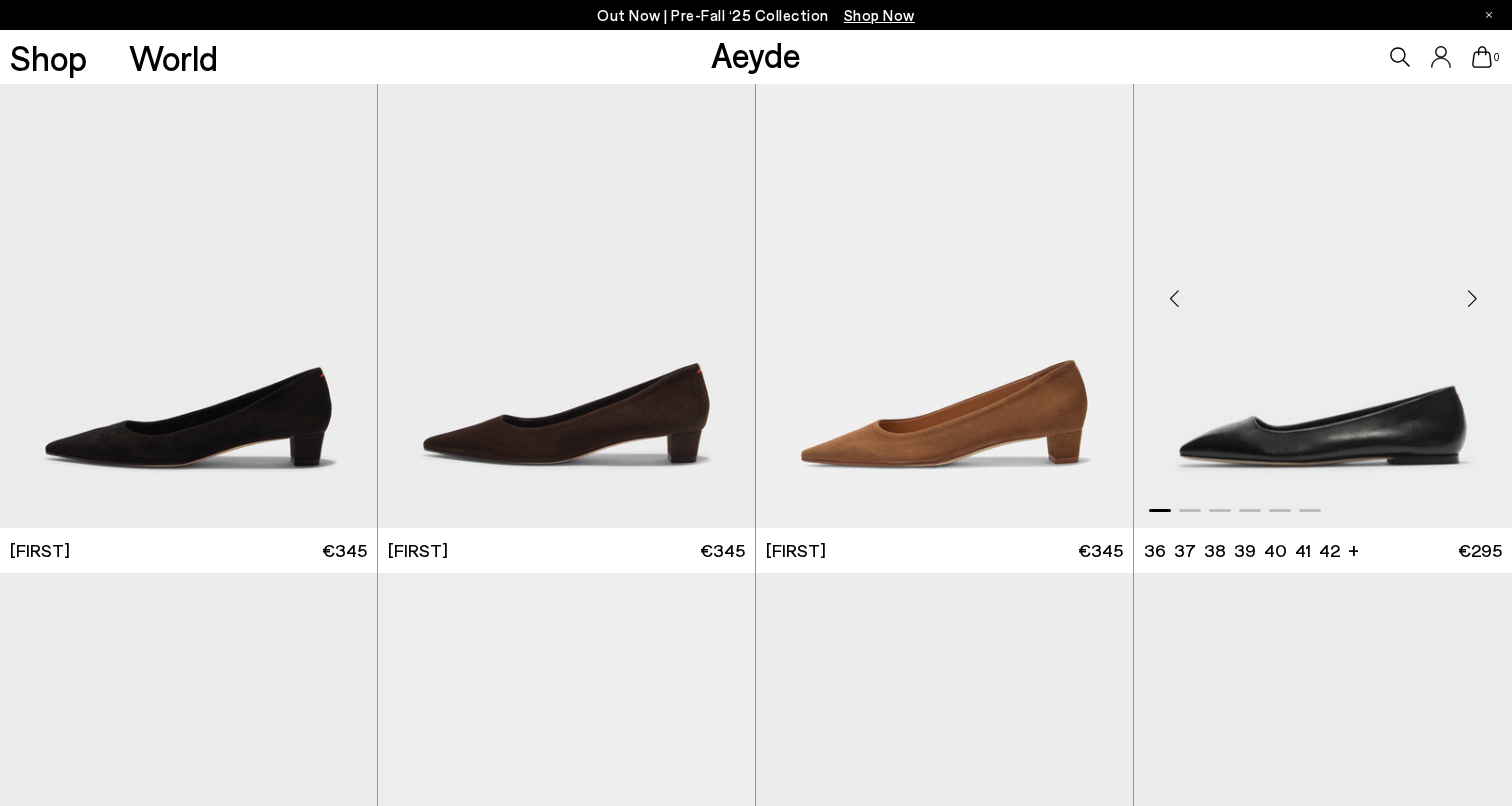 click at bounding box center [1472, 299] 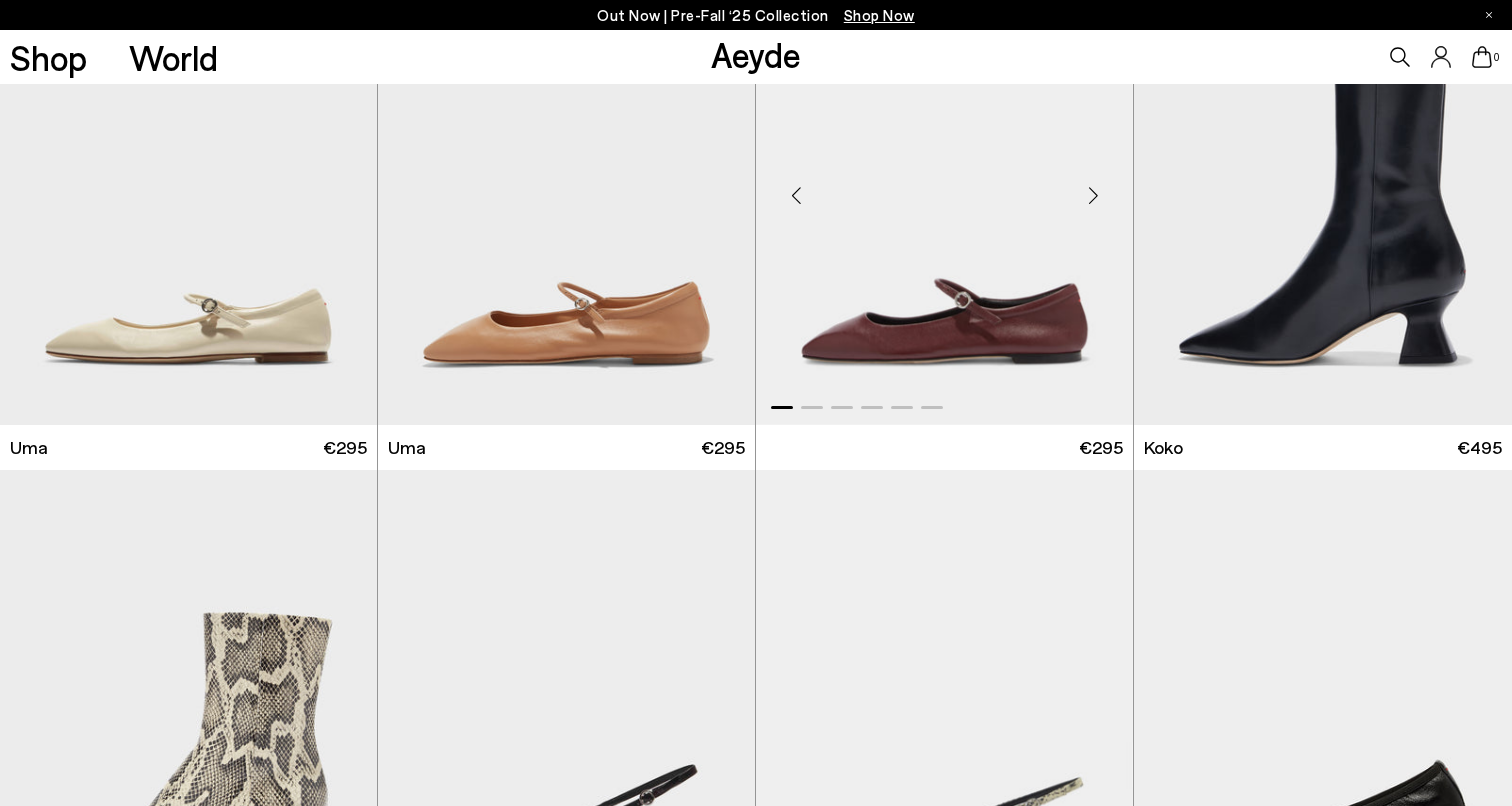 scroll, scrollTop: 7858, scrollLeft: 0, axis: vertical 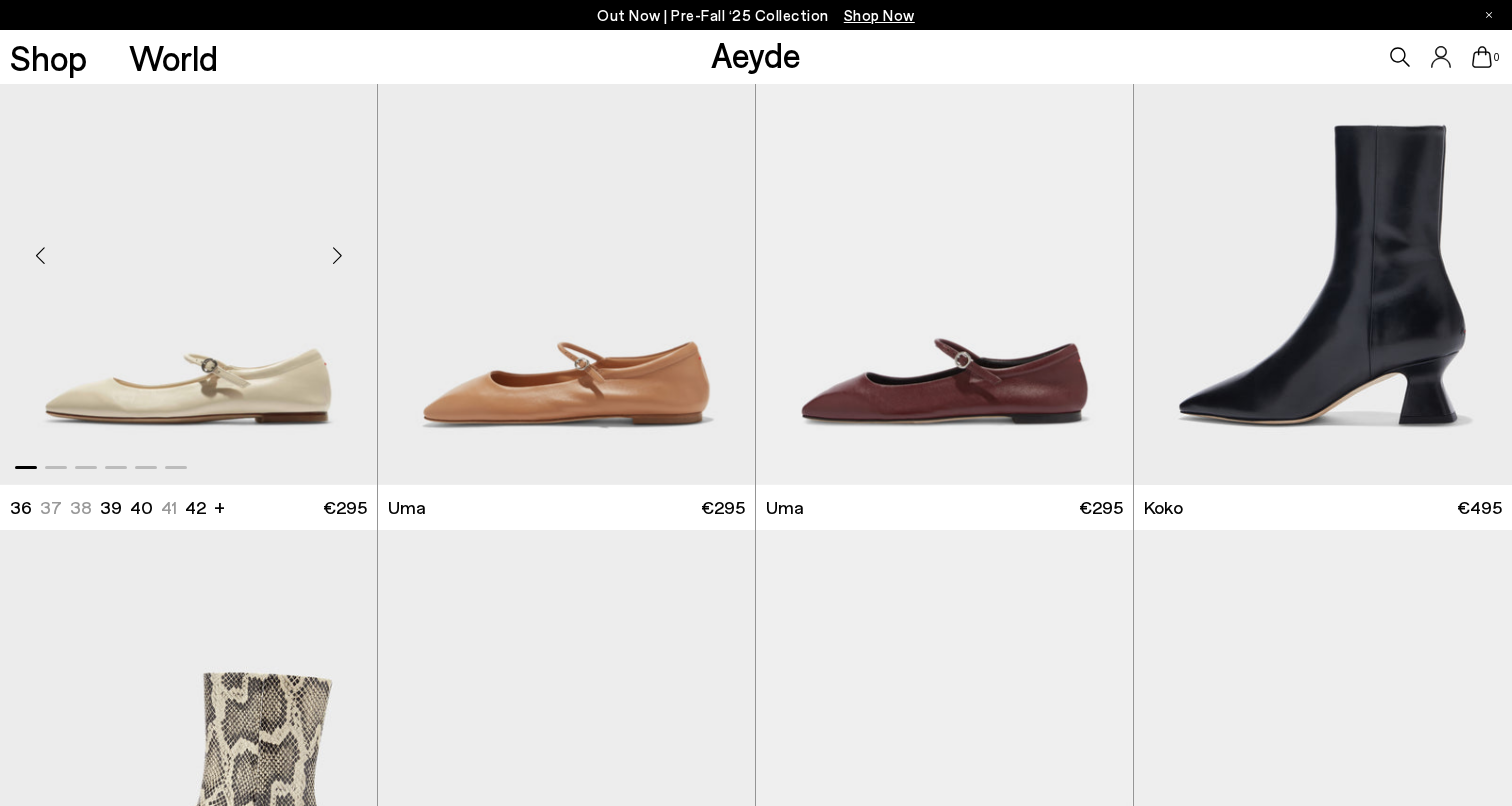 click at bounding box center (337, 256) 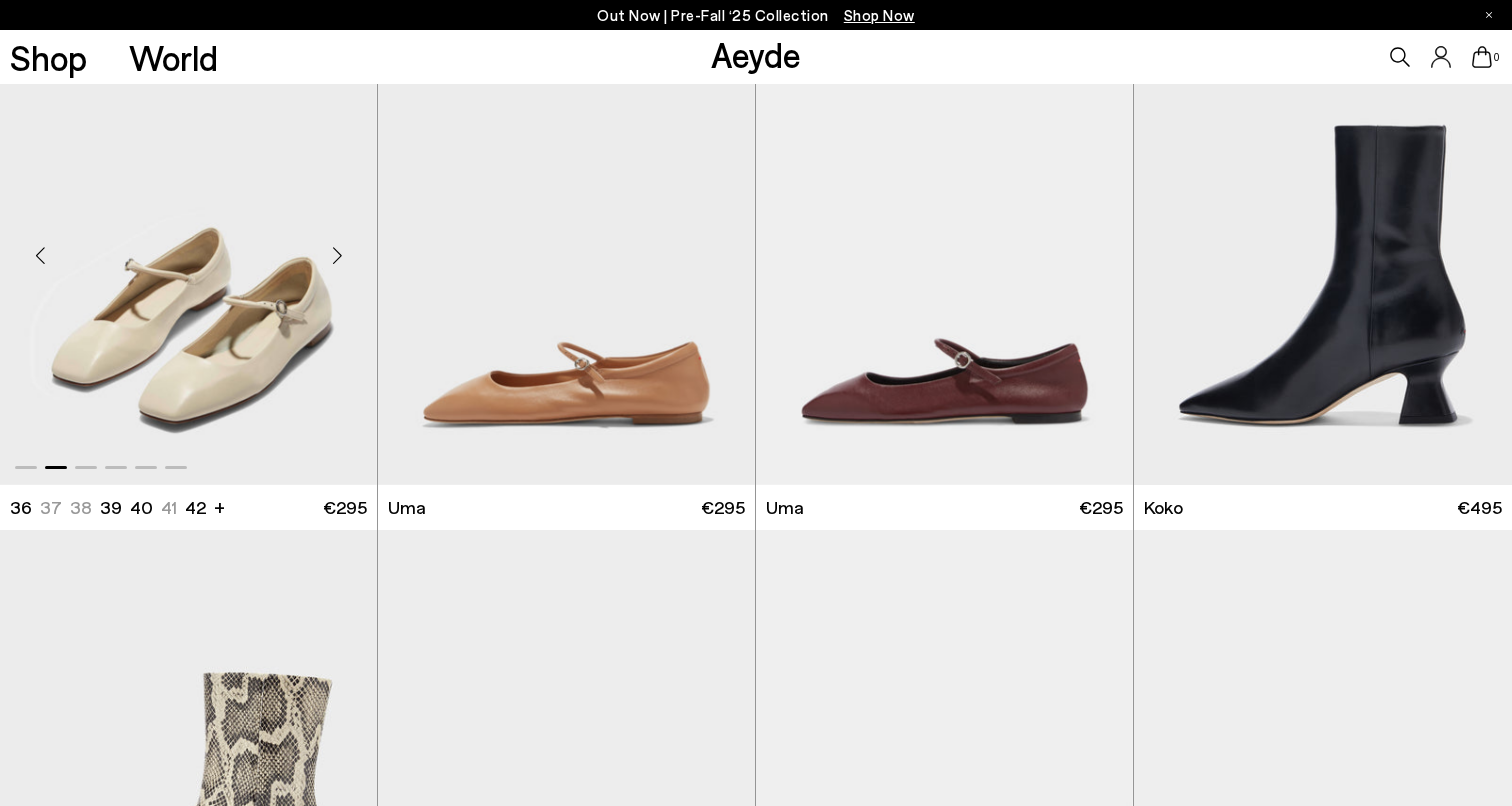 click at bounding box center [337, 256] 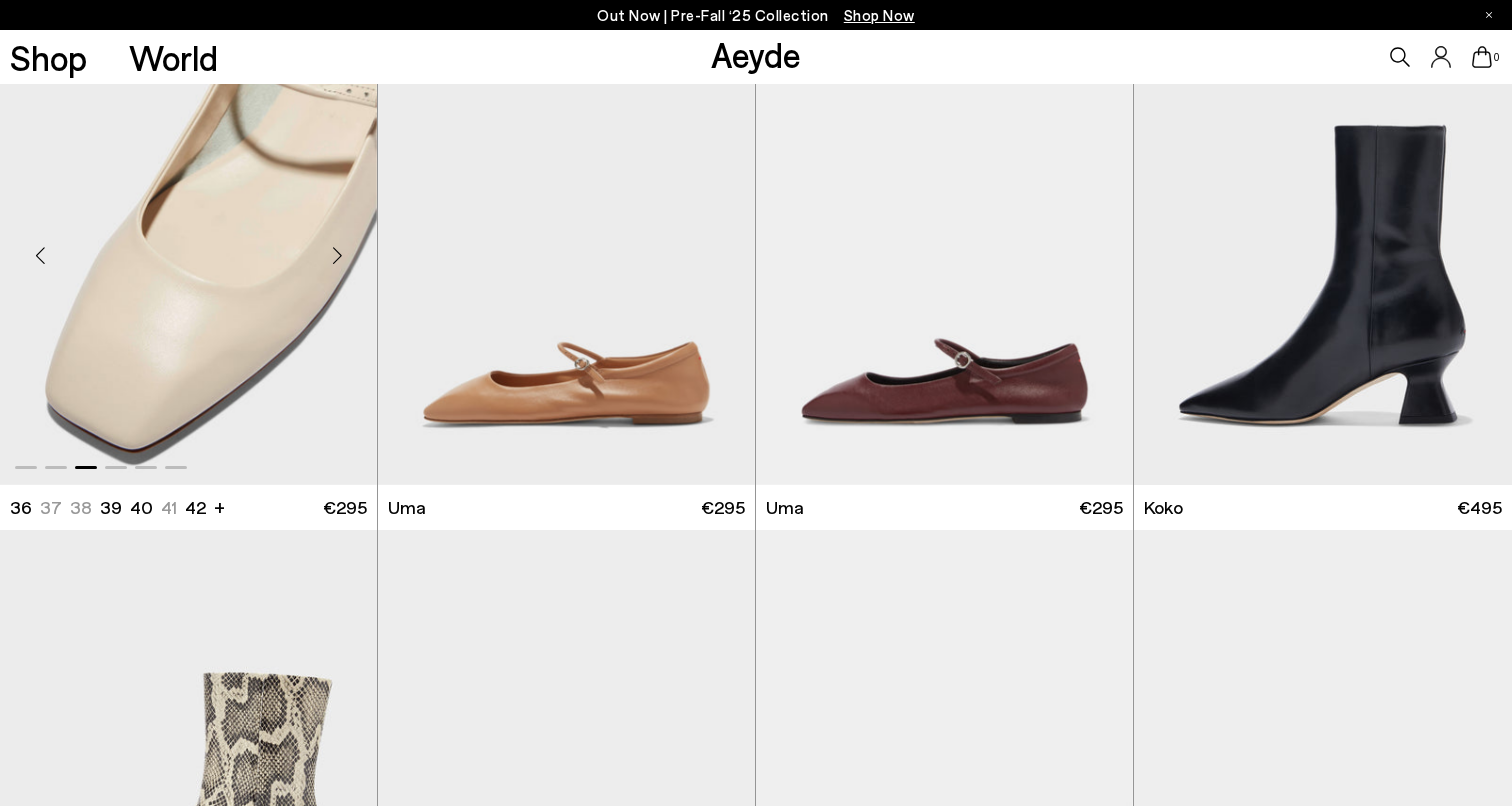 click at bounding box center [337, 256] 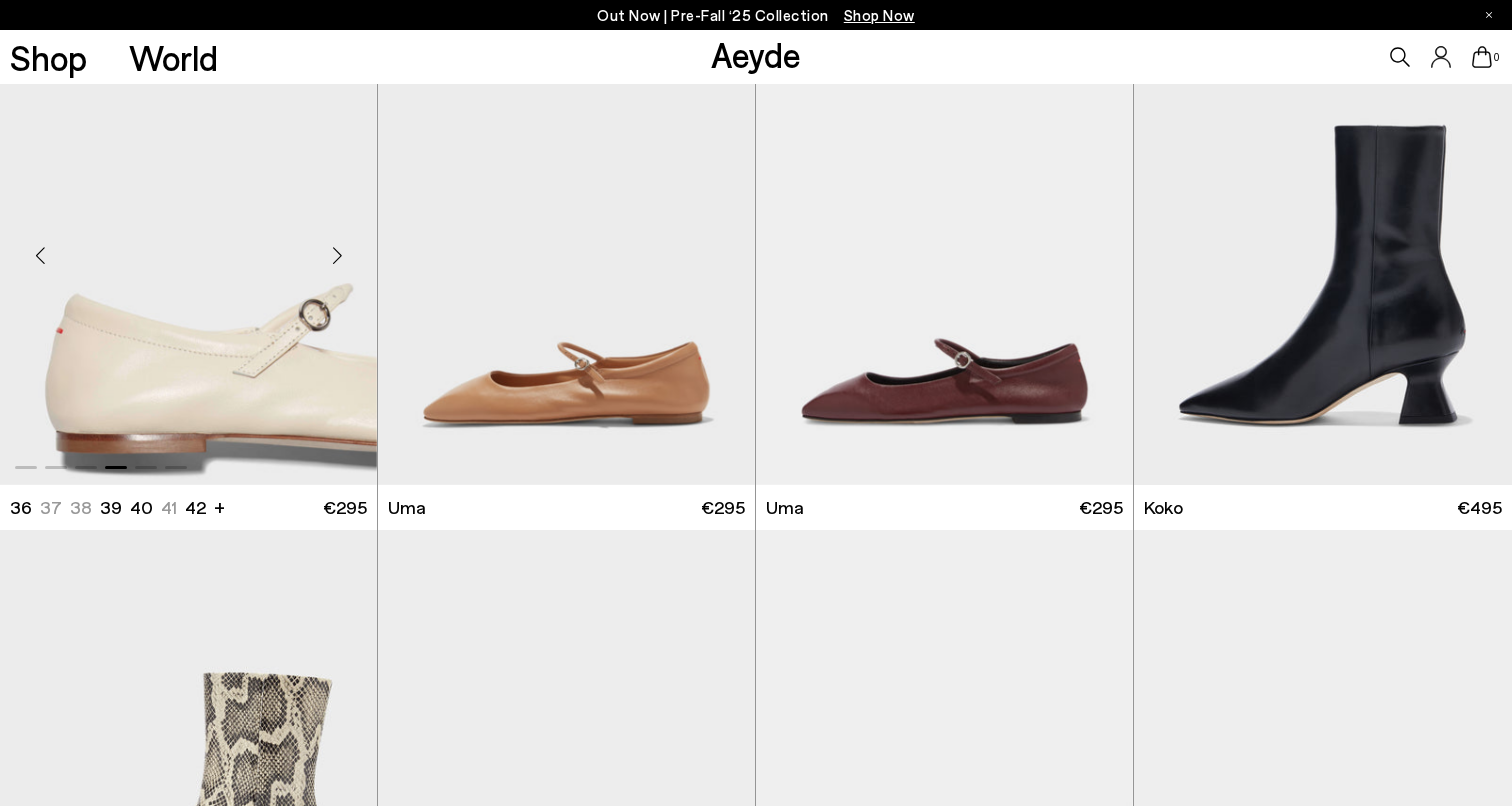 click at bounding box center (337, 256) 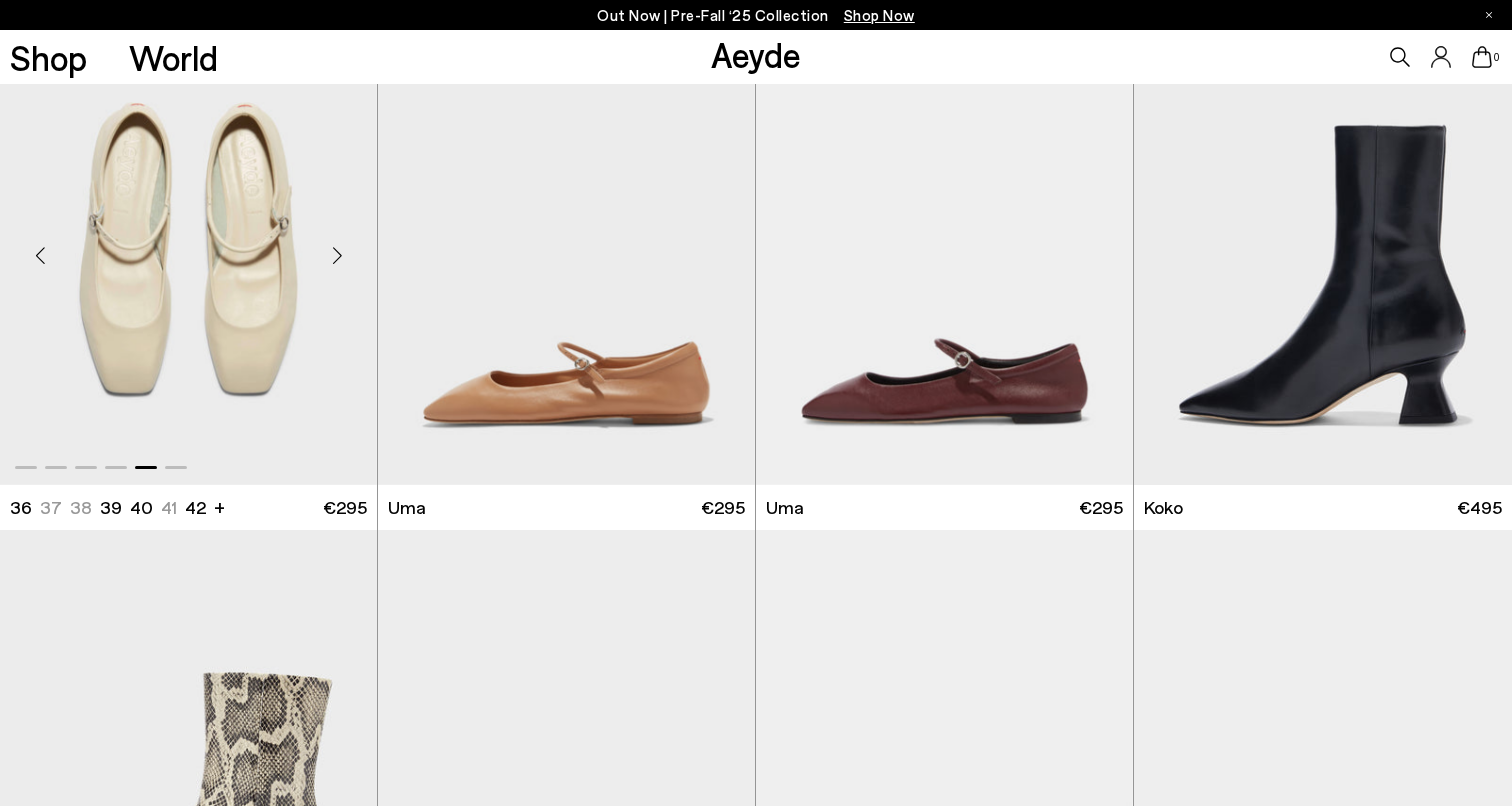 click at bounding box center [337, 256] 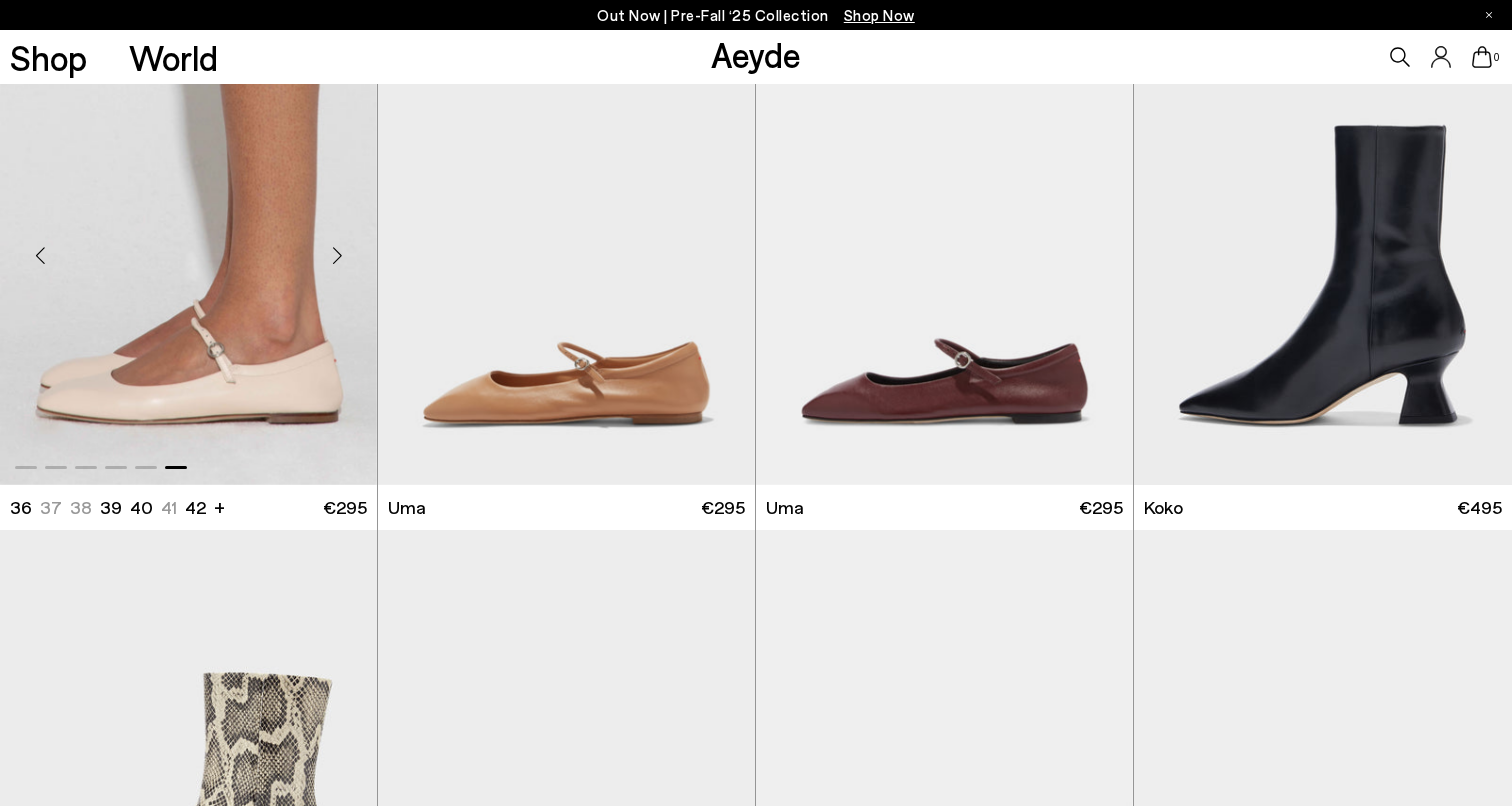 click at bounding box center (337, 256) 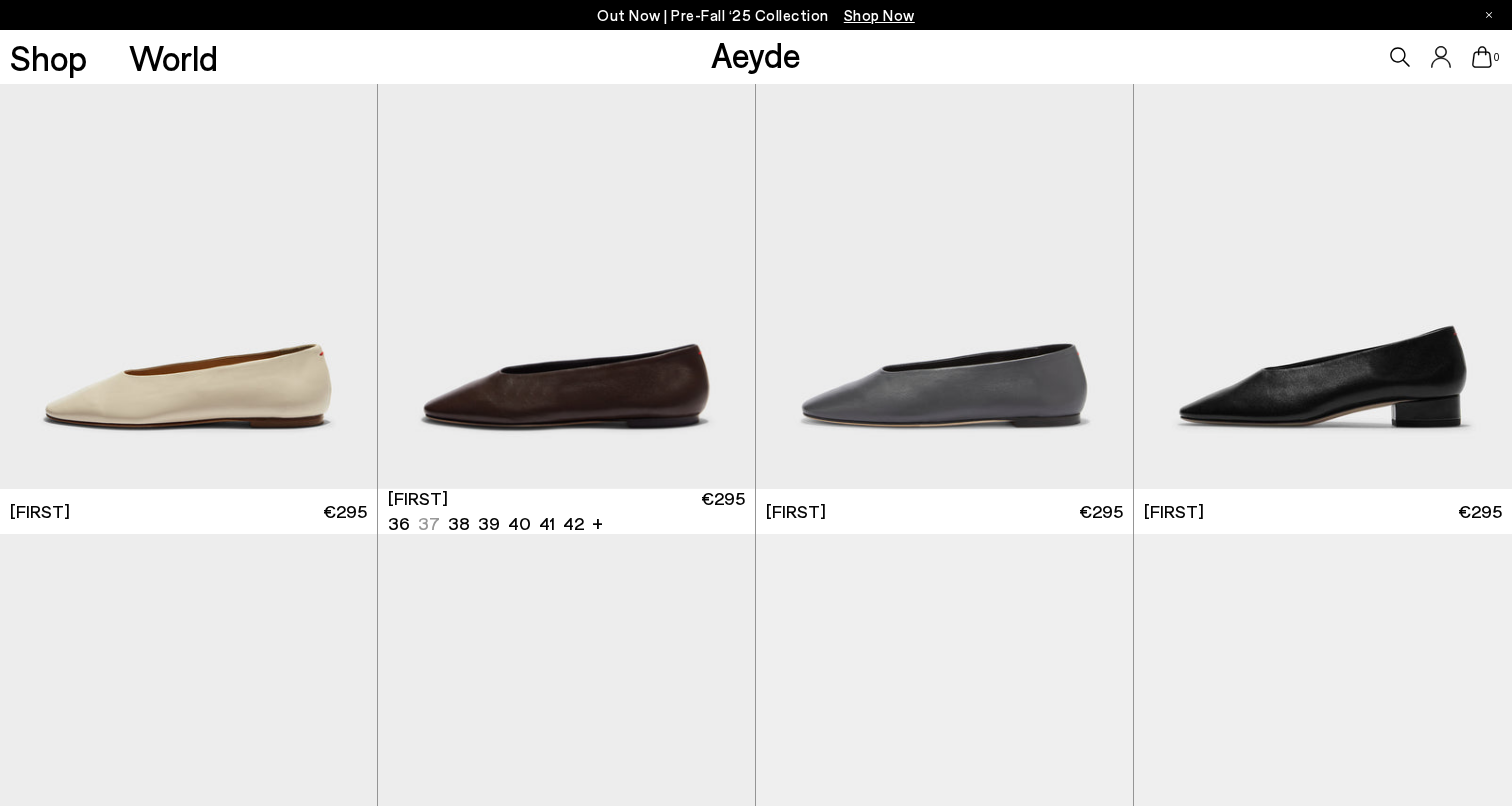 scroll, scrollTop: 9395, scrollLeft: 0, axis: vertical 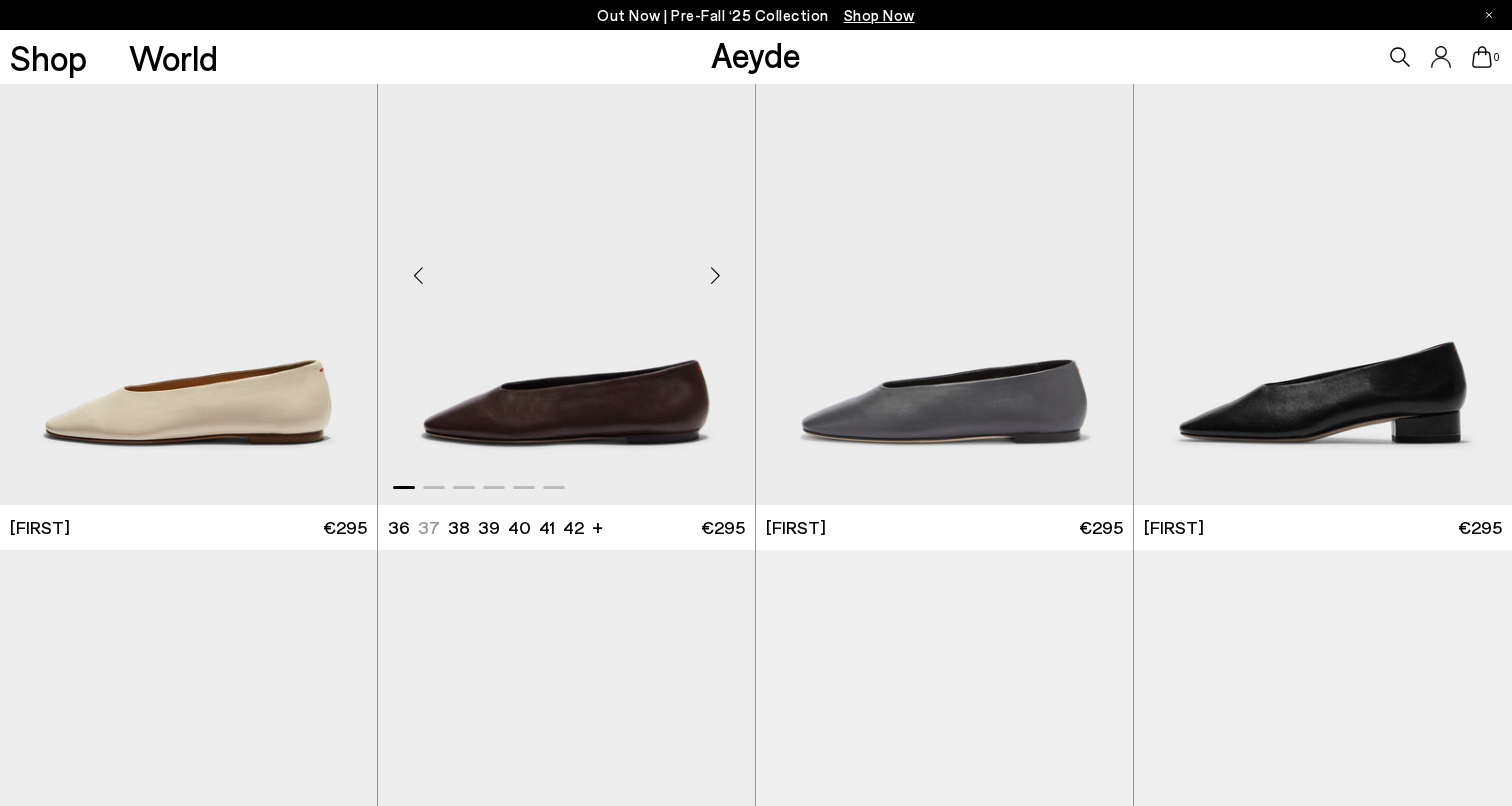 click at bounding box center [715, 276] 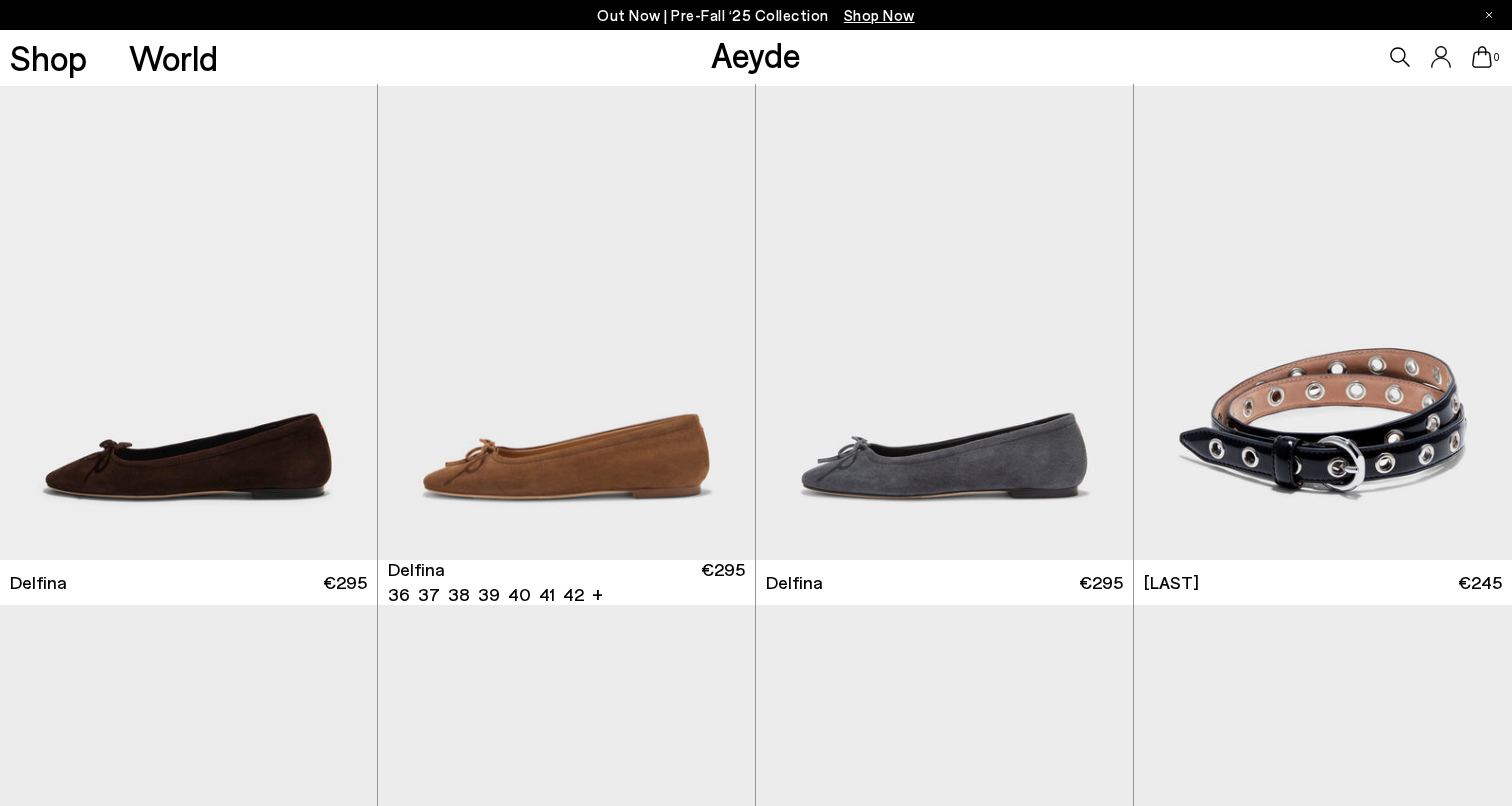 scroll, scrollTop: 10403, scrollLeft: 0, axis: vertical 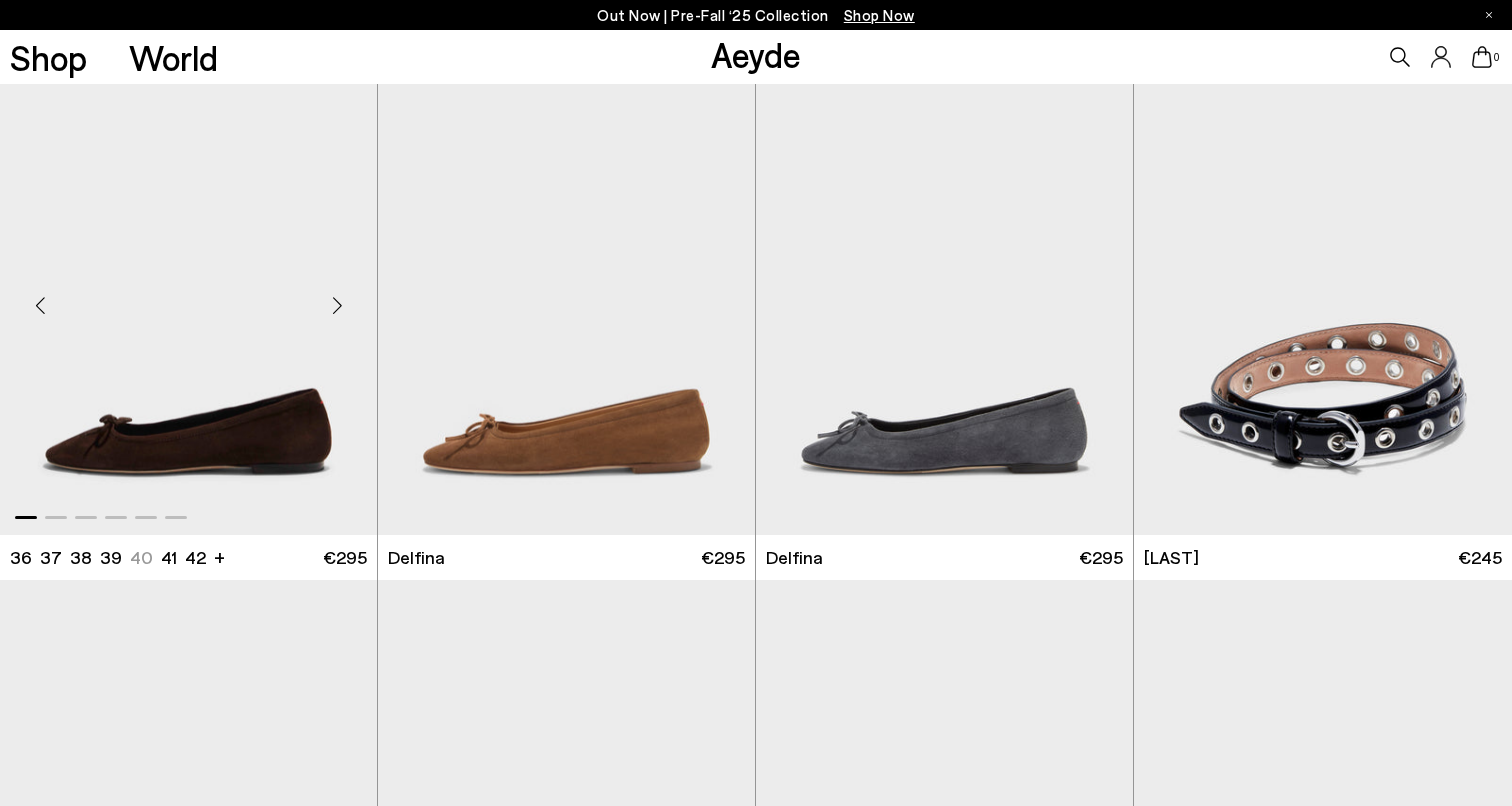 click at bounding box center [337, 306] 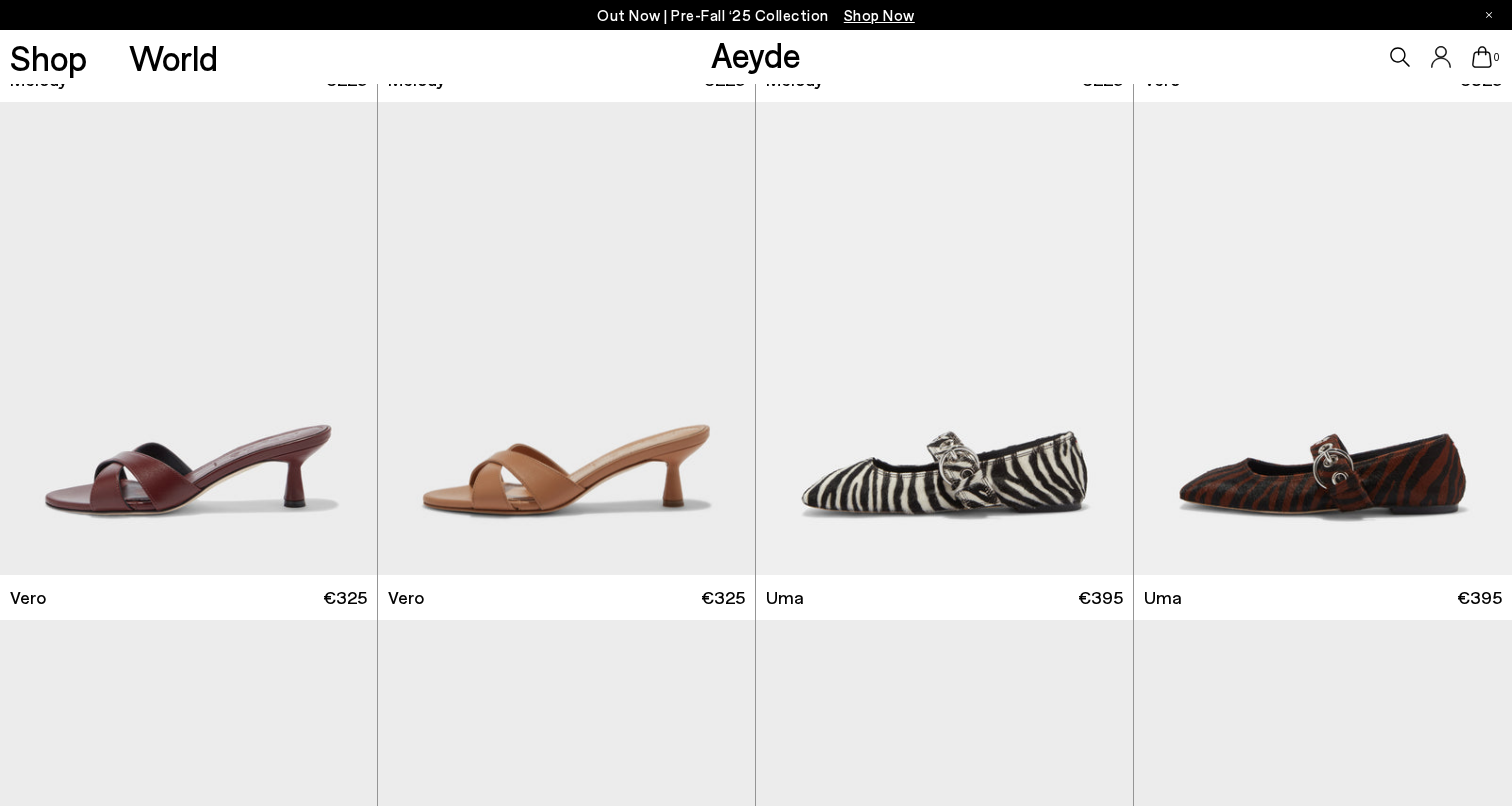scroll, scrollTop: 12958, scrollLeft: 0, axis: vertical 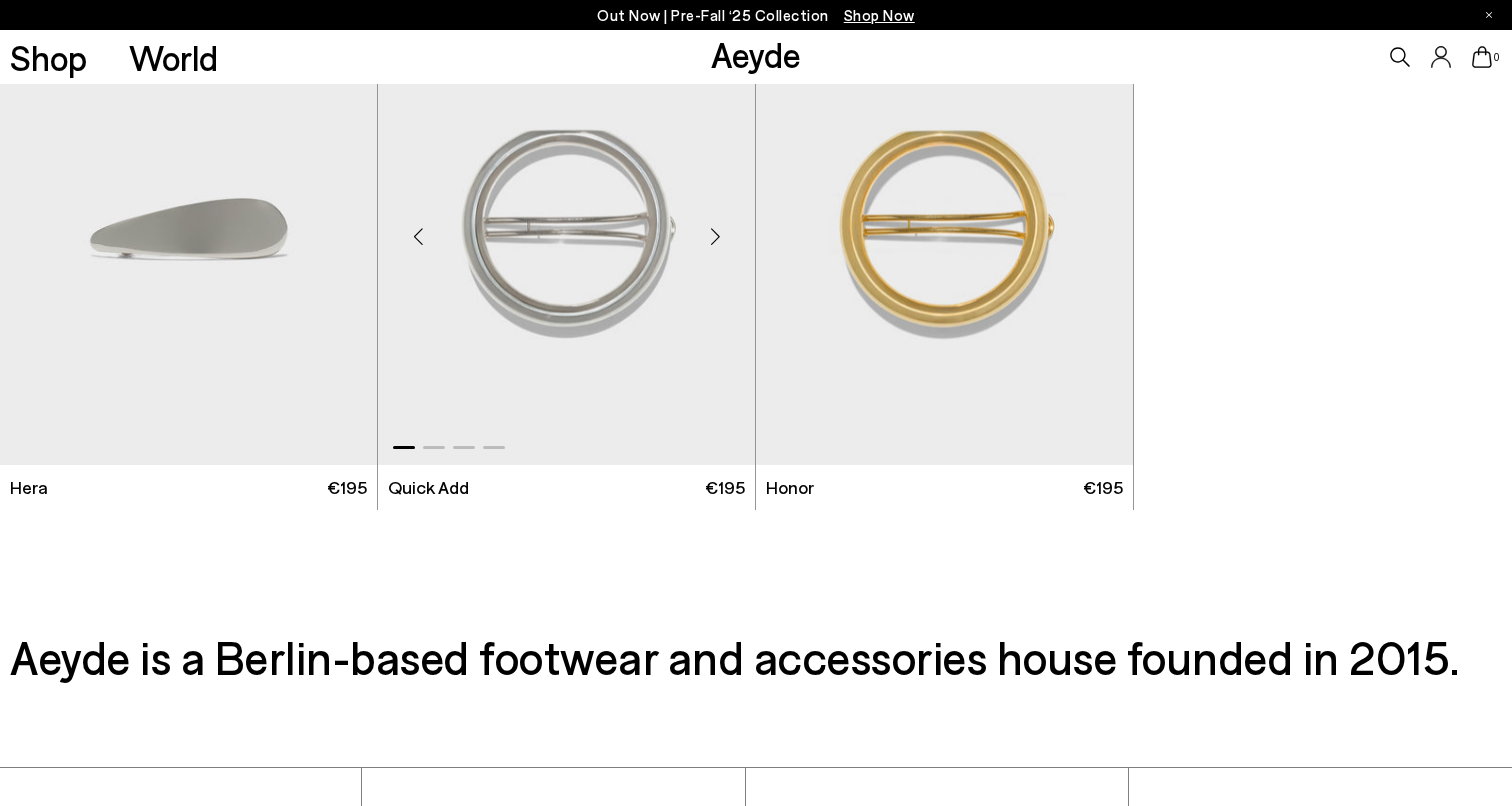 click at bounding box center (715, 236) 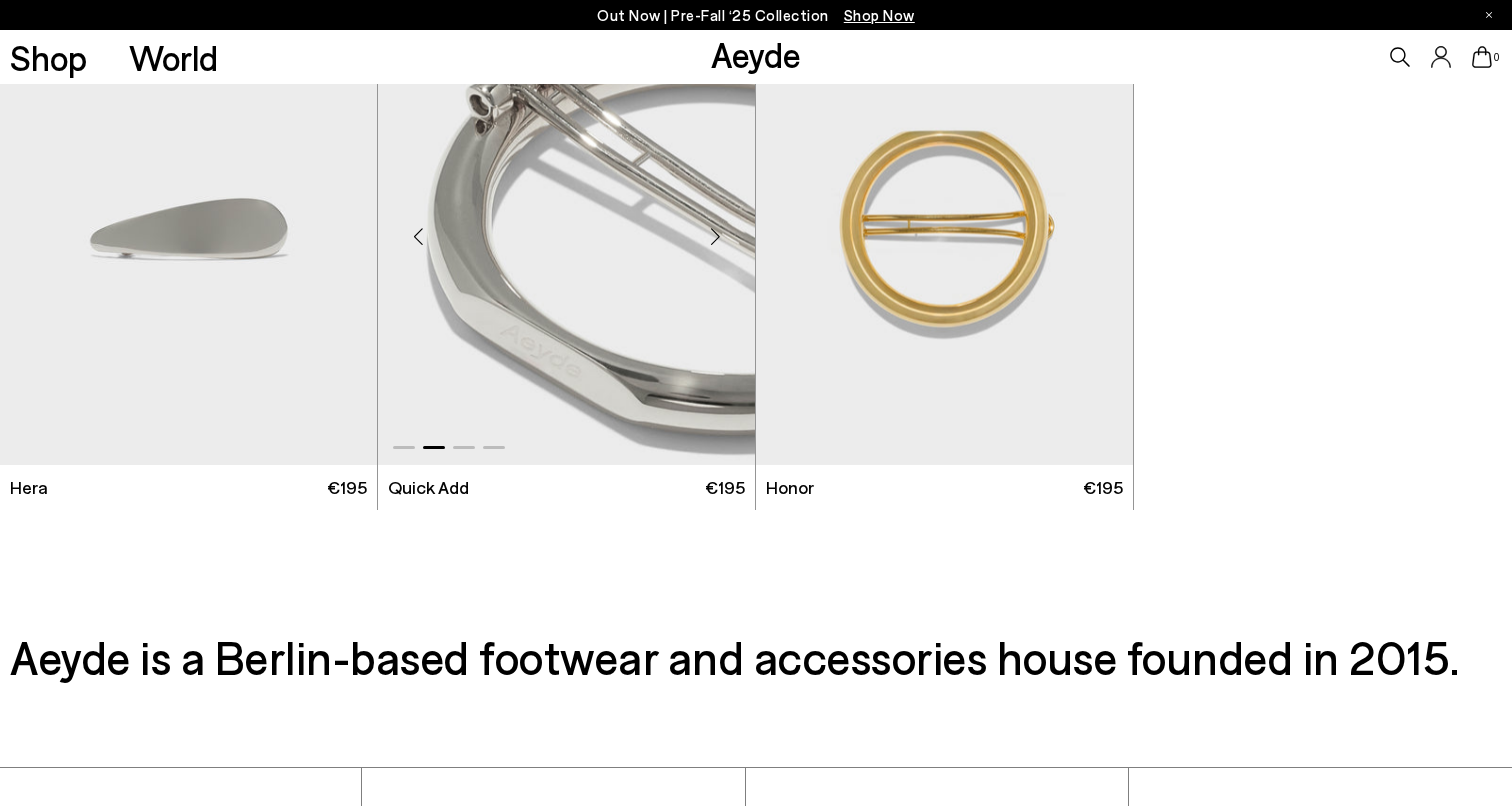 click at bounding box center (715, 236) 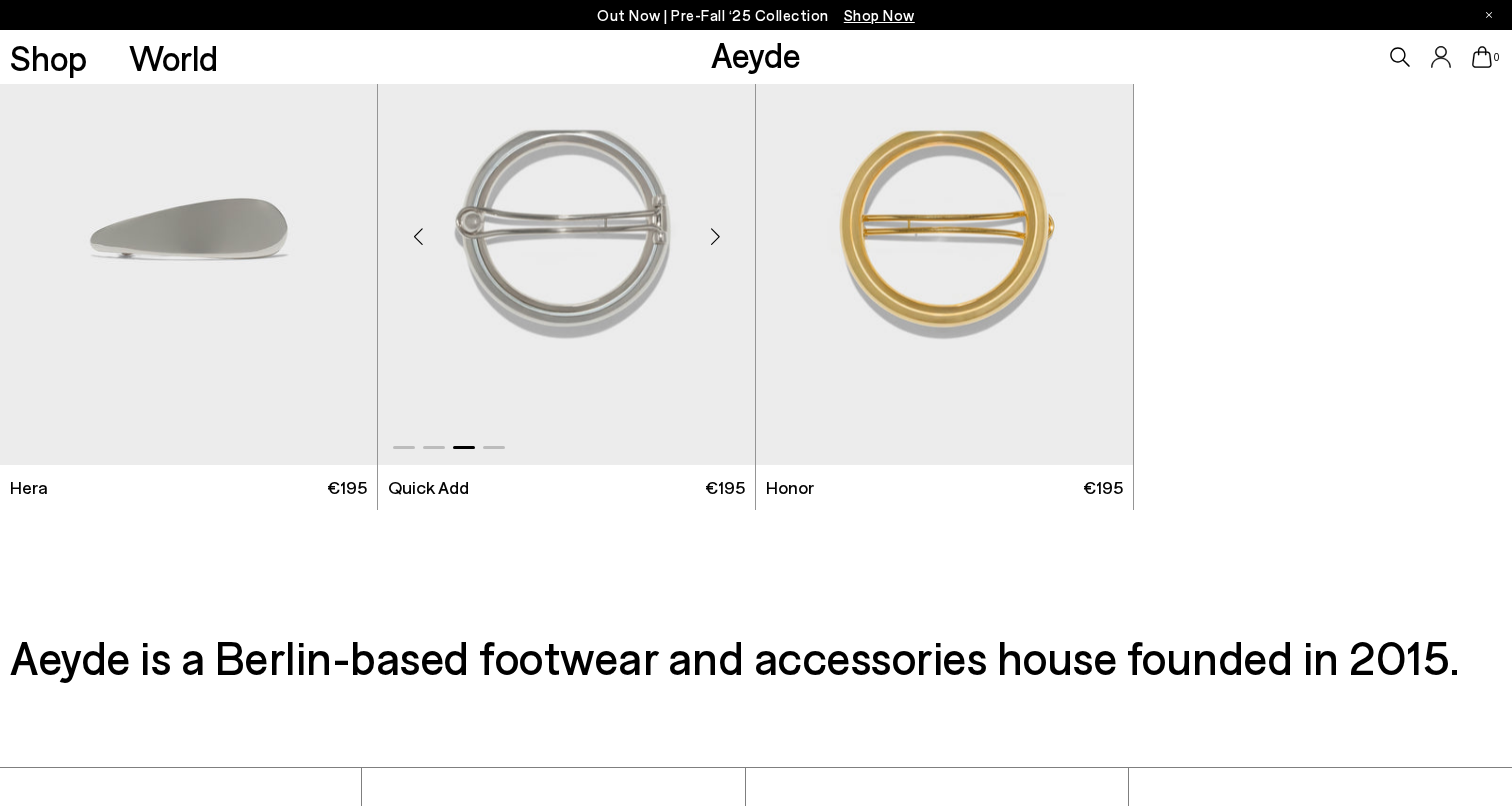 click at bounding box center (715, 236) 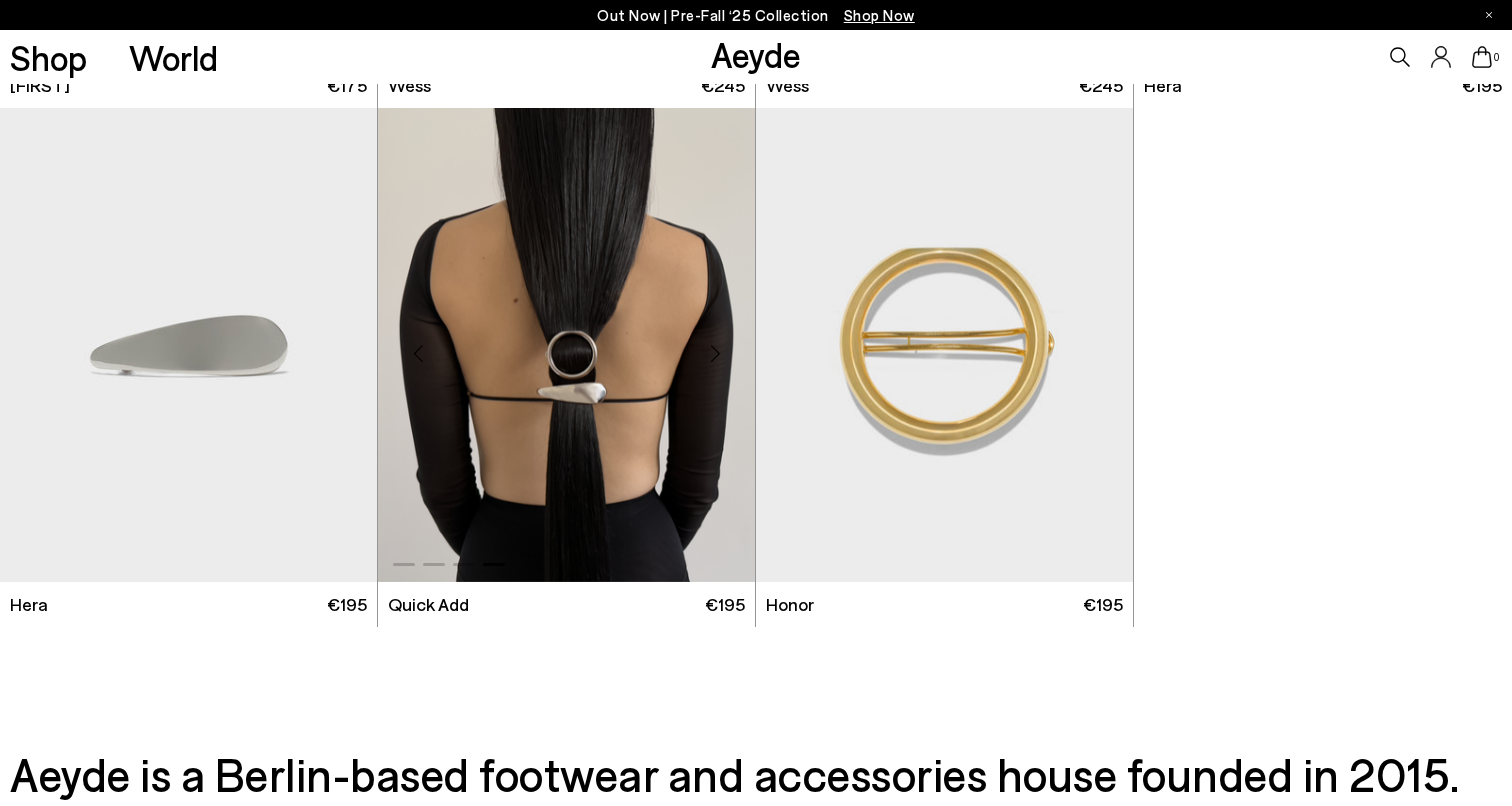 scroll, scrollTop: 15541, scrollLeft: 0, axis: vertical 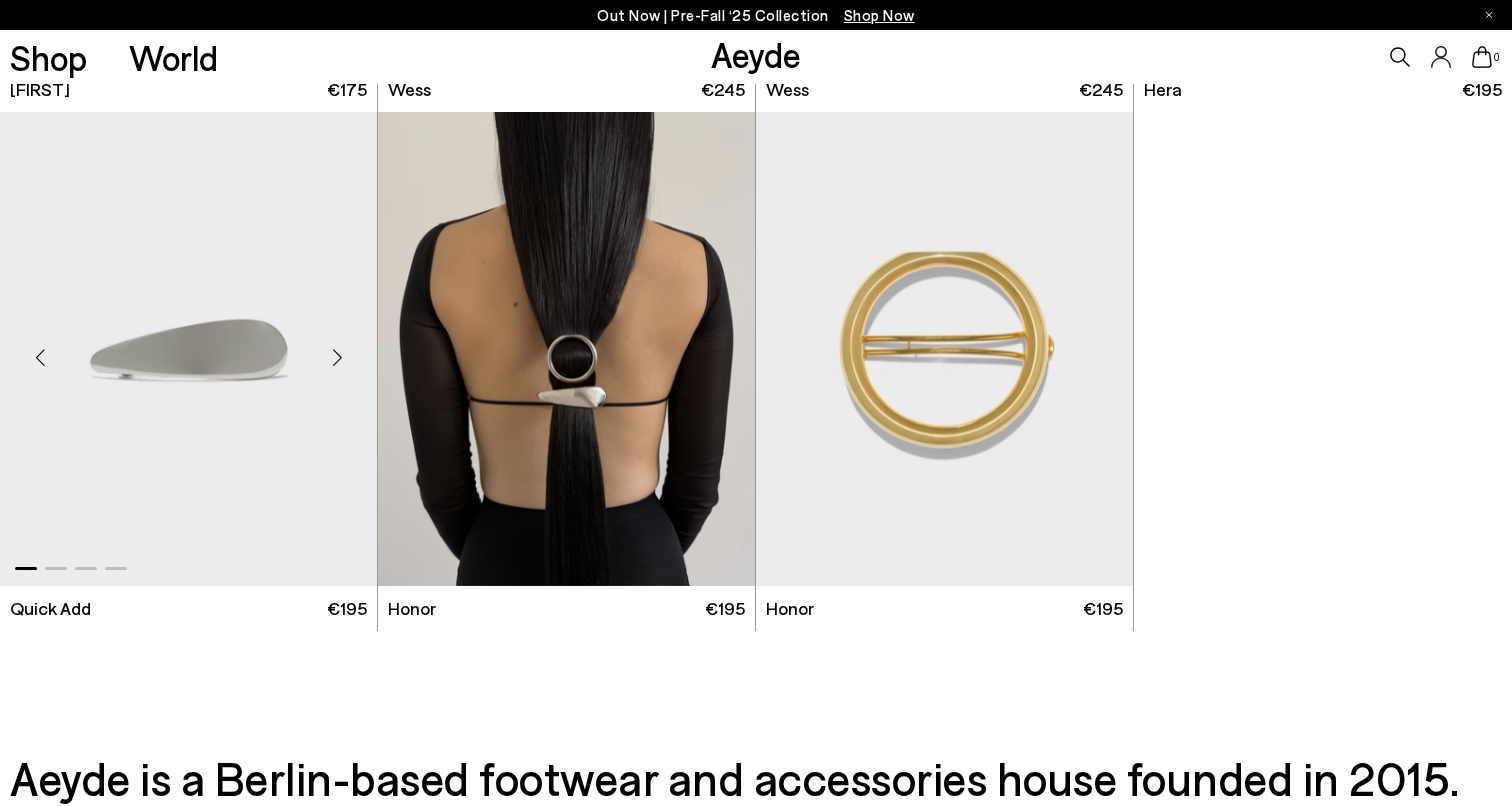 click at bounding box center (337, 357) 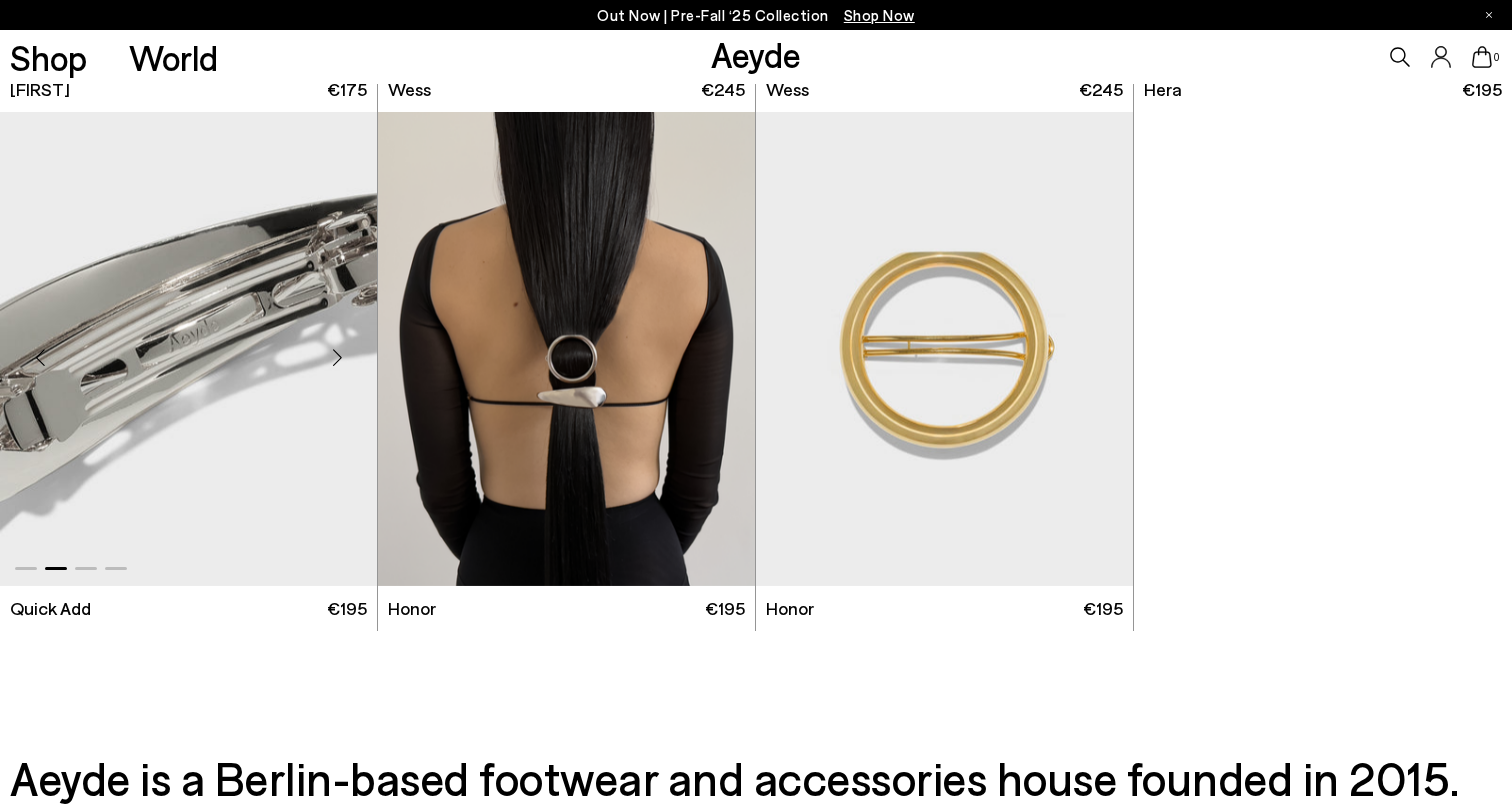 click at bounding box center [337, 357] 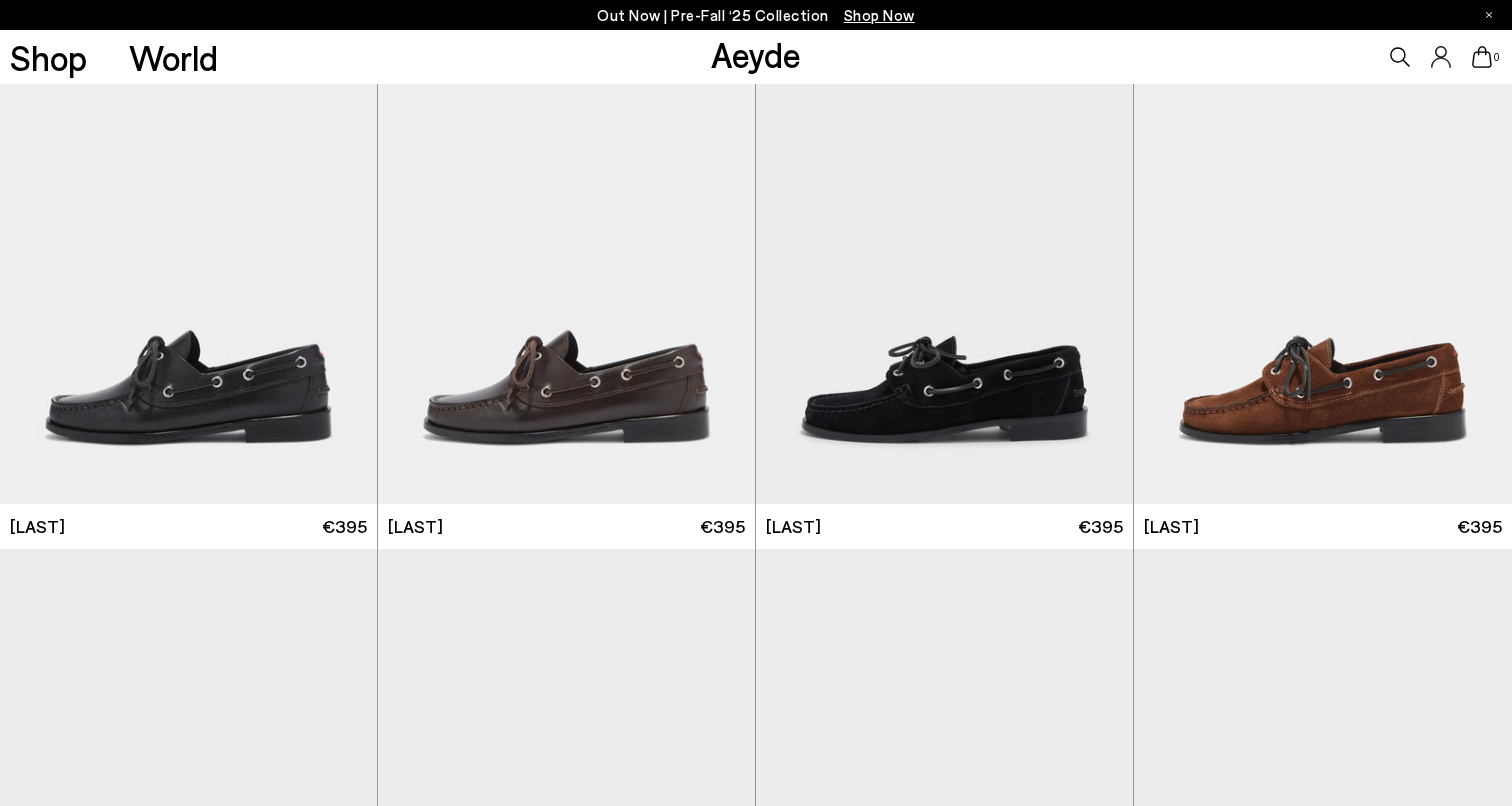 scroll, scrollTop: 0, scrollLeft: 0, axis: both 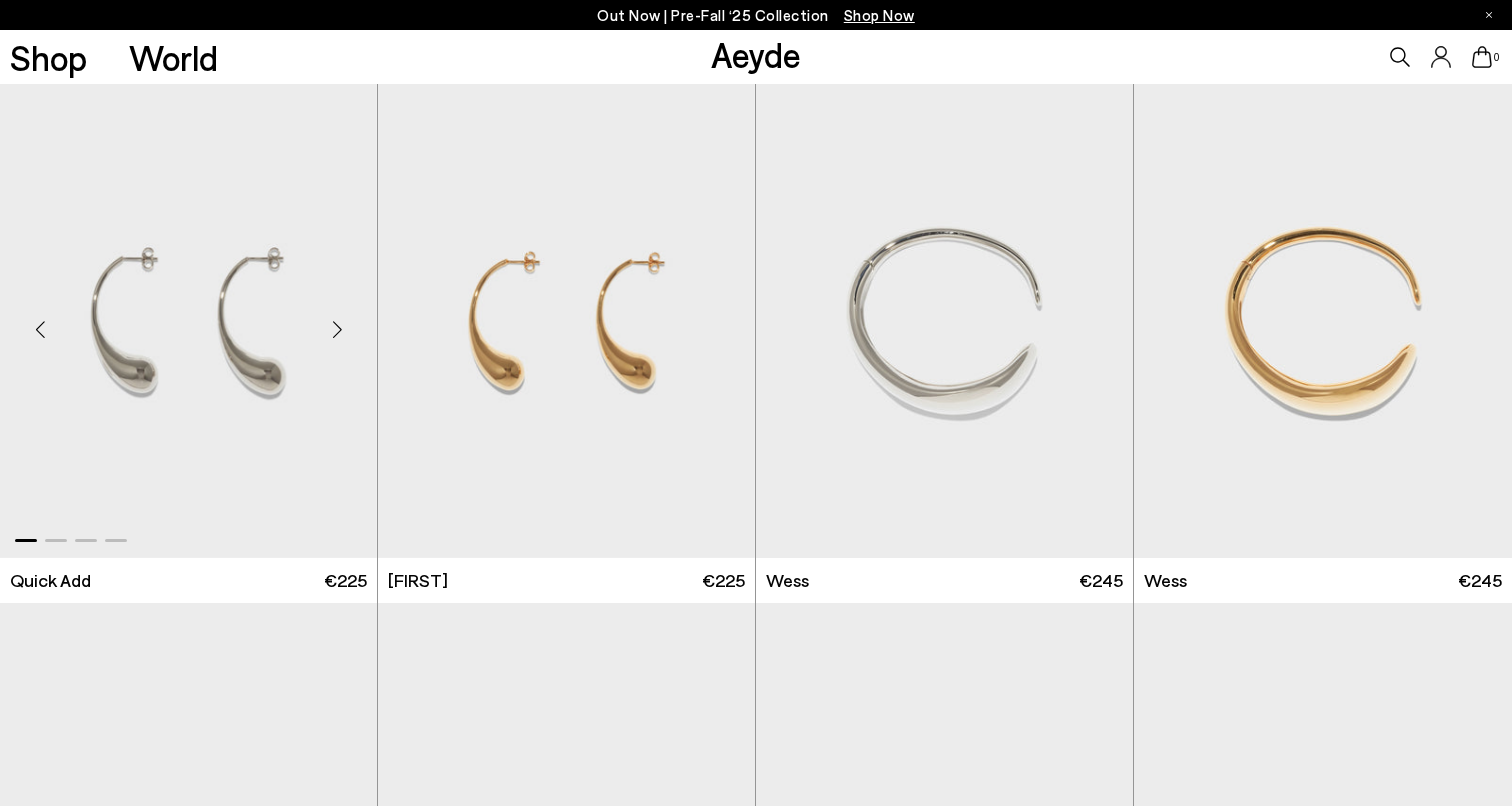 click at bounding box center [337, 329] 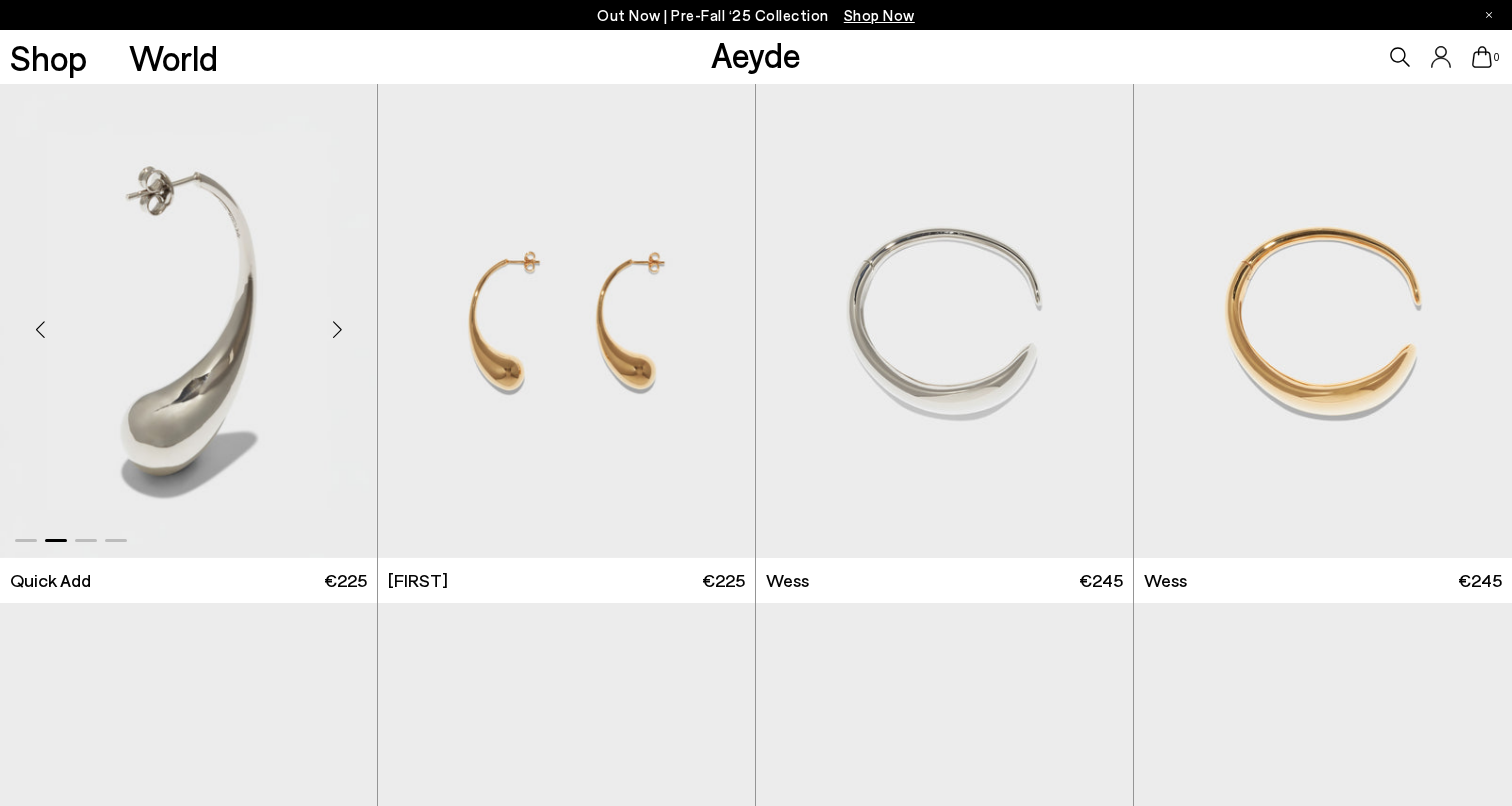 click at bounding box center [337, 329] 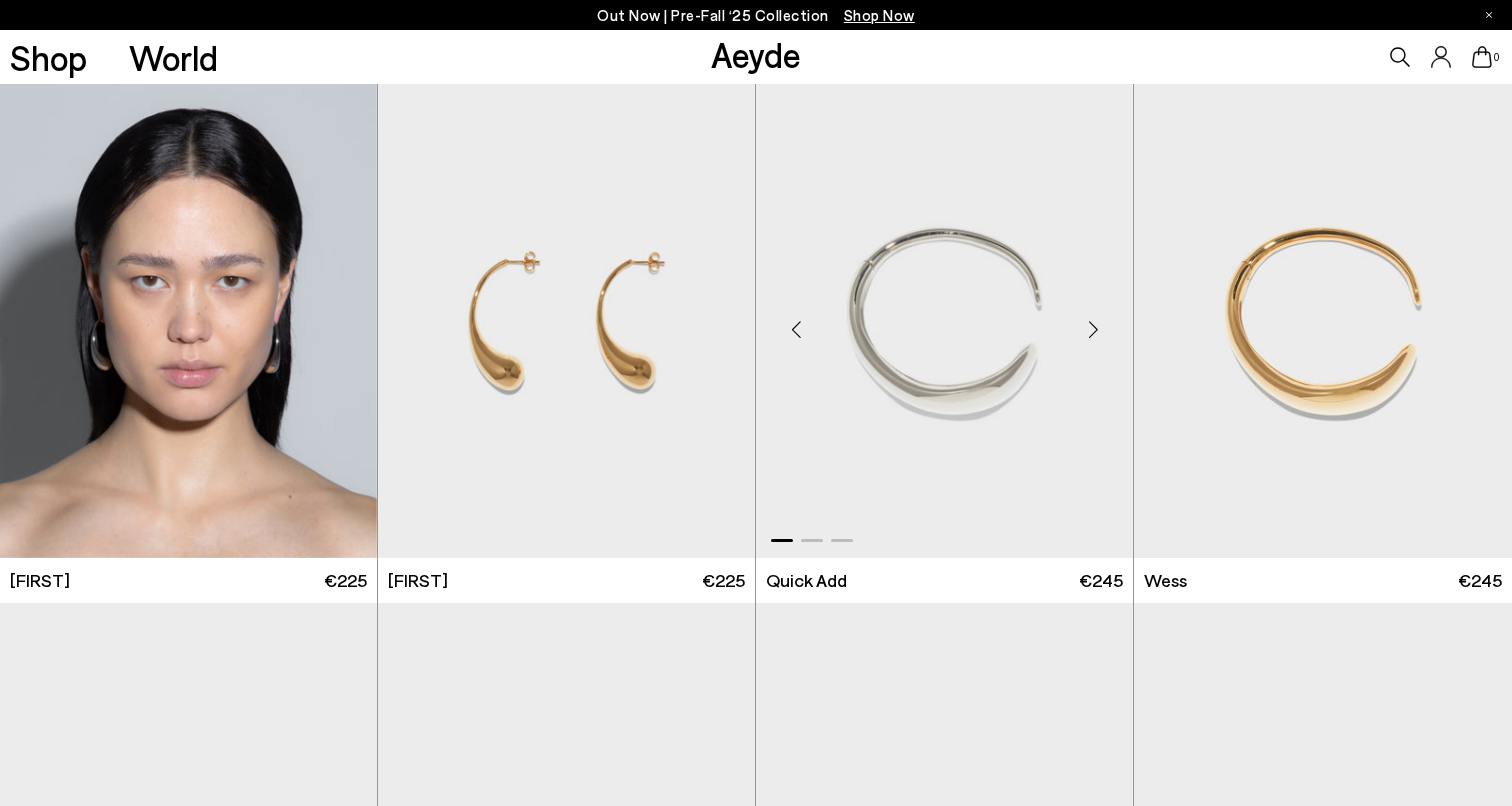 click at bounding box center (1093, 329) 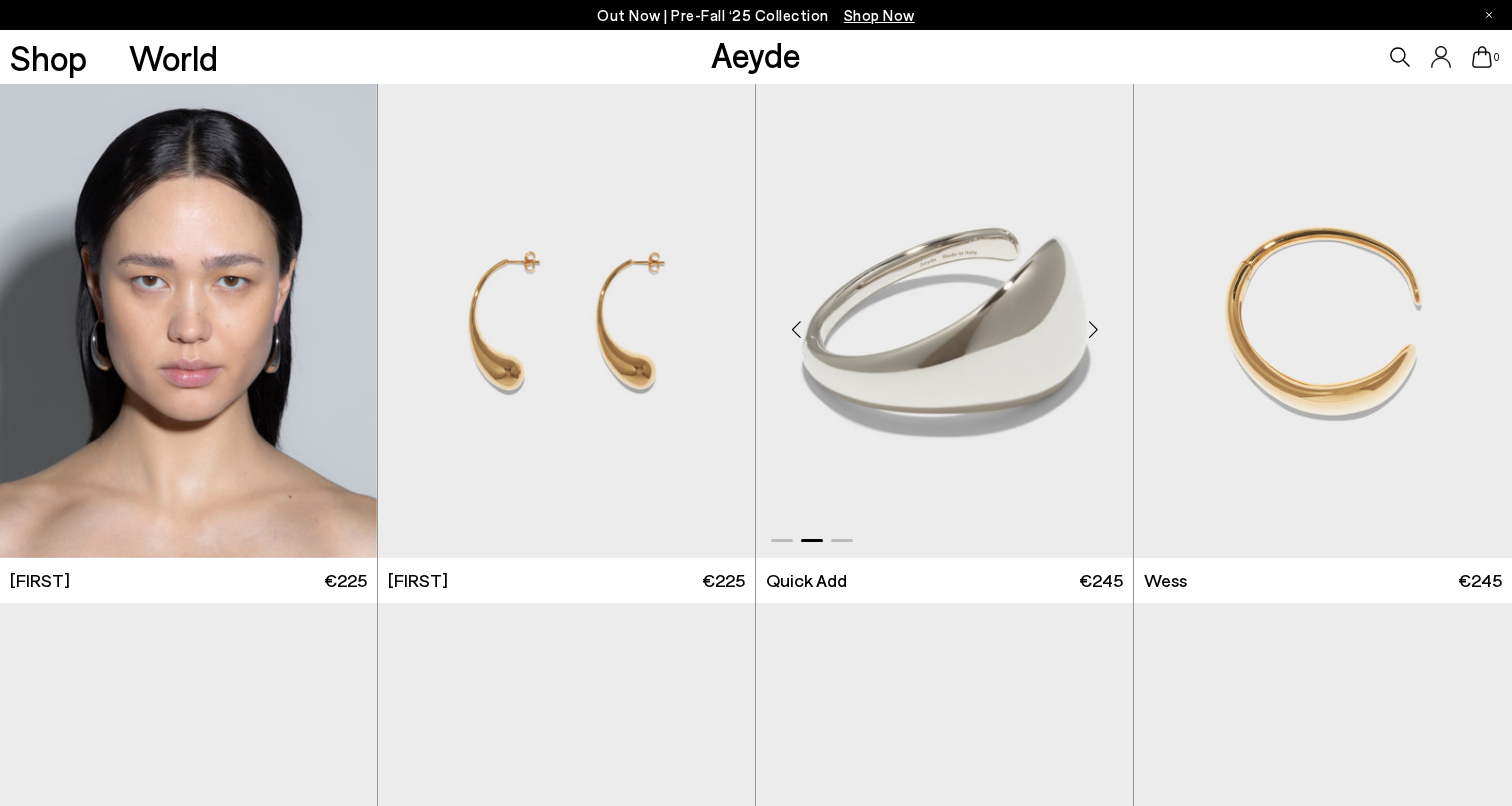 click at bounding box center [1093, 329] 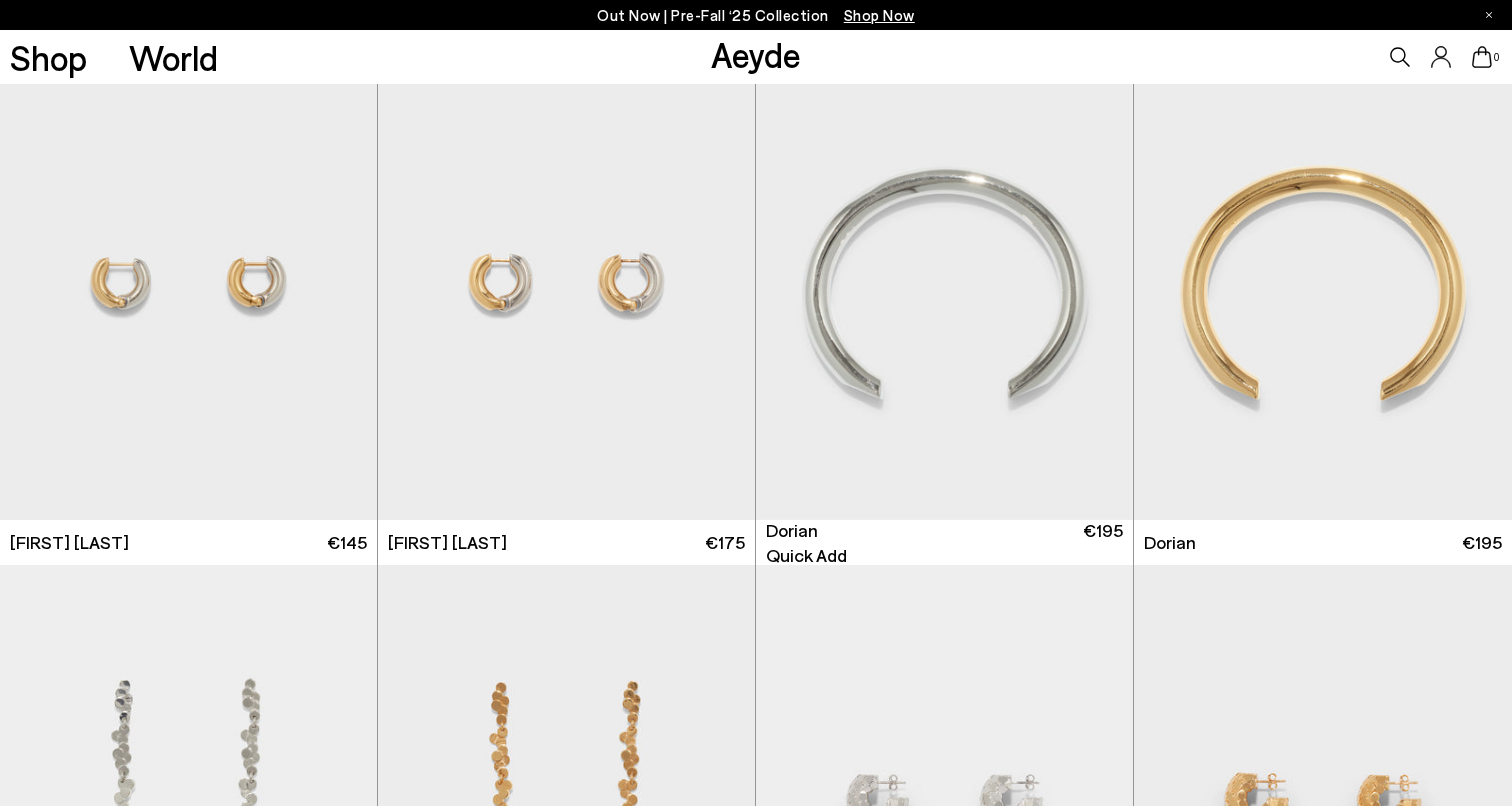 scroll, scrollTop: 3205, scrollLeft: 0, axis: vertical 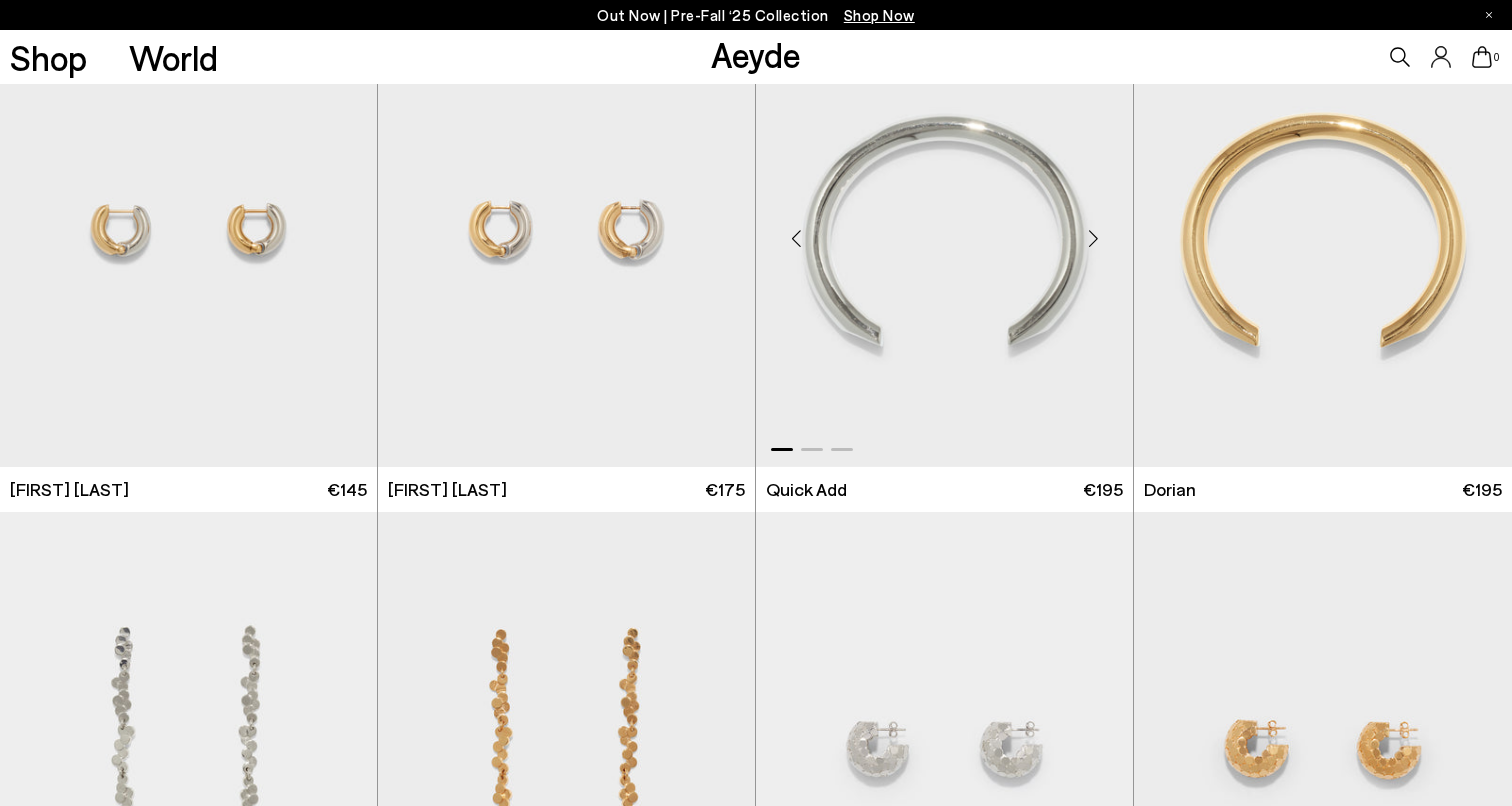 click at bounding box center (1093, 238) 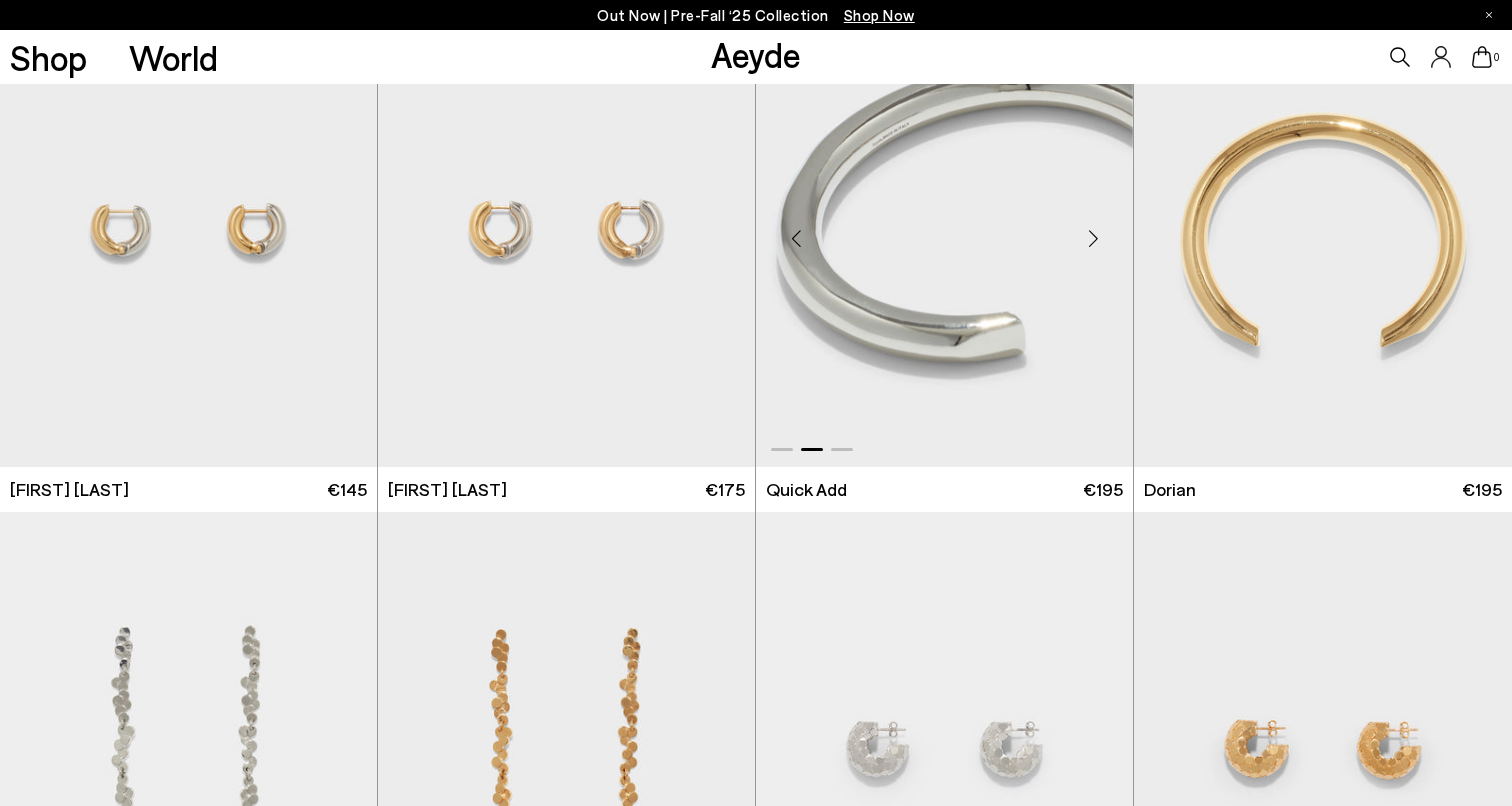click at bounding box center (1093, 238) 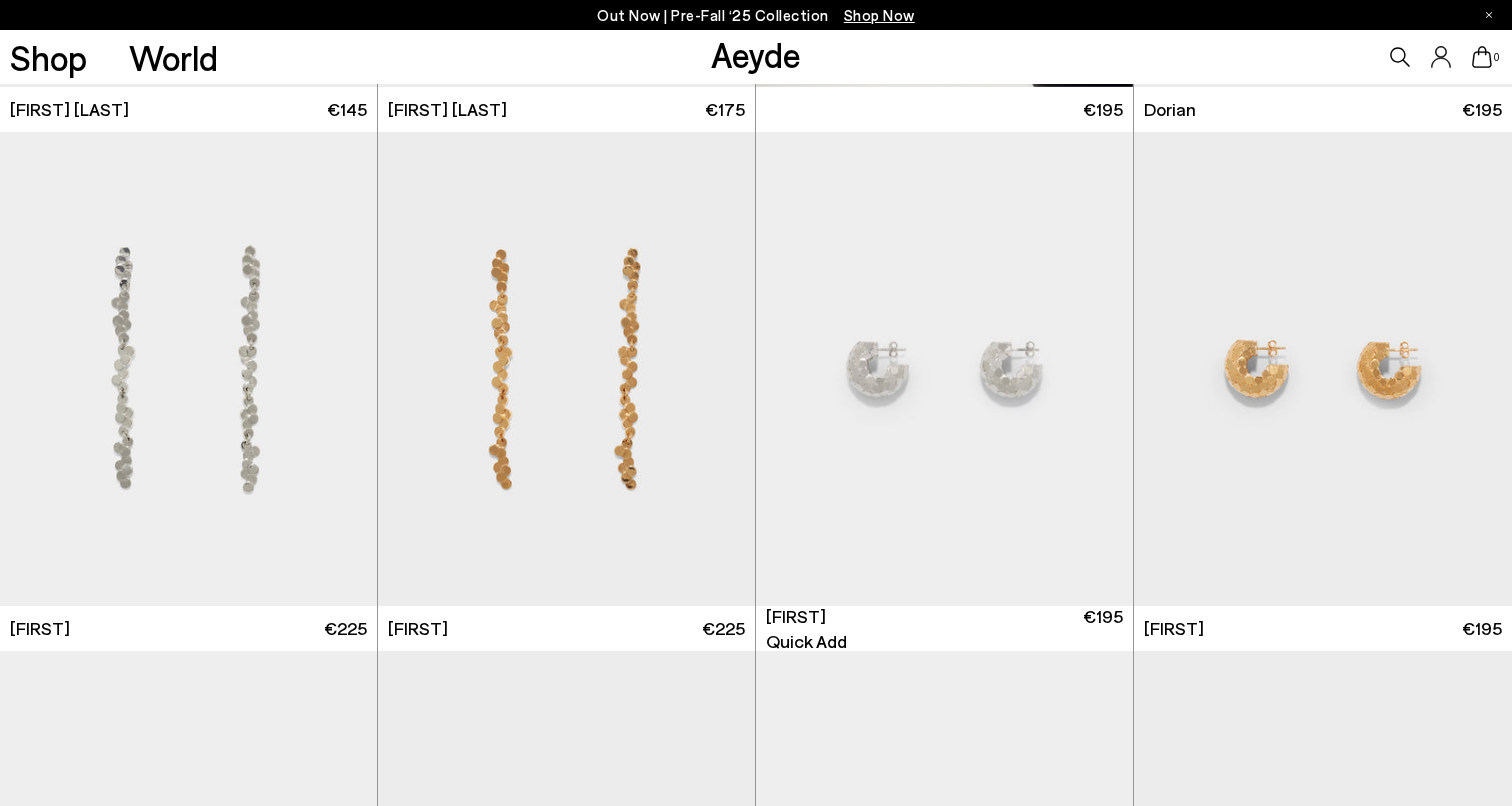 scroll, scrollTop: 3571, scrollLeft: 0, axis: vertical 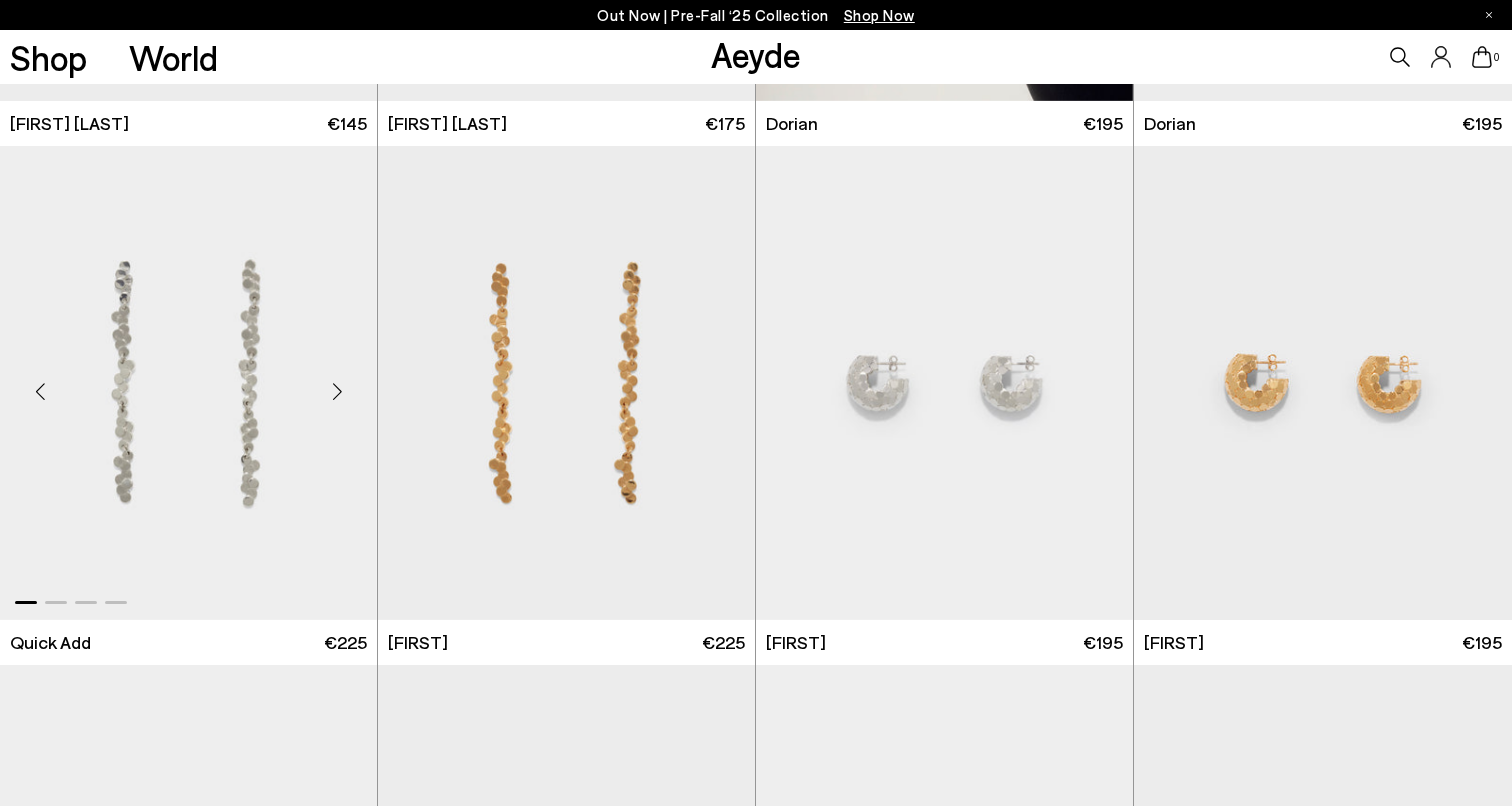 click at bounding box center [337, 391] 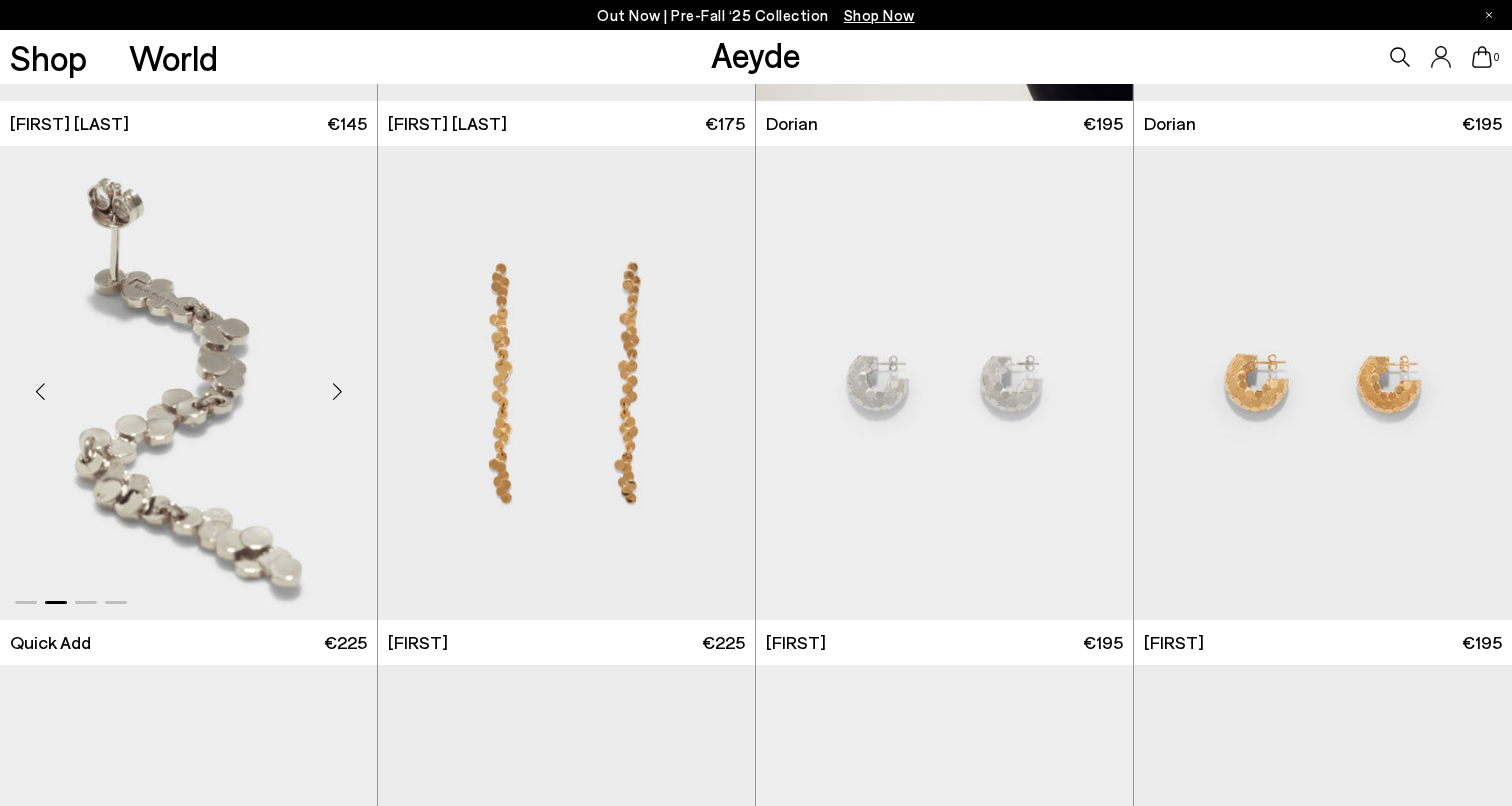 click at bounding box center [337, 391] 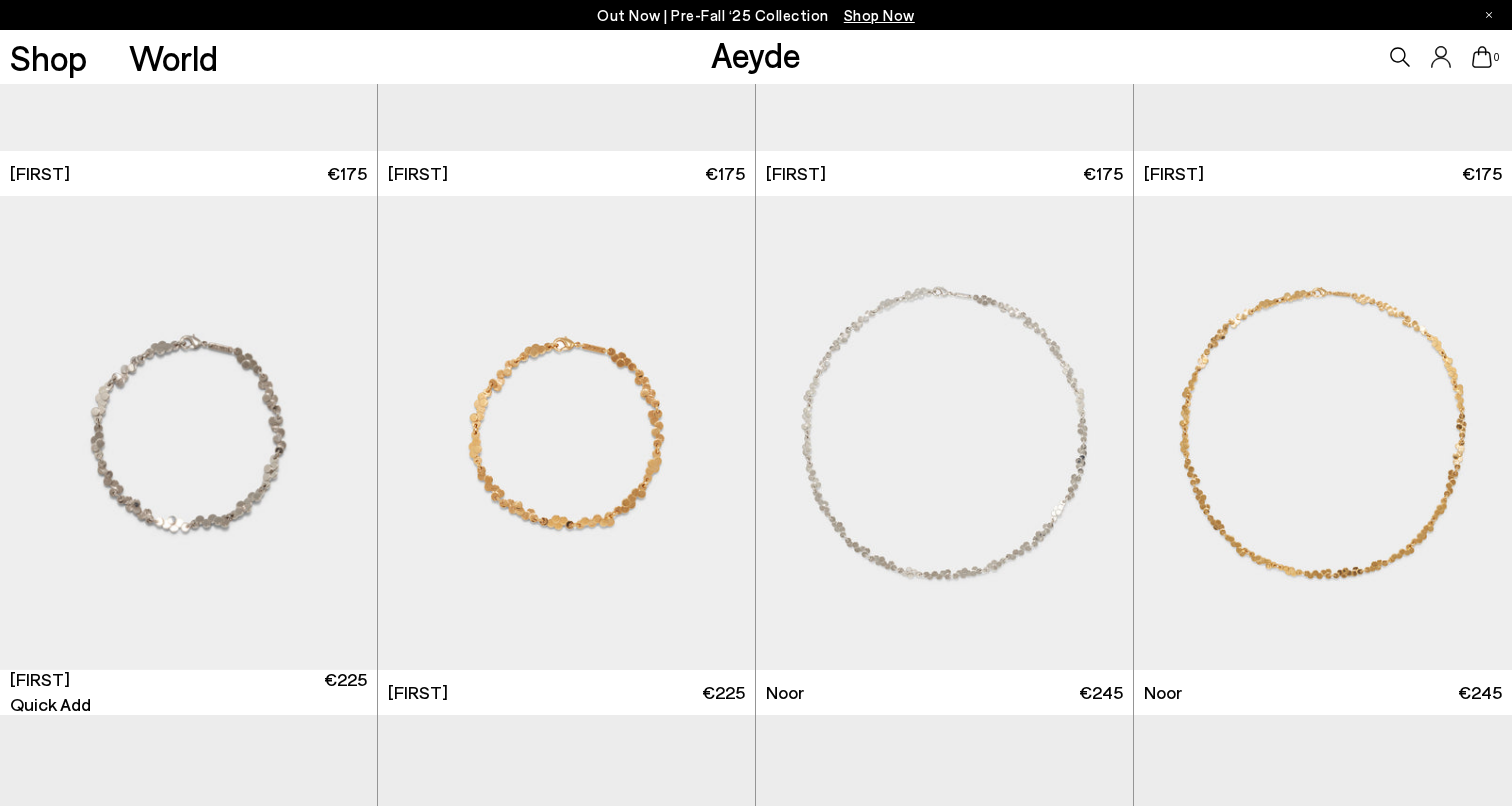 scroll, scrollTop: 4570, scrollLeft: 0, axis: vertical 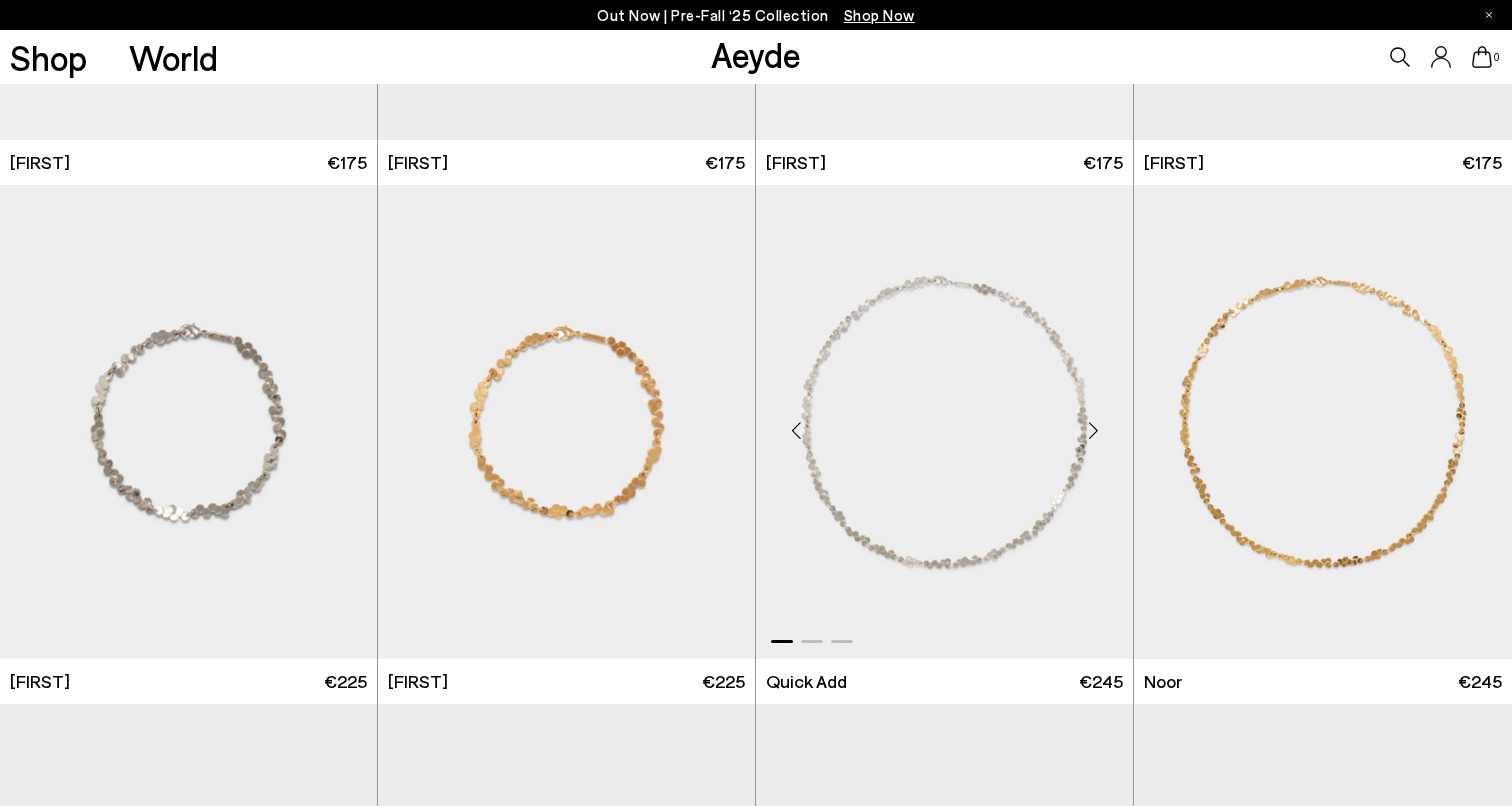 click at bounding box center (1093, 430) 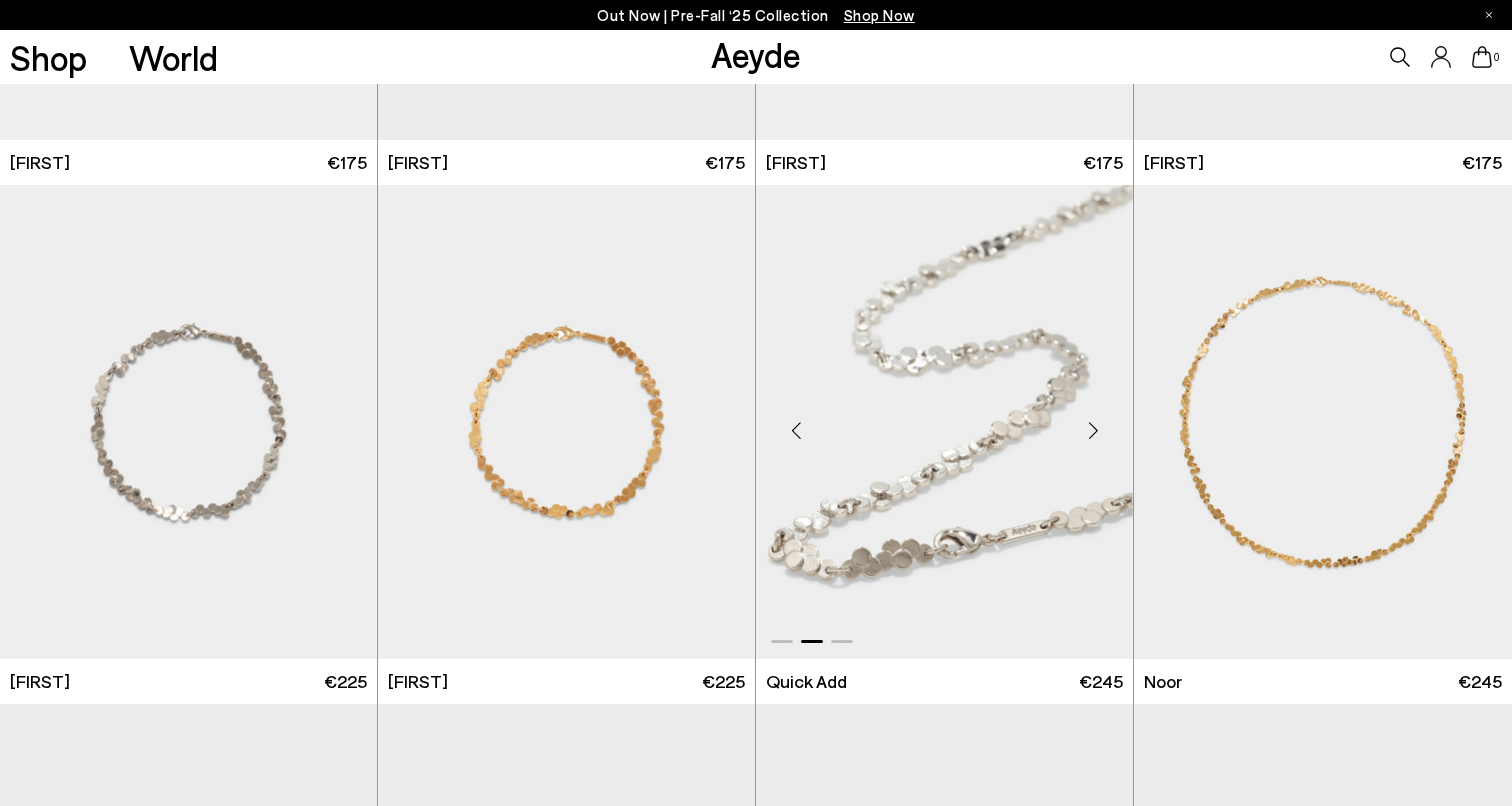 click at bounding box center (1093, 430) 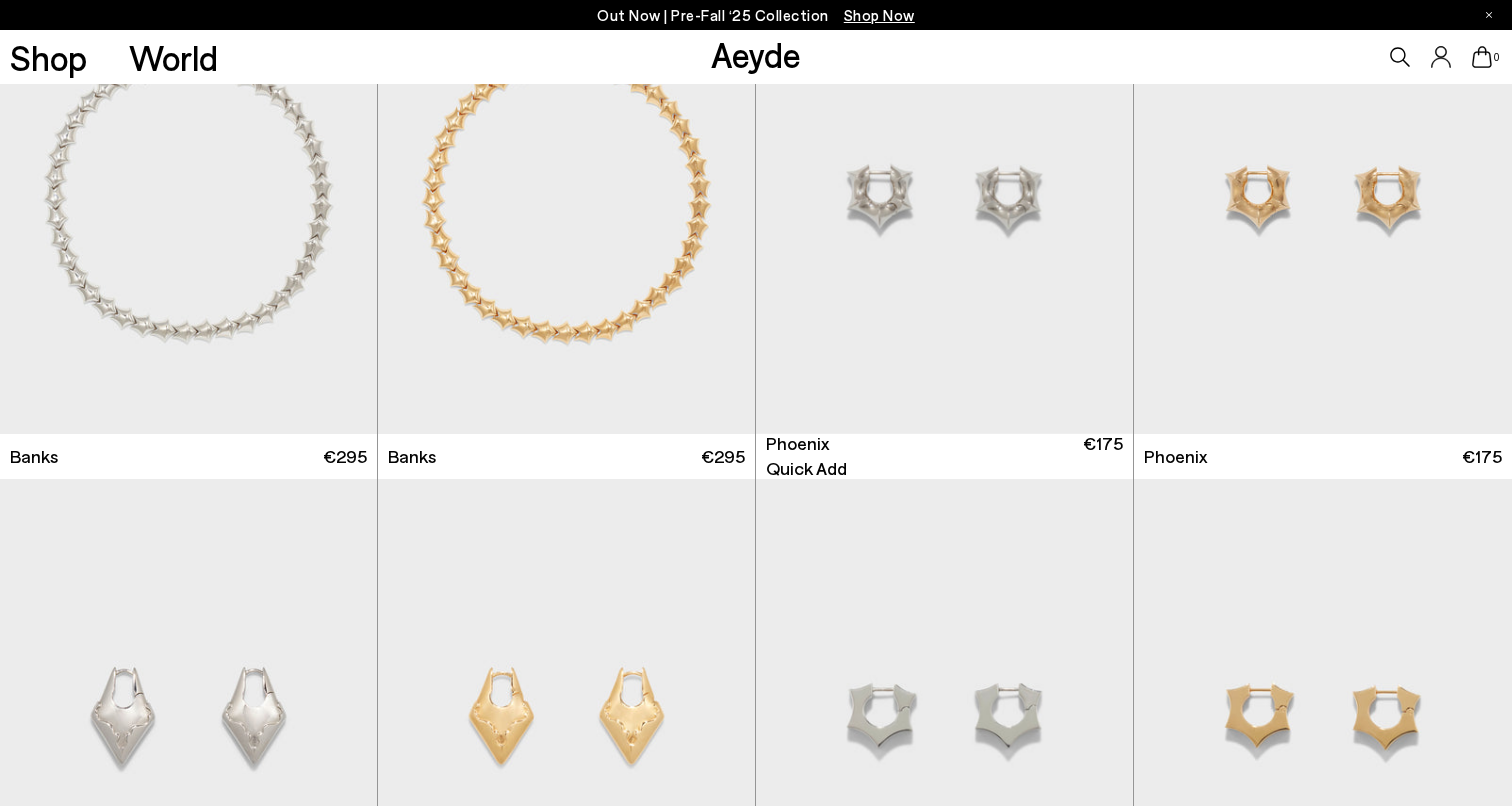 scroll, scrollTop: 6322, scrollLeft: 0, axis: vertical 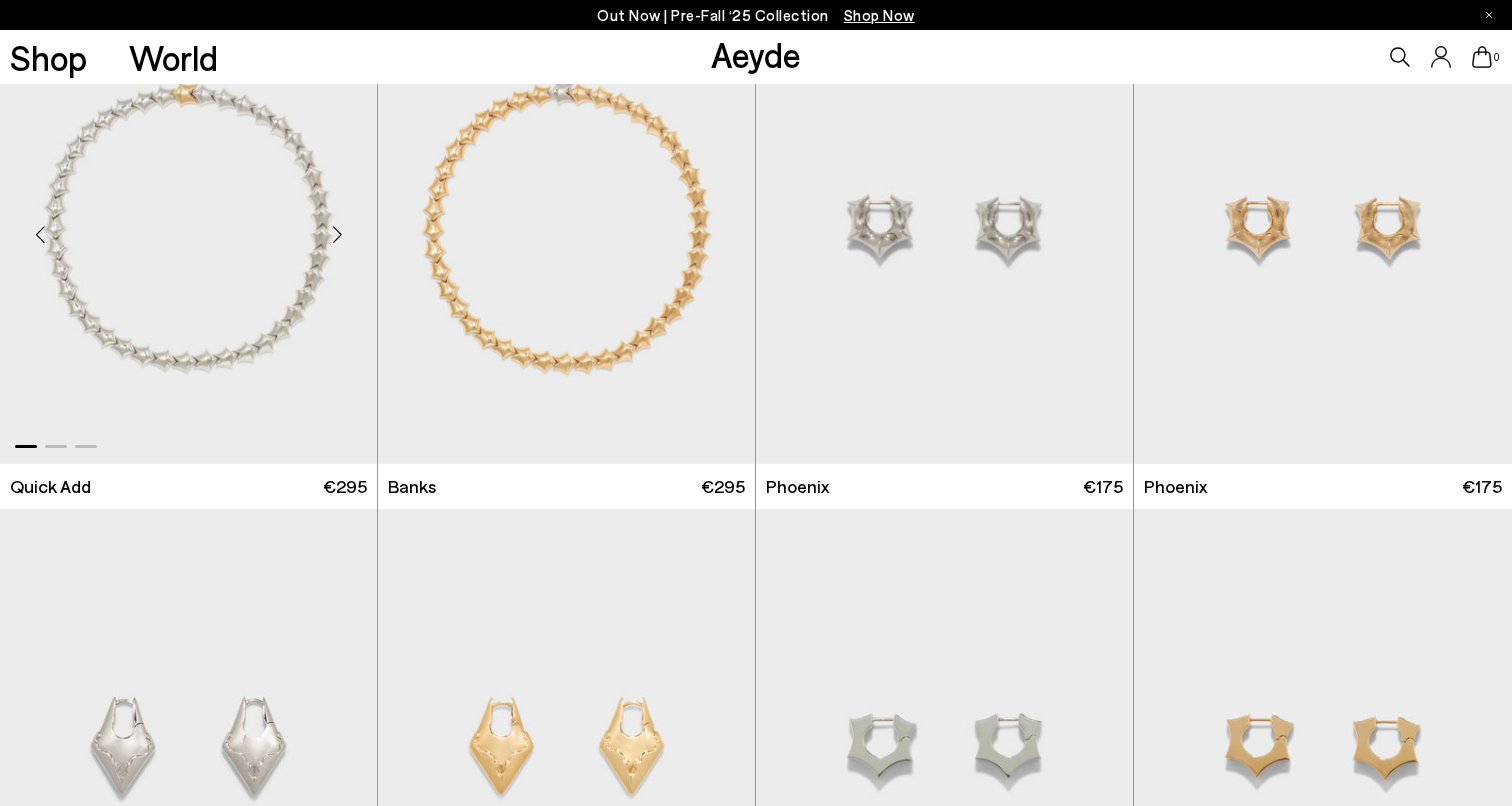 click at bounding box center [337, 235] 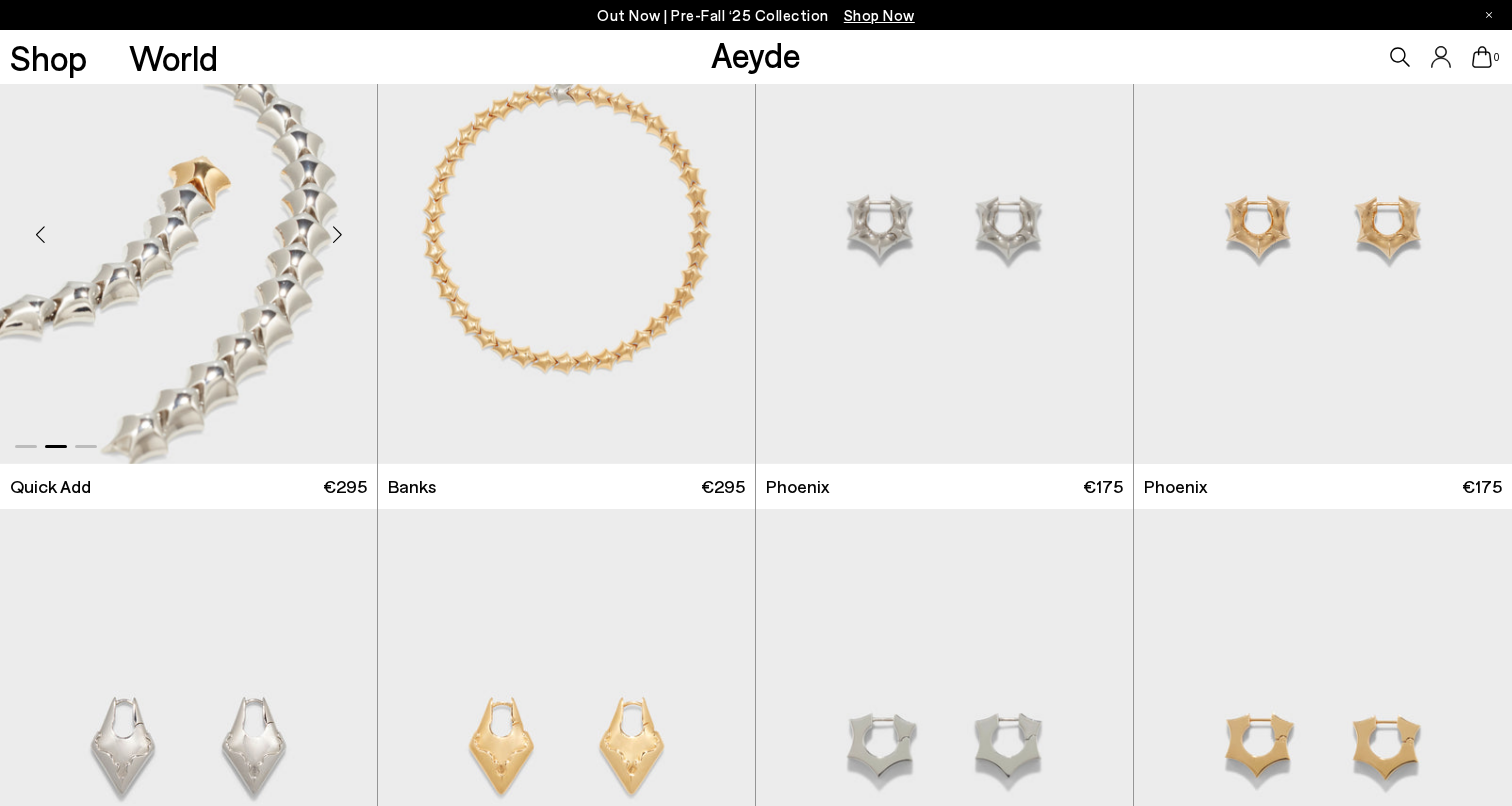 click at bounding box center (337, 235) 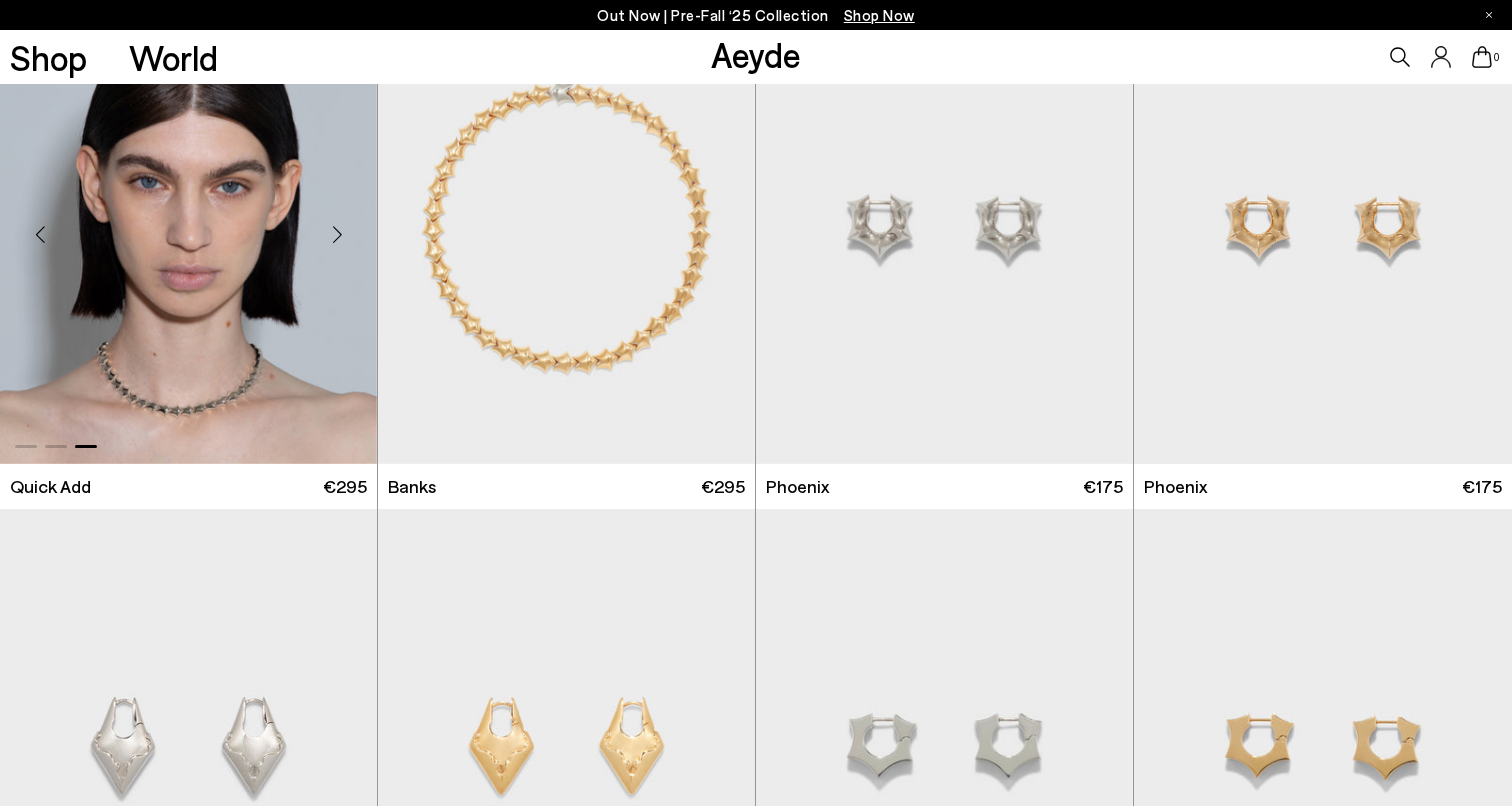 click at bounding box center [188, 227] 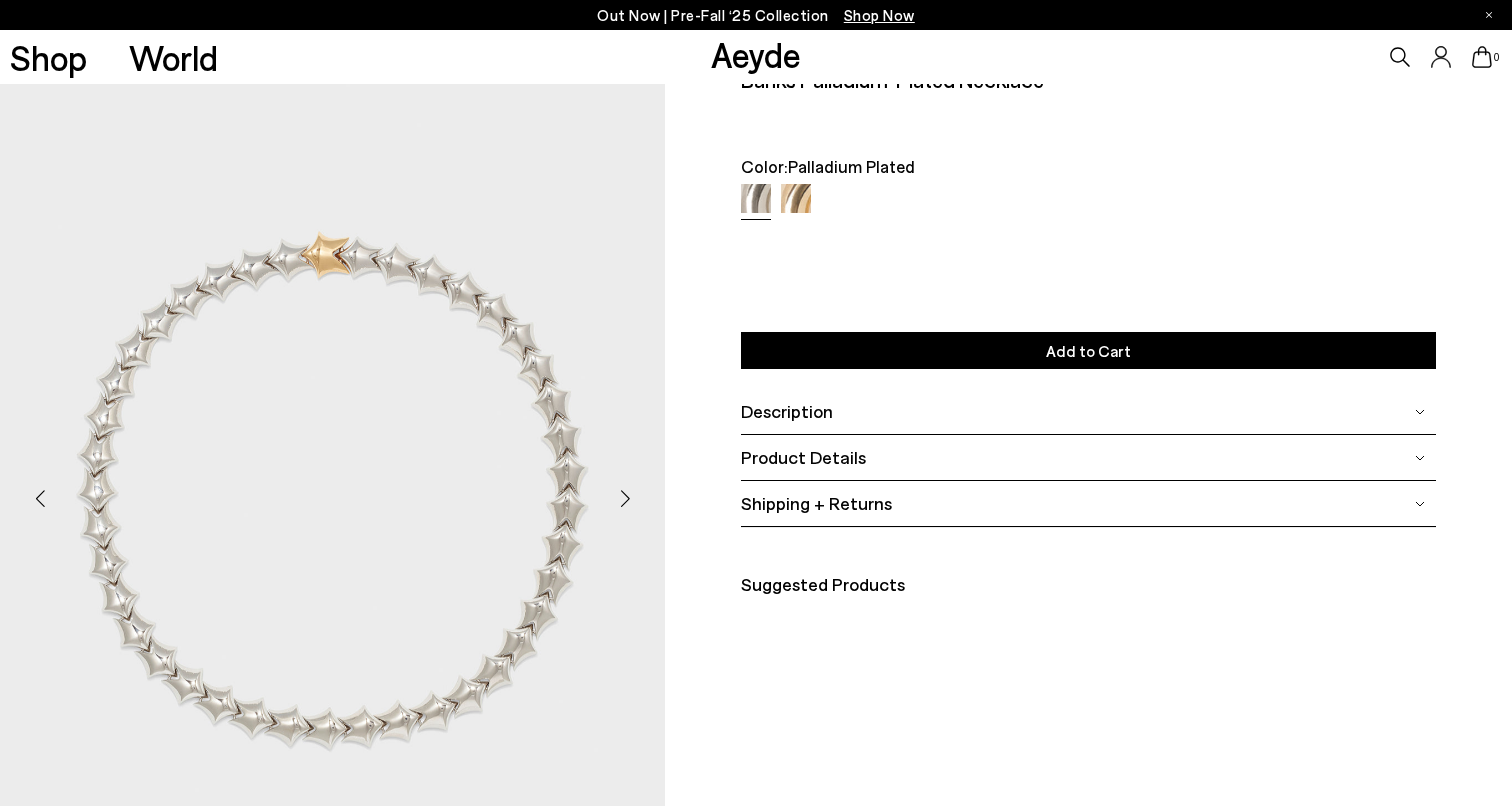 scroll, scrollTop: 0, scrollLeft: 0, axis: both 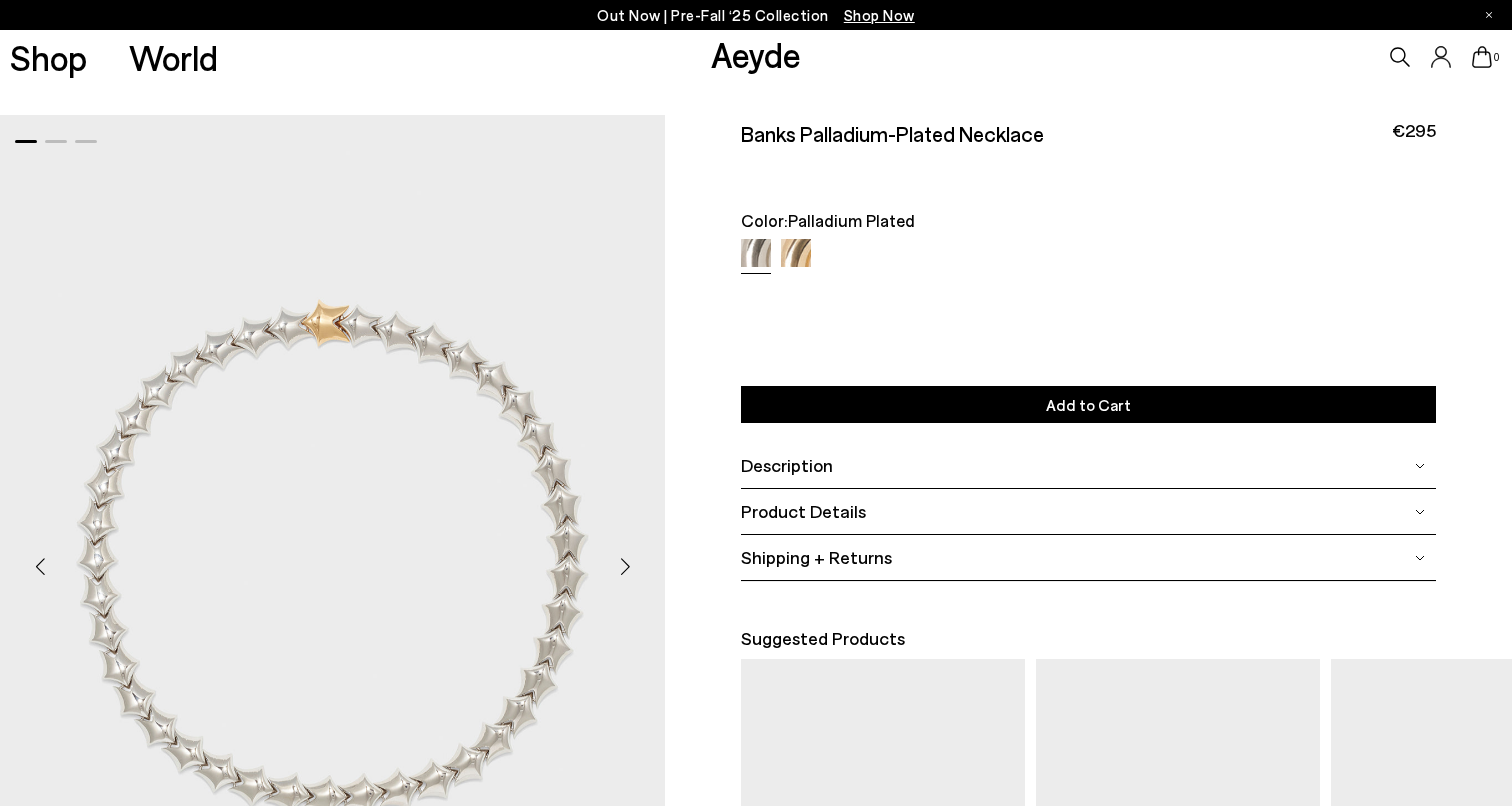 click at bounding box center (625, 566) 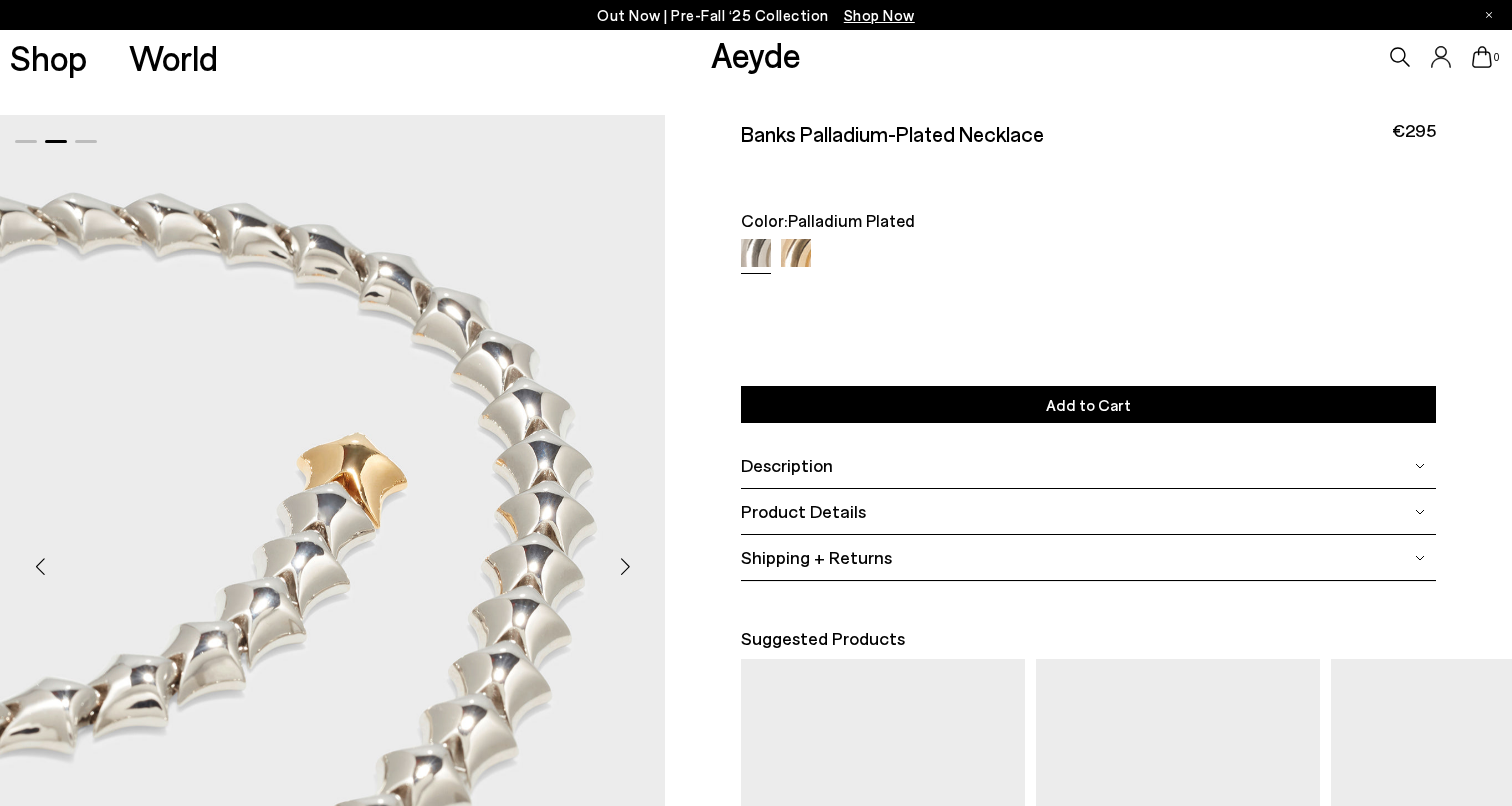 click at bounding box center [625, 566] 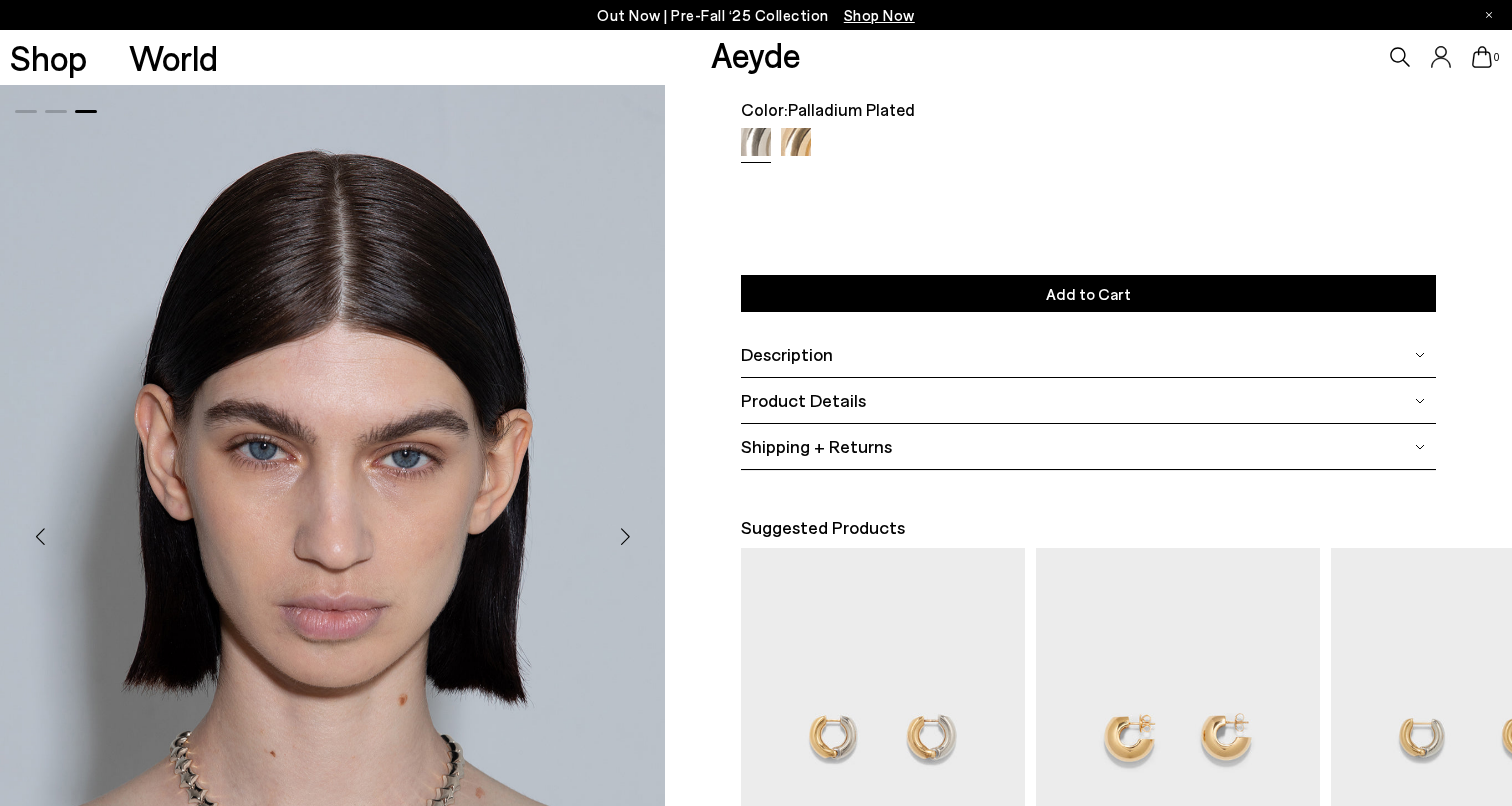 scroll, scrollTop: 0, scrollLeft: 0, axis: both 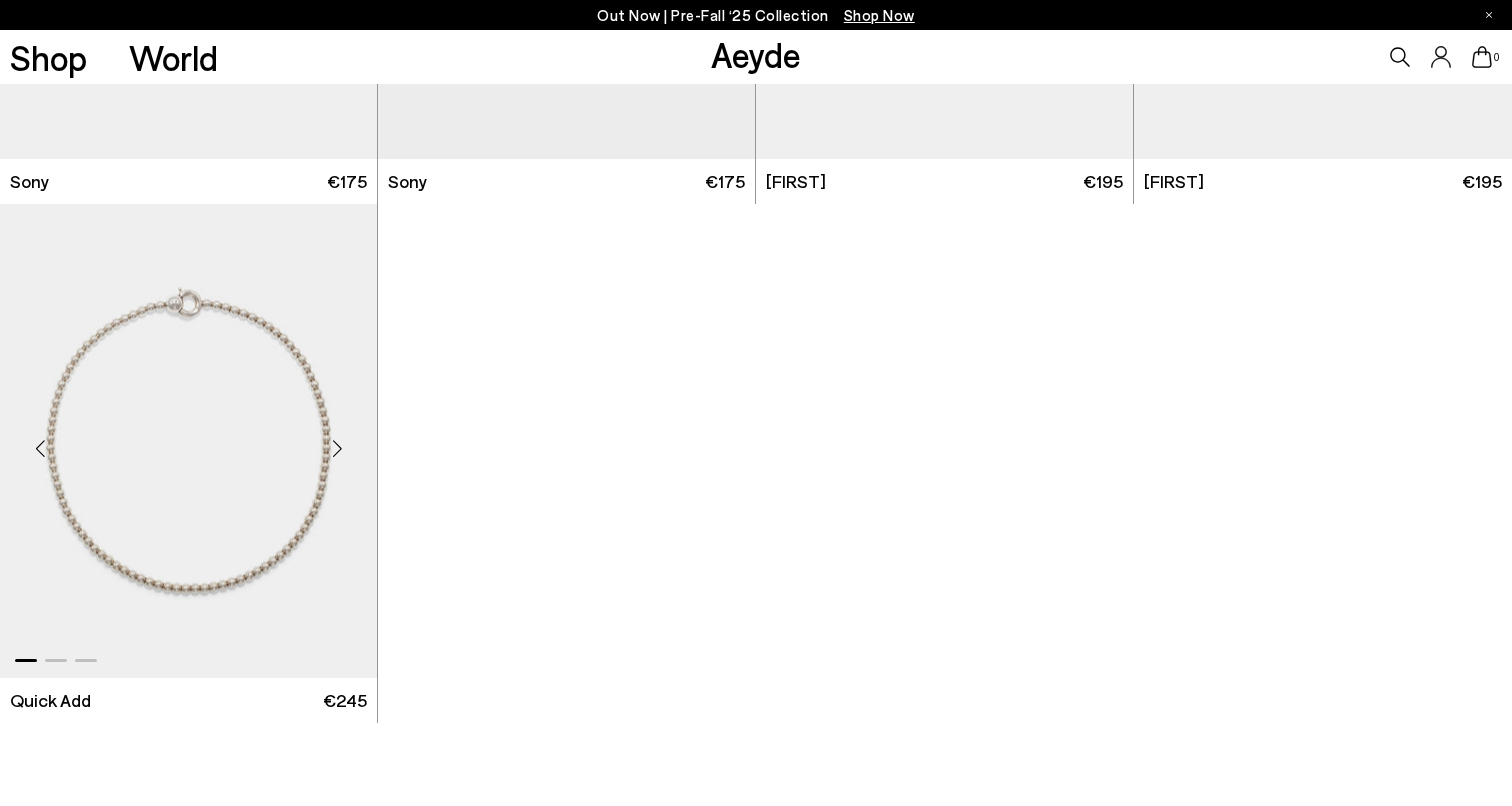 click at bounding box center (337, 449) 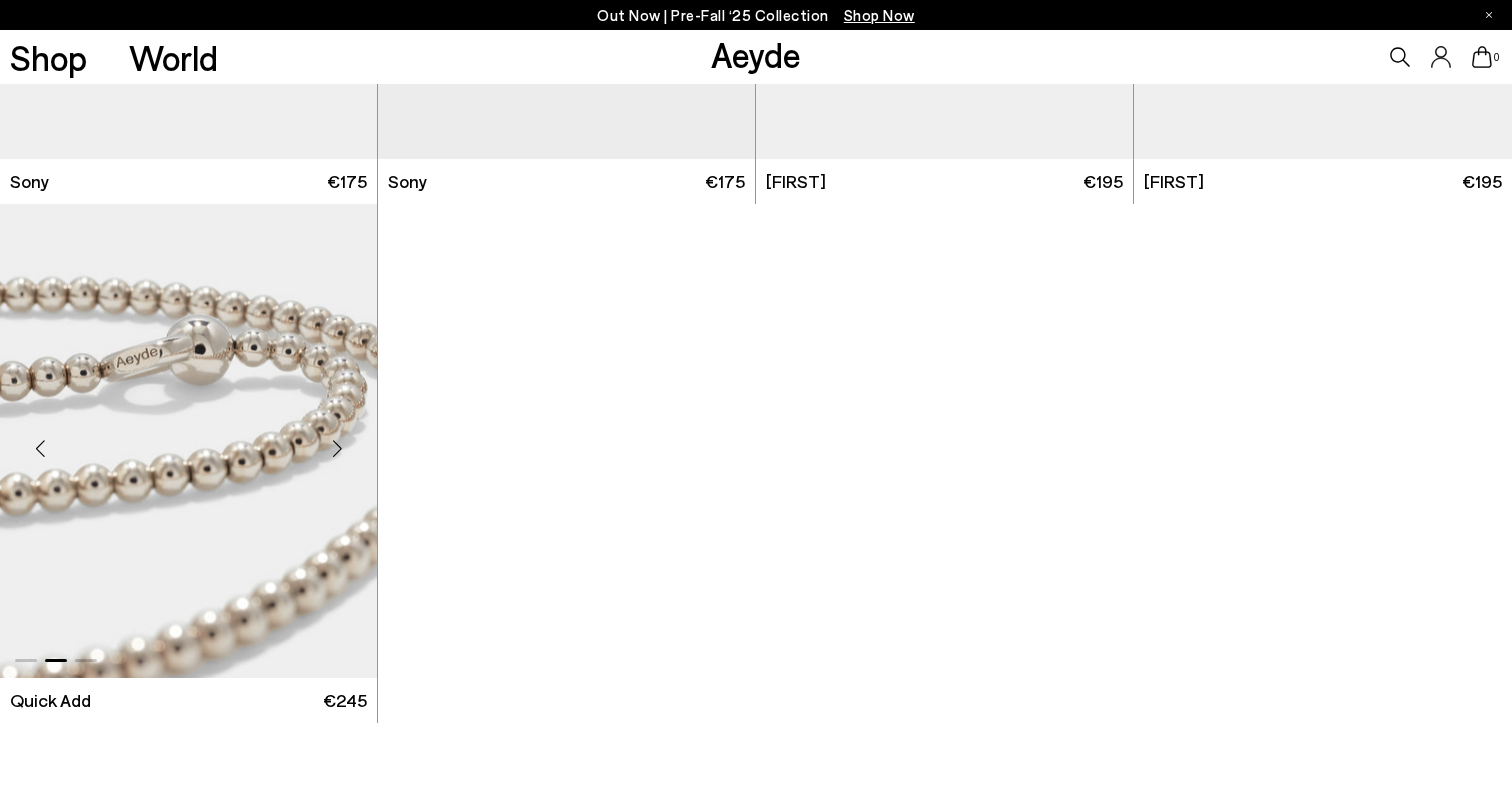click at bounding box center (337, 449) 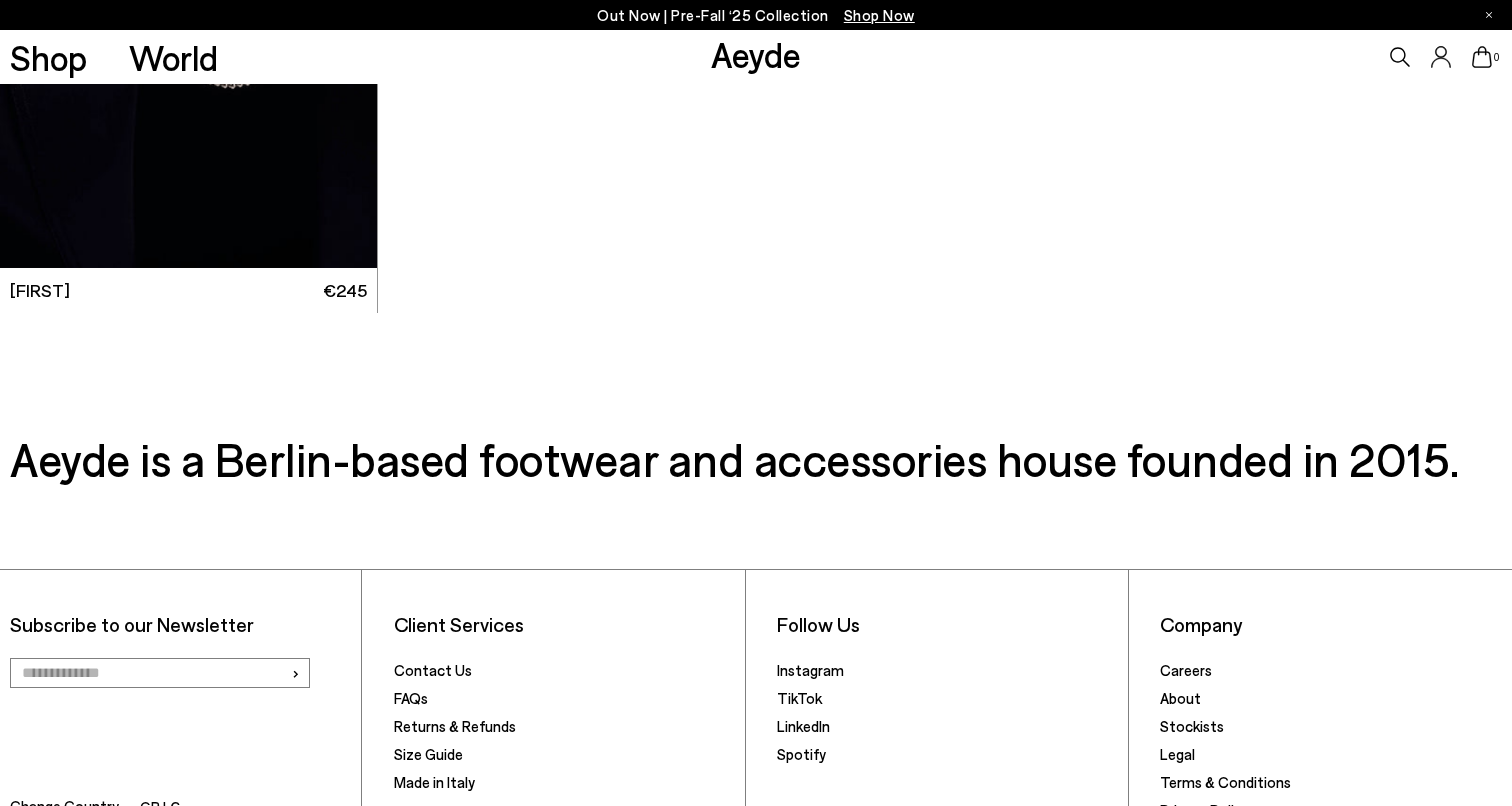 scroll, scrollTop: 12218, scrollLeft: 0, axis: vertical 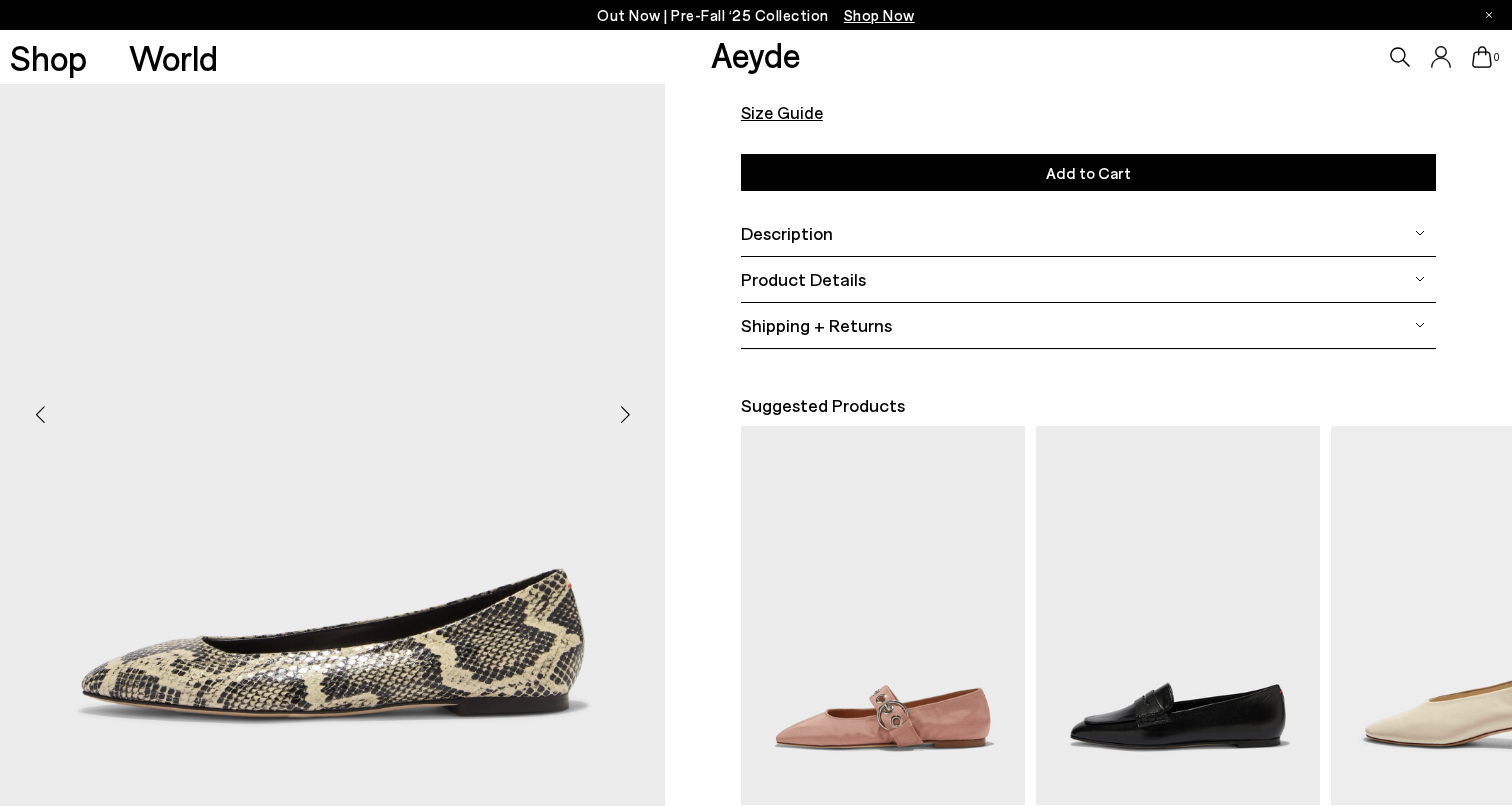 click at bounding box center (625, 415) 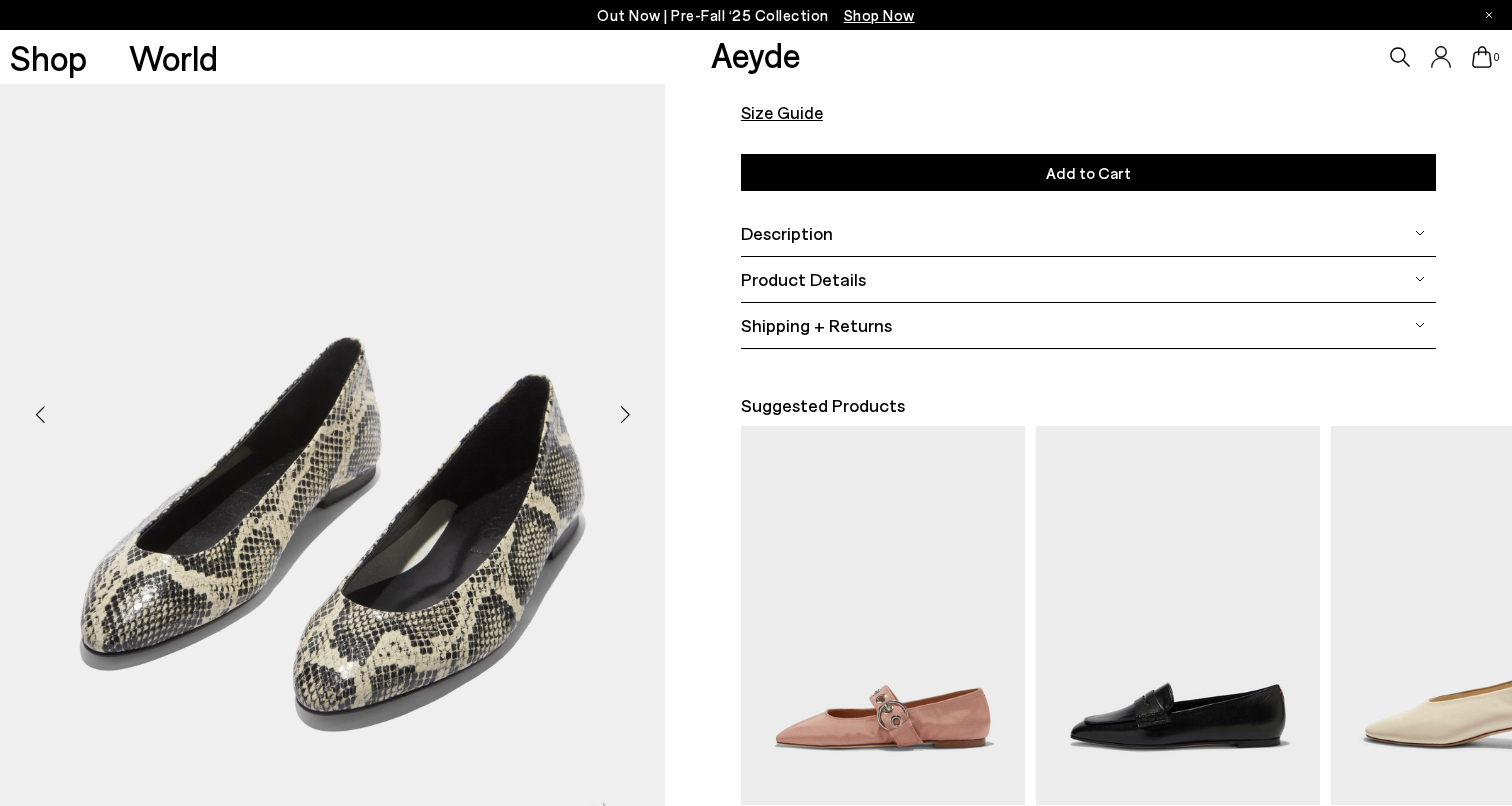 click at bounding box center [625, 415] 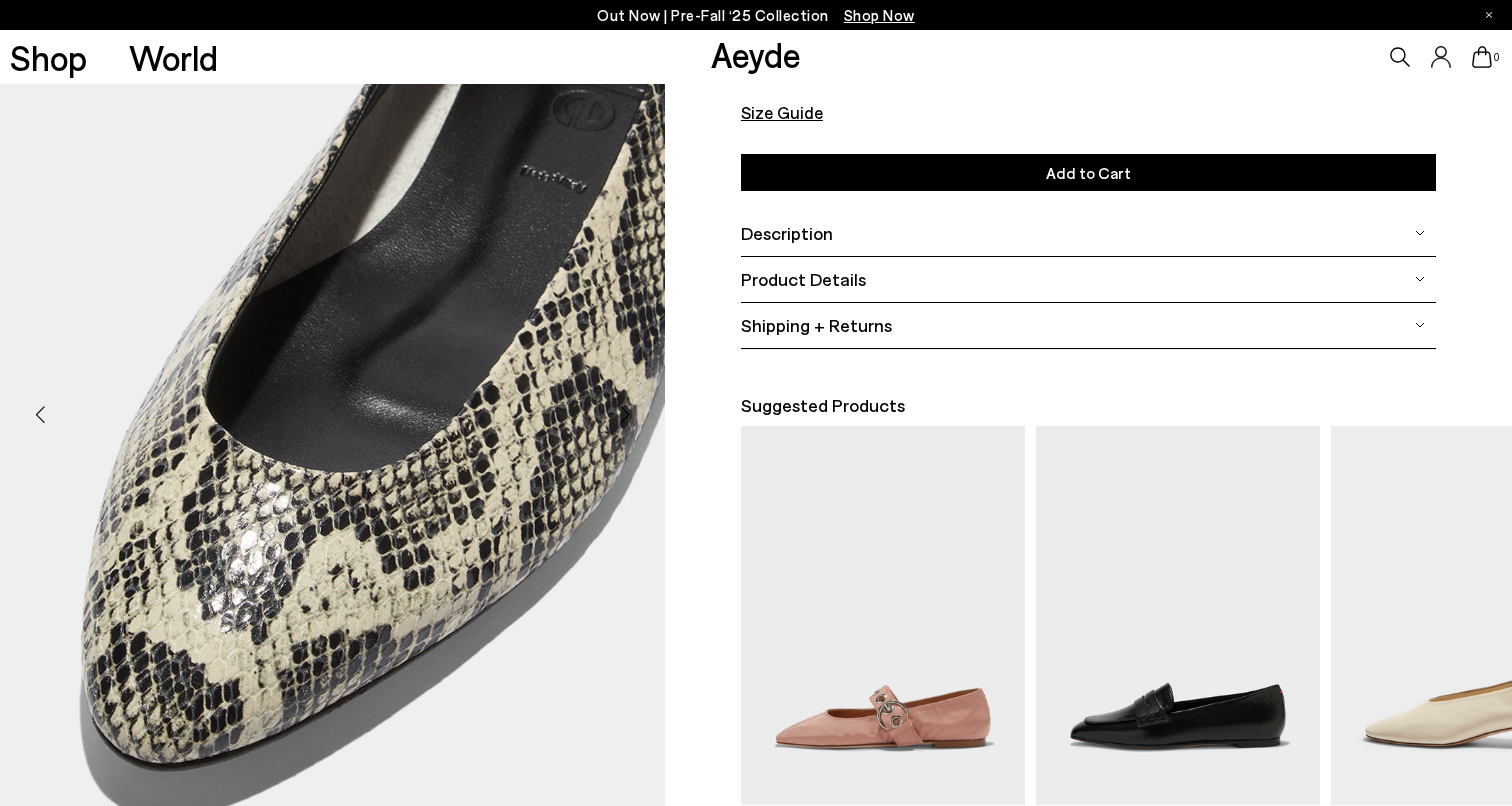 click at bounding box center [625, 415] 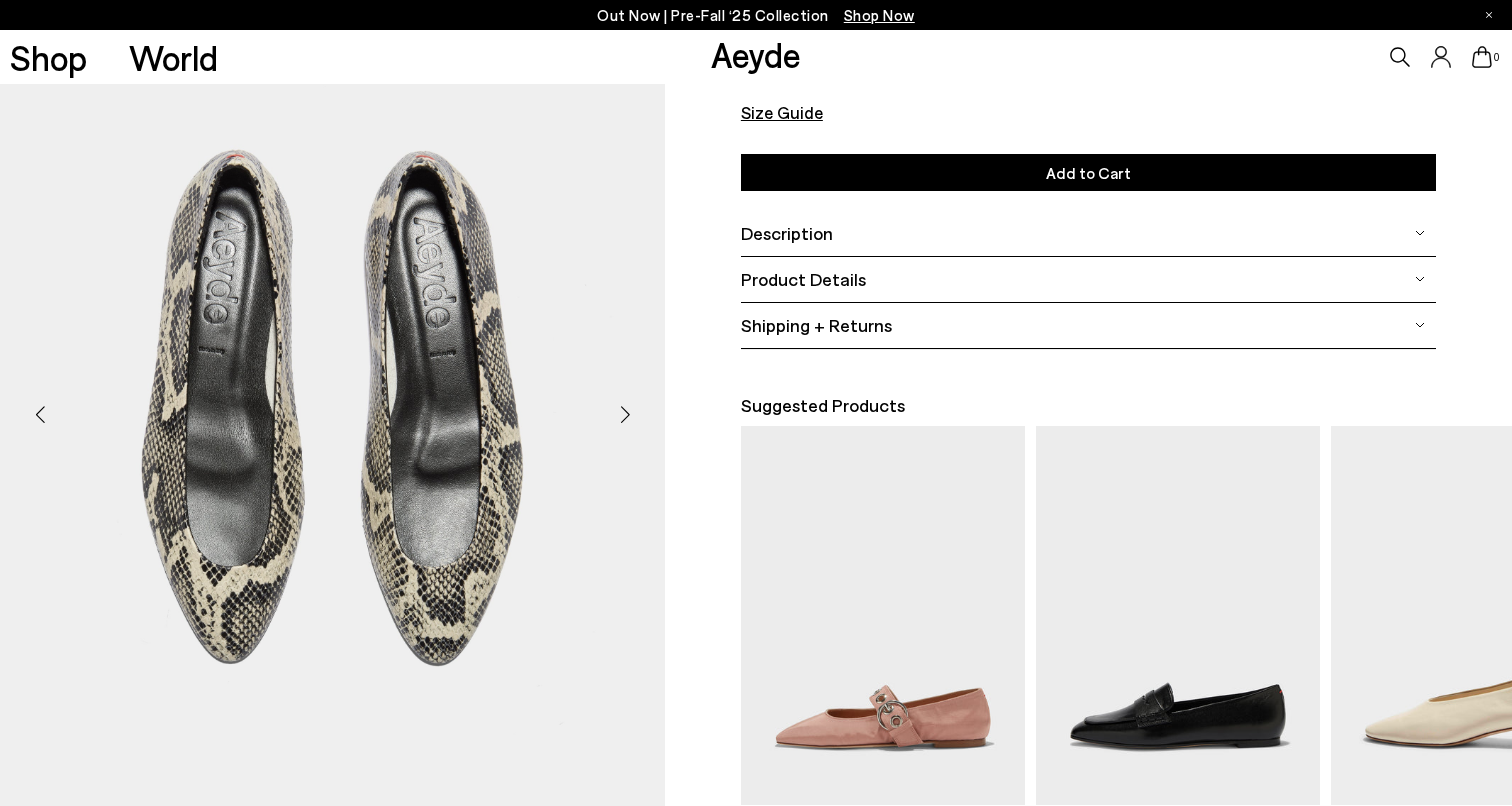 click at bounding box center [625, 415] 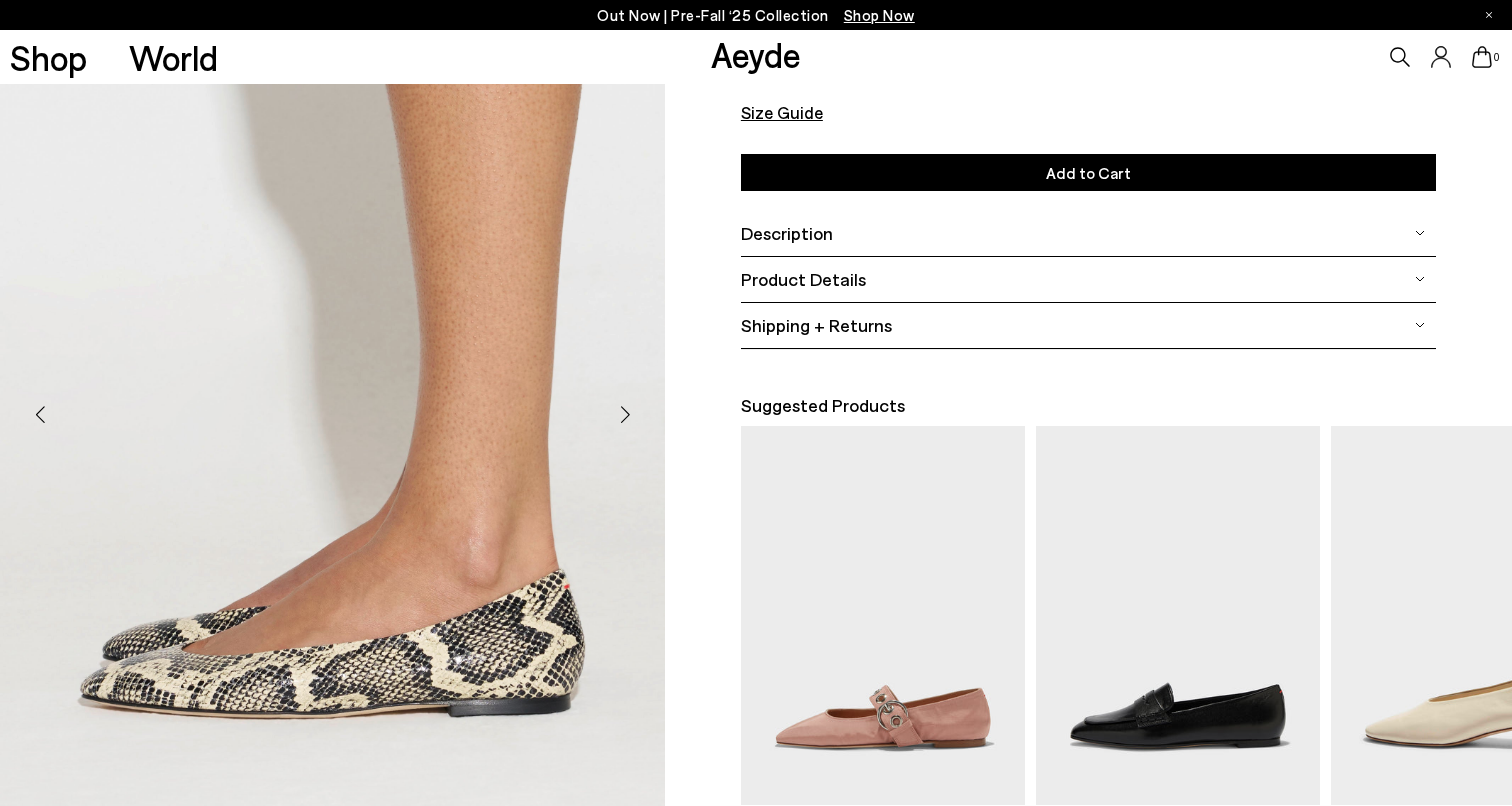 click at bounding box center [625, 415] 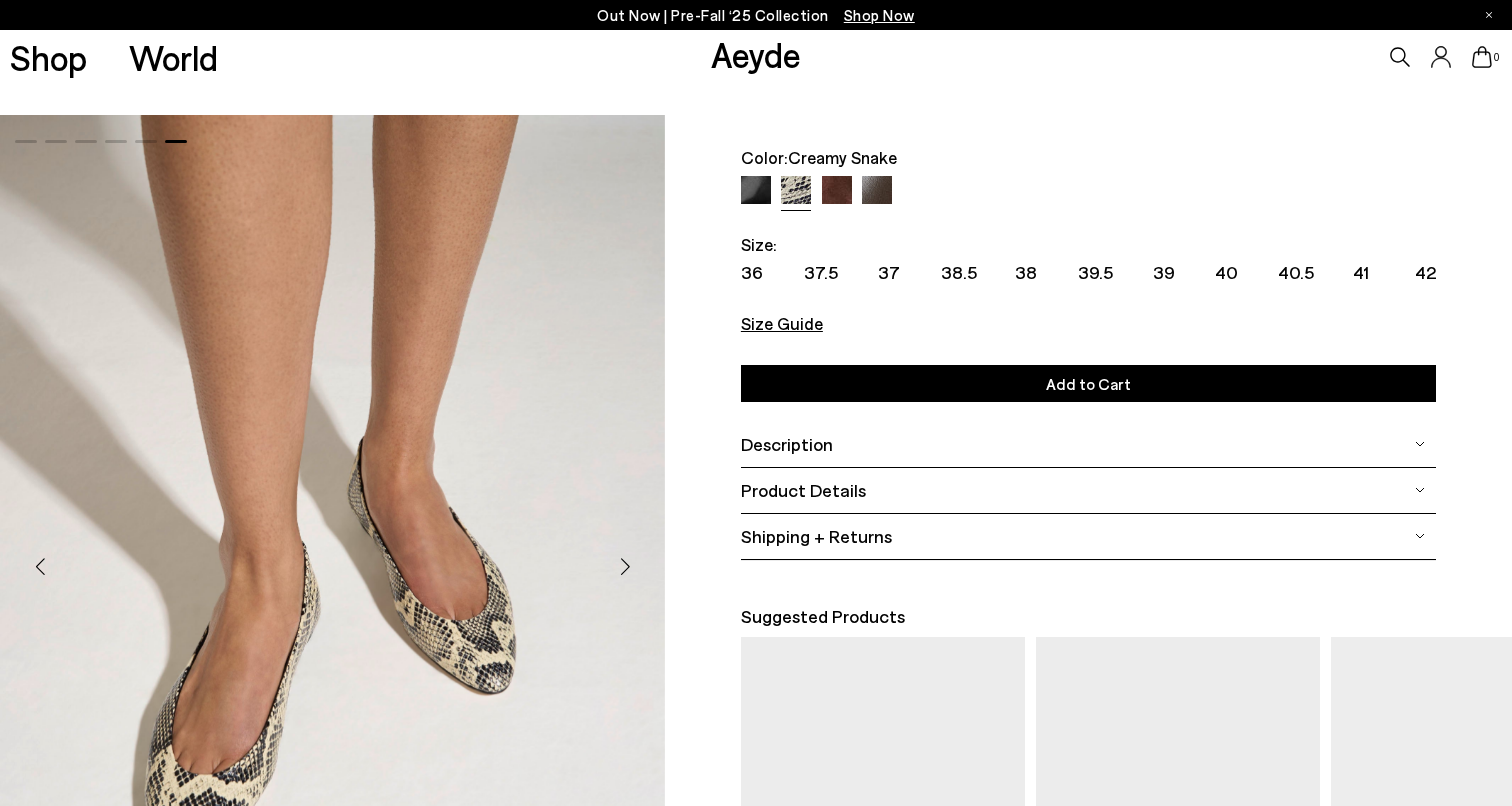 scroll, scrollTop: 68, scrollLeft: 0, axis: vertical 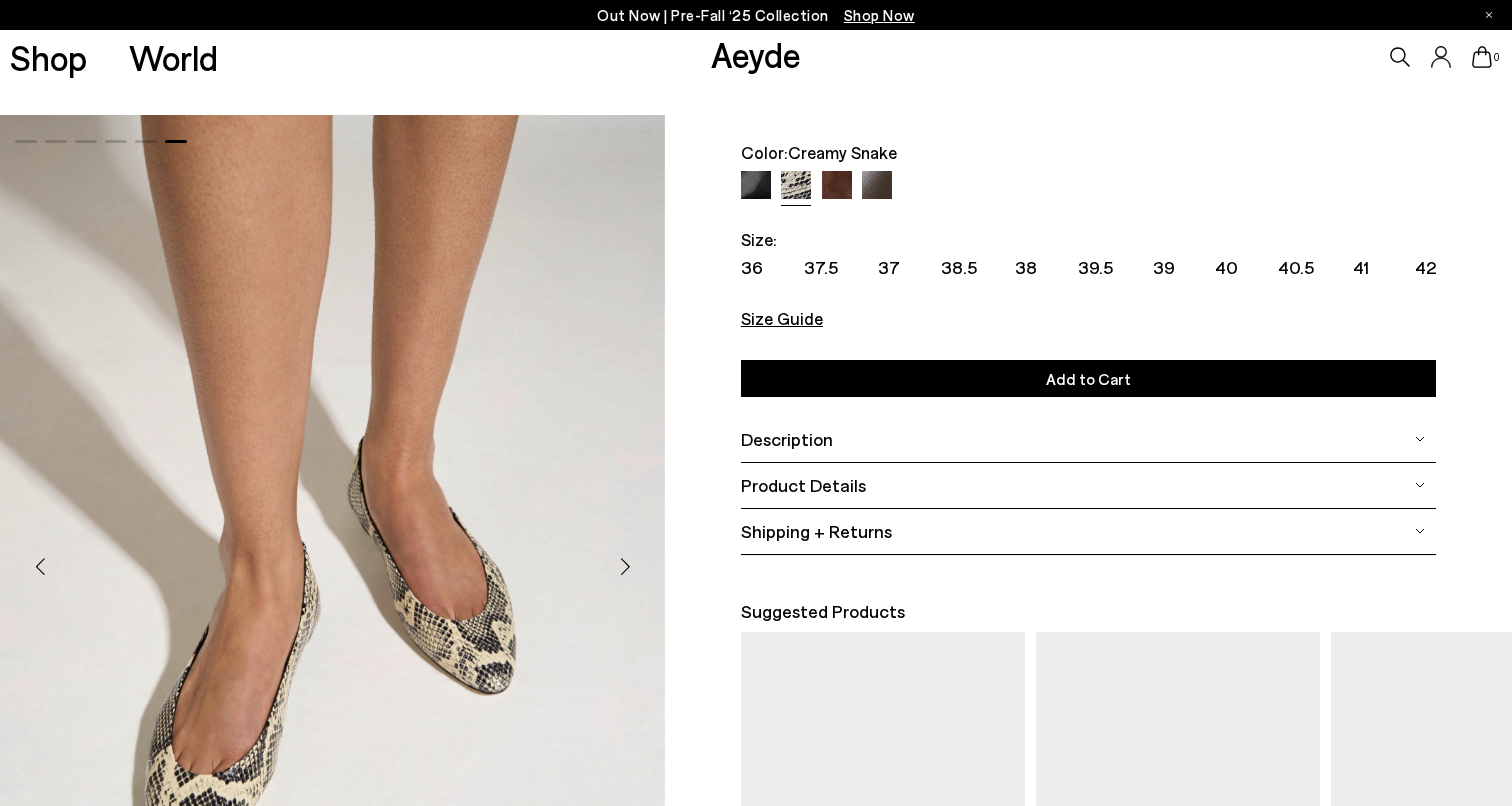 click on "Size Guide" at bounding box center [782, 318] 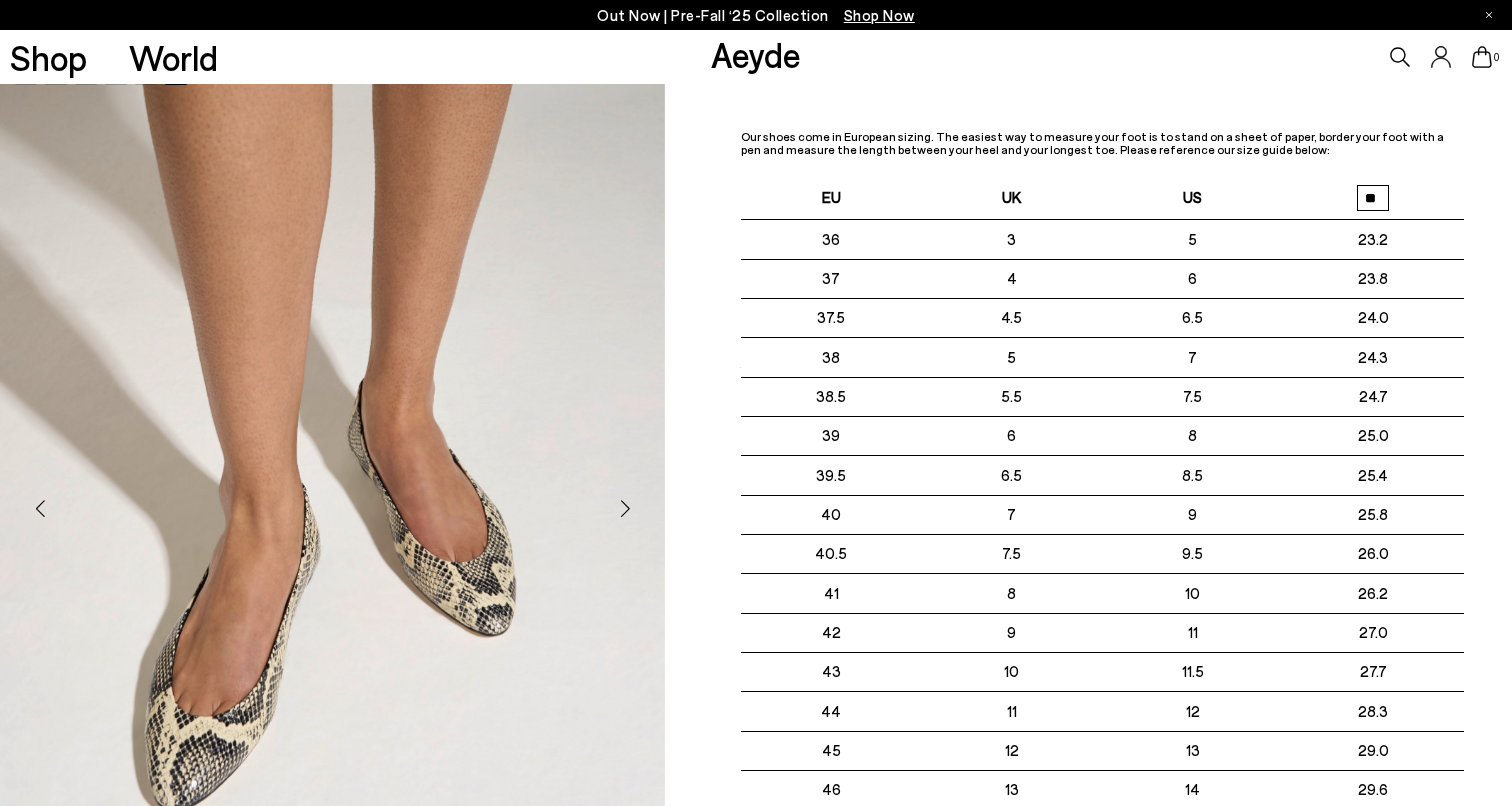 scroll, scrollTop: 0, scrollLeft: 0, axis: both 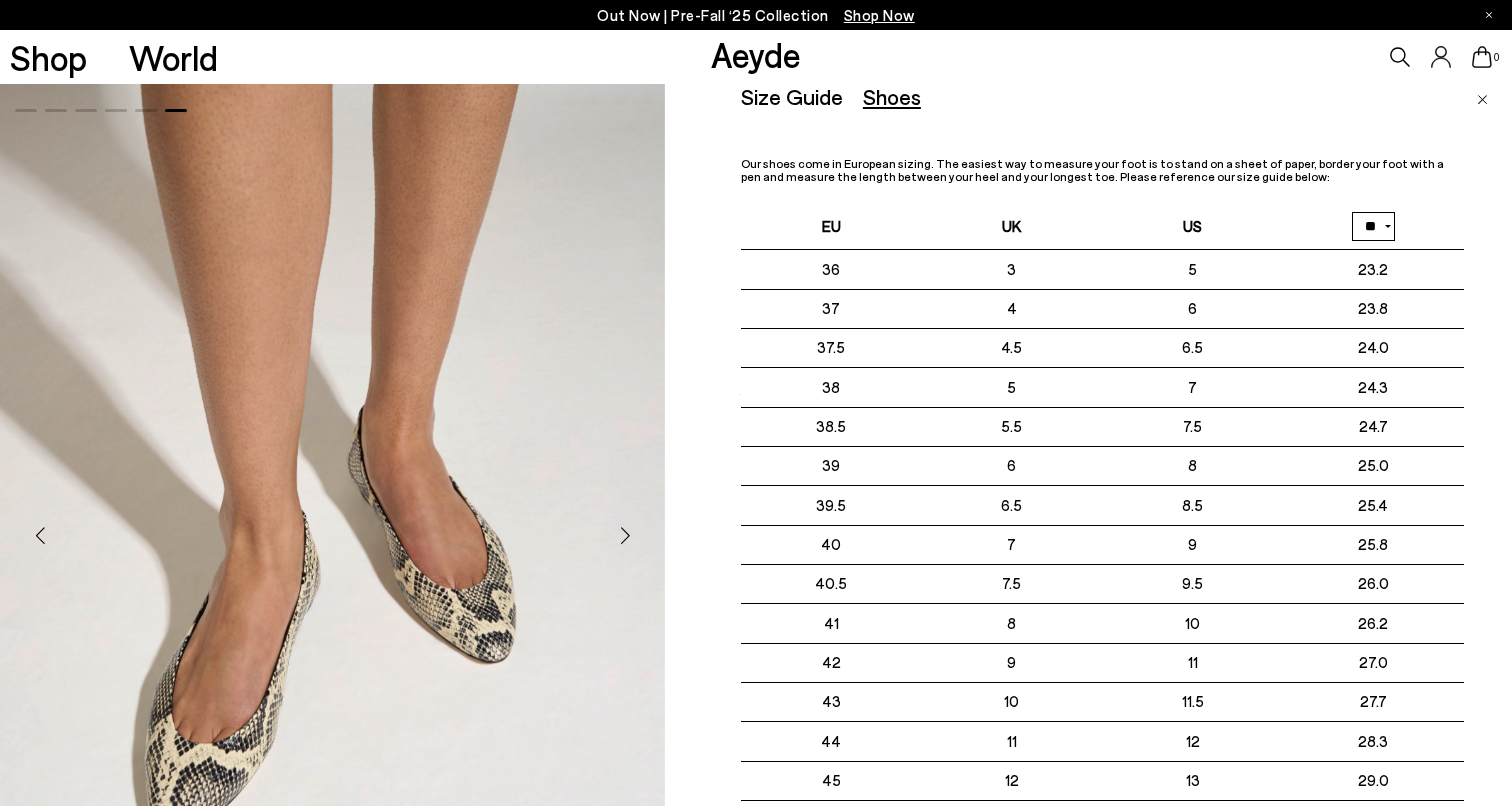 click on "**
**" at bounding box center (1373, 226) 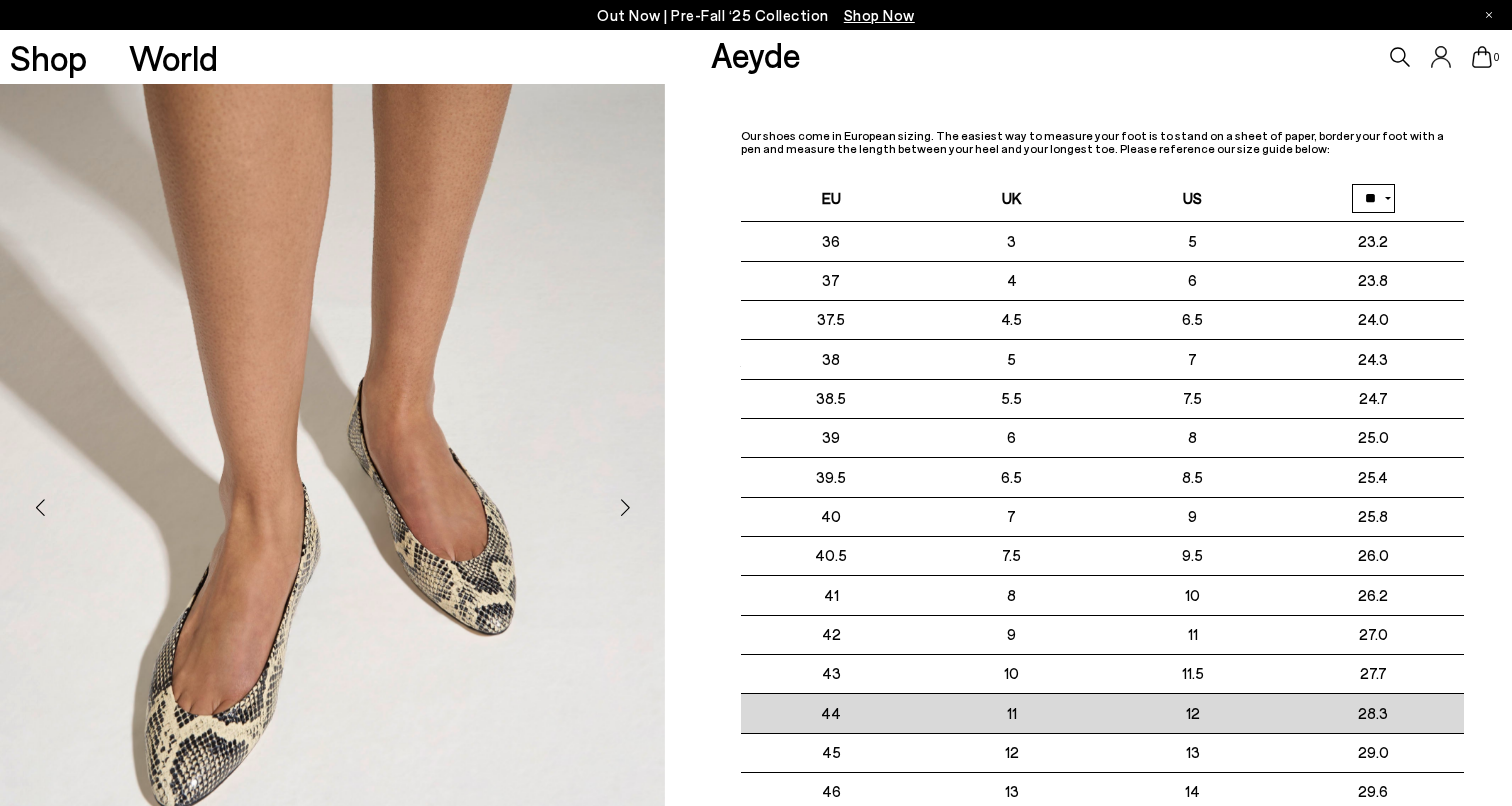 scroll, scrollTop: 0, scrollLeft: 0, axis: both 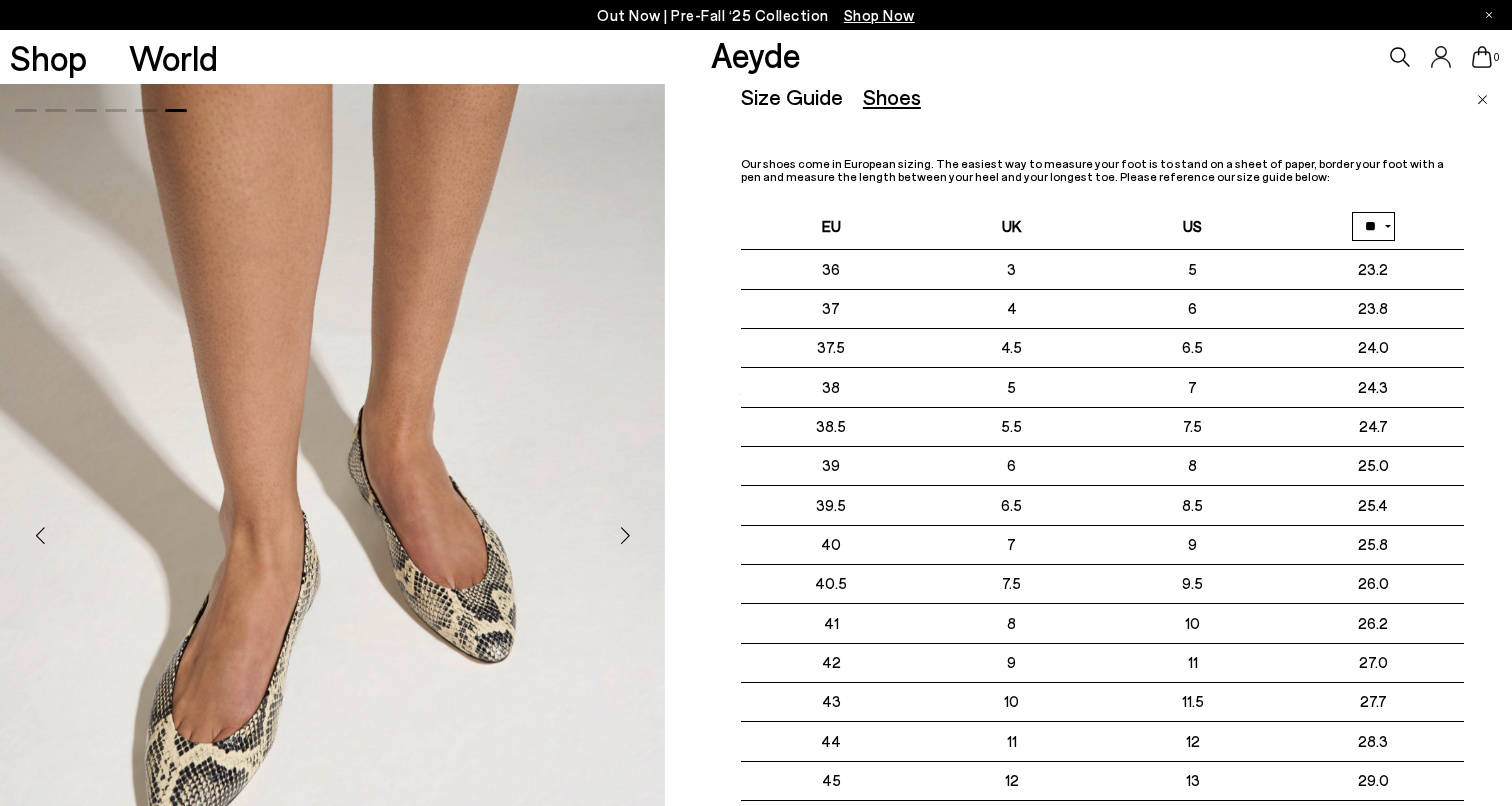 click at bounding box center (1482, 100) 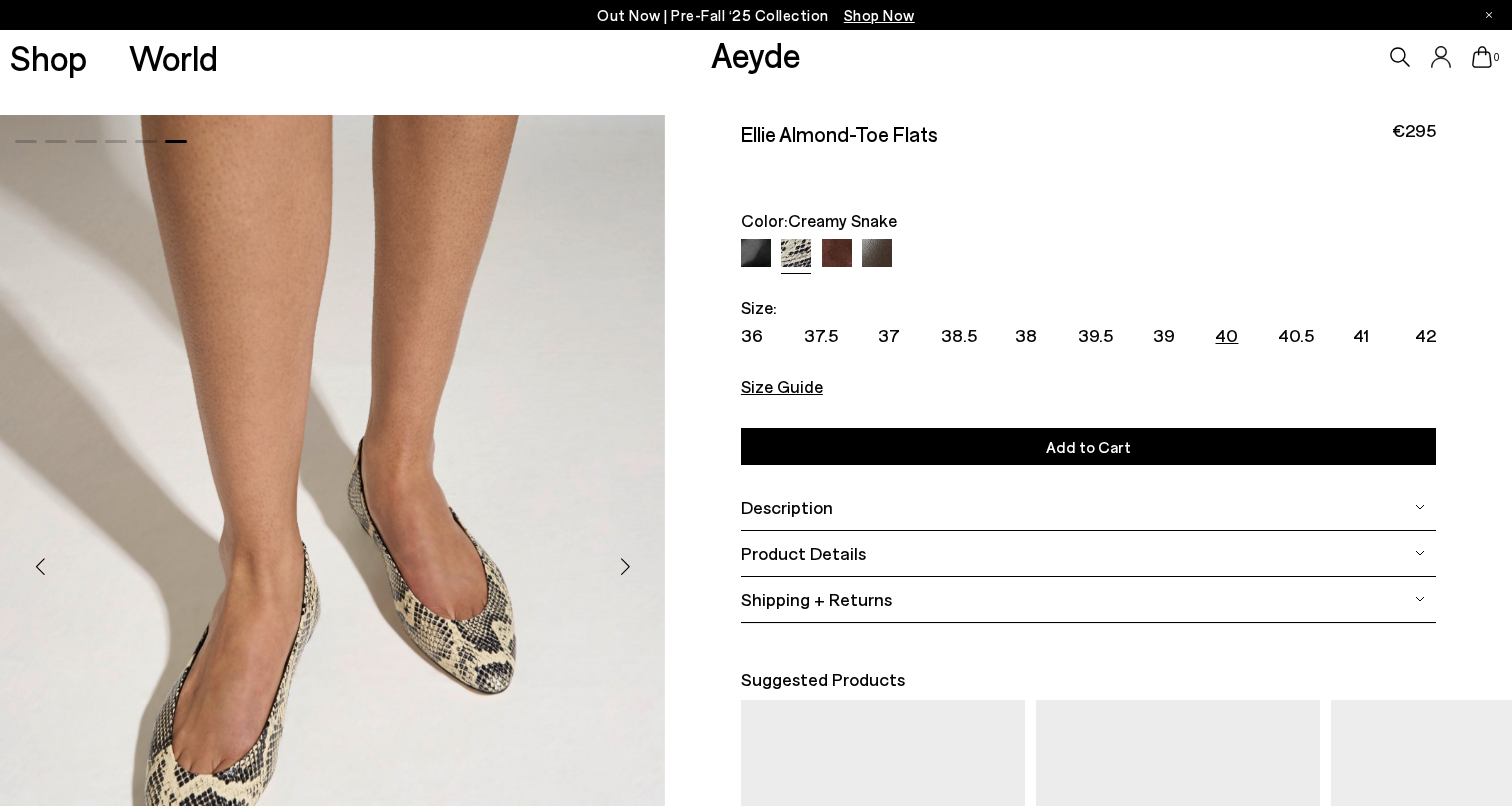 click on "40" at bounding box center [1226, 335] 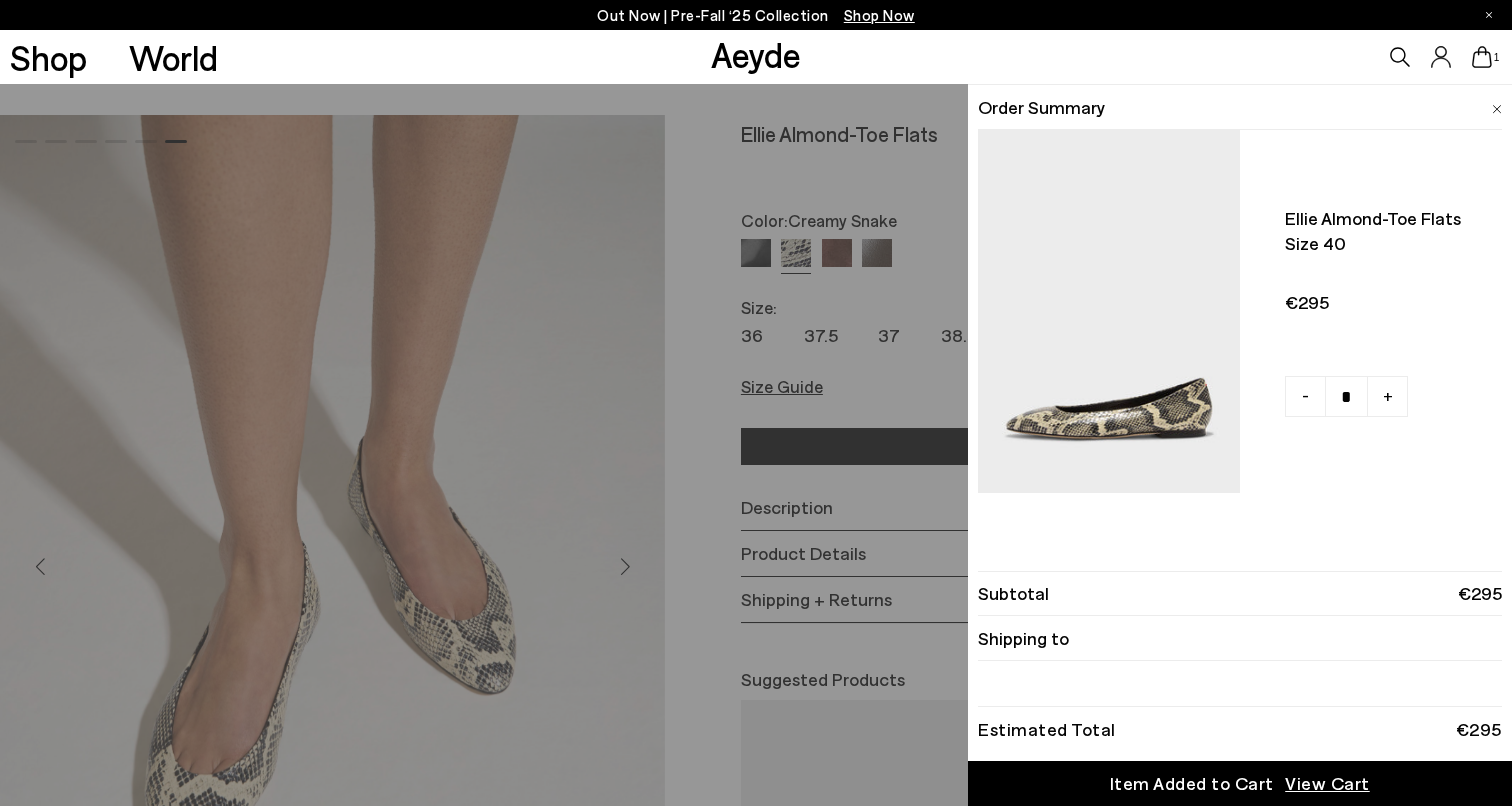 click at bounding box center (1497, 109) 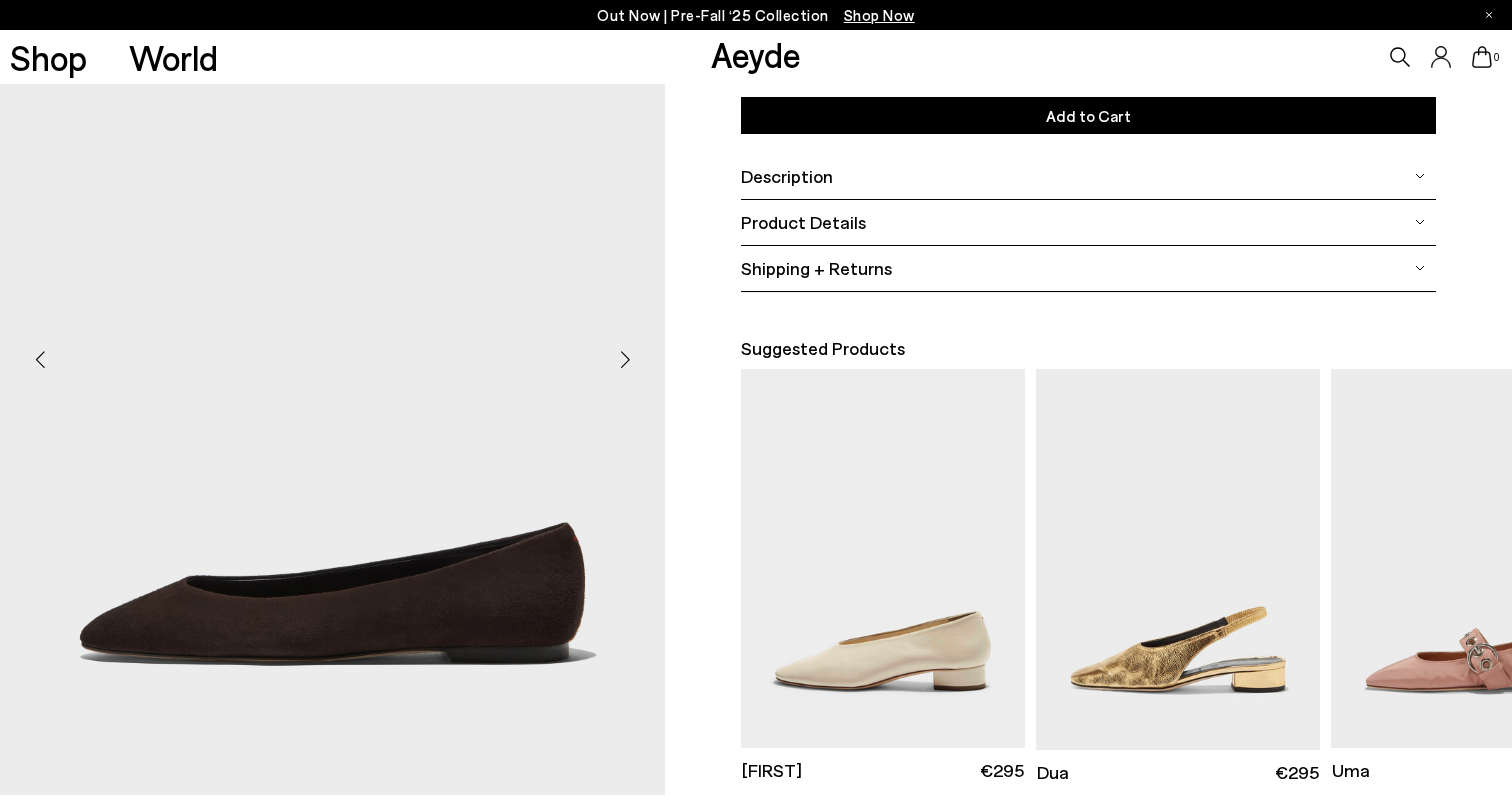 scroll, scrollTop: 327, scrollLeft: 0, axis: vertical 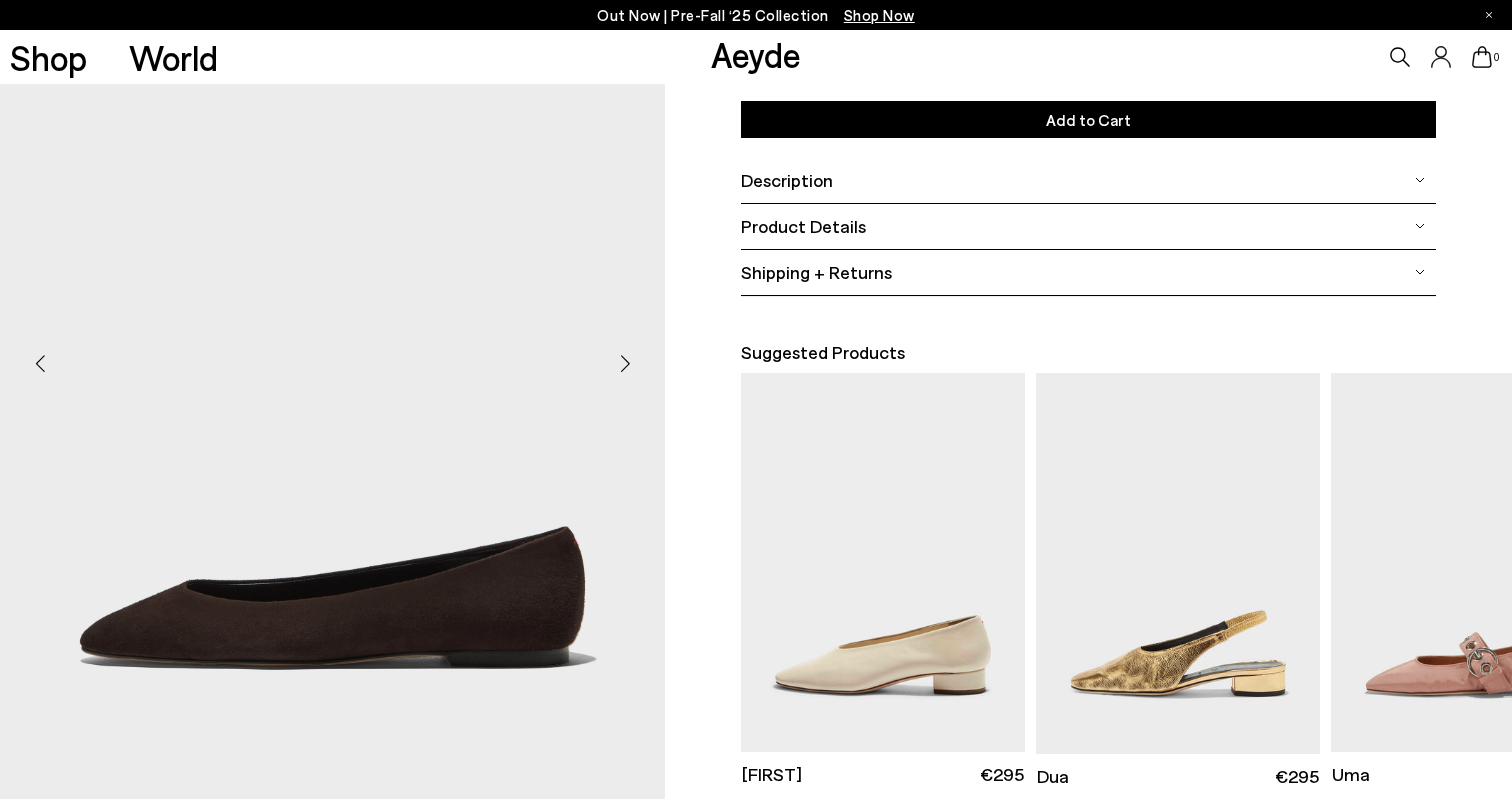 click at bounding box center (625, 364) 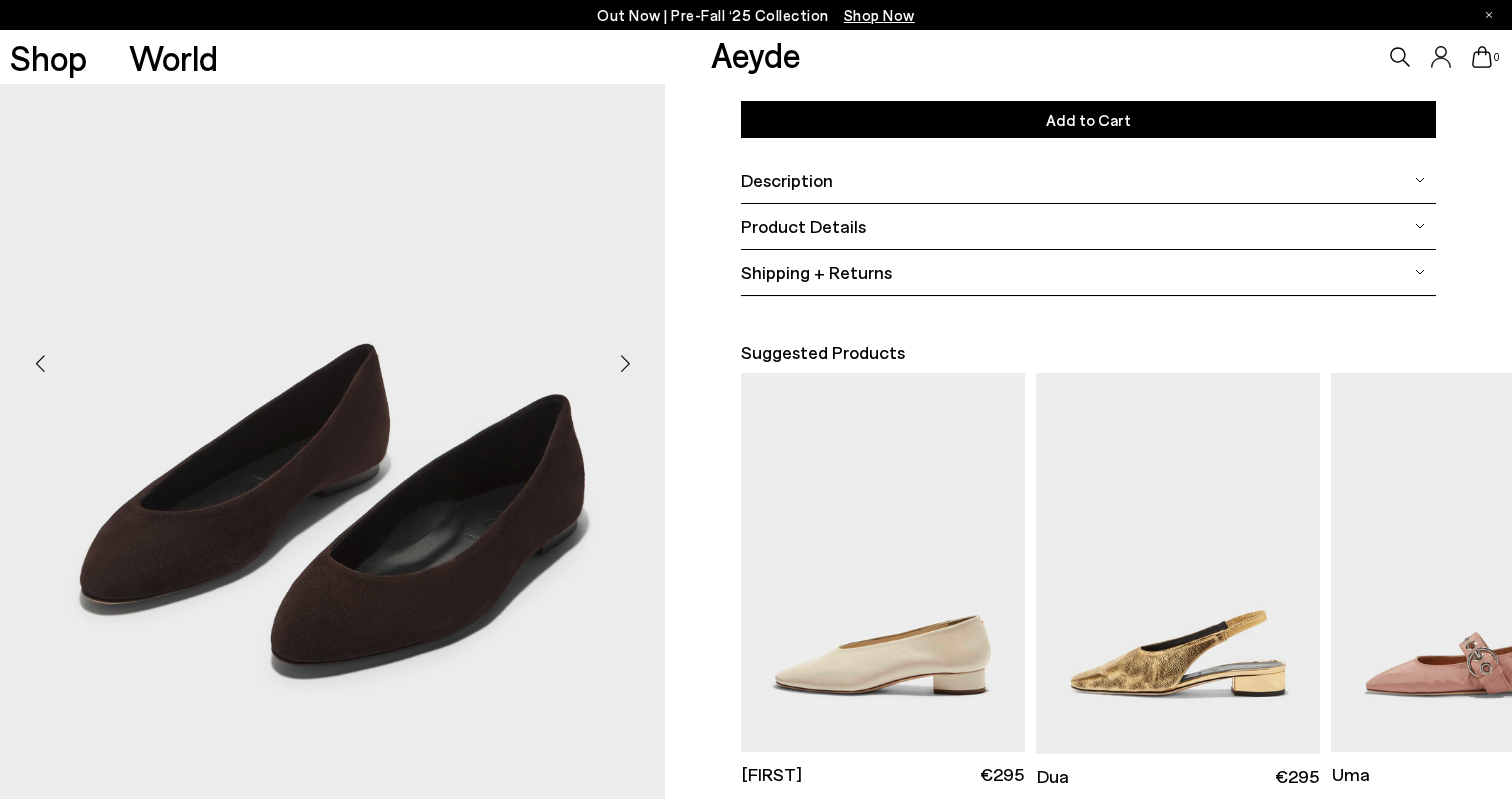 click at bounding box center (625, 364) 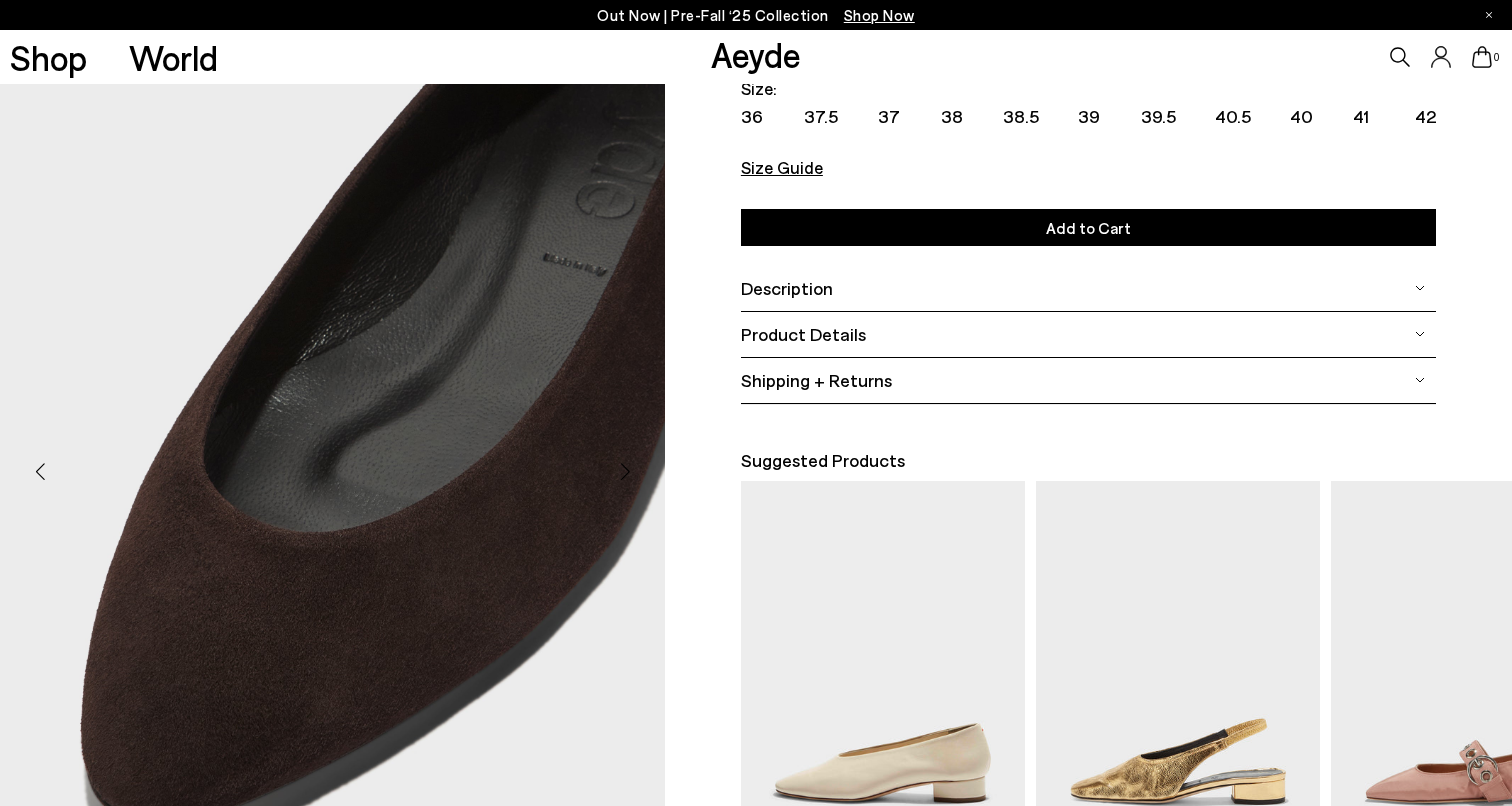 scroll, scrollTop: 0, scrollLeft: 0, axis: both 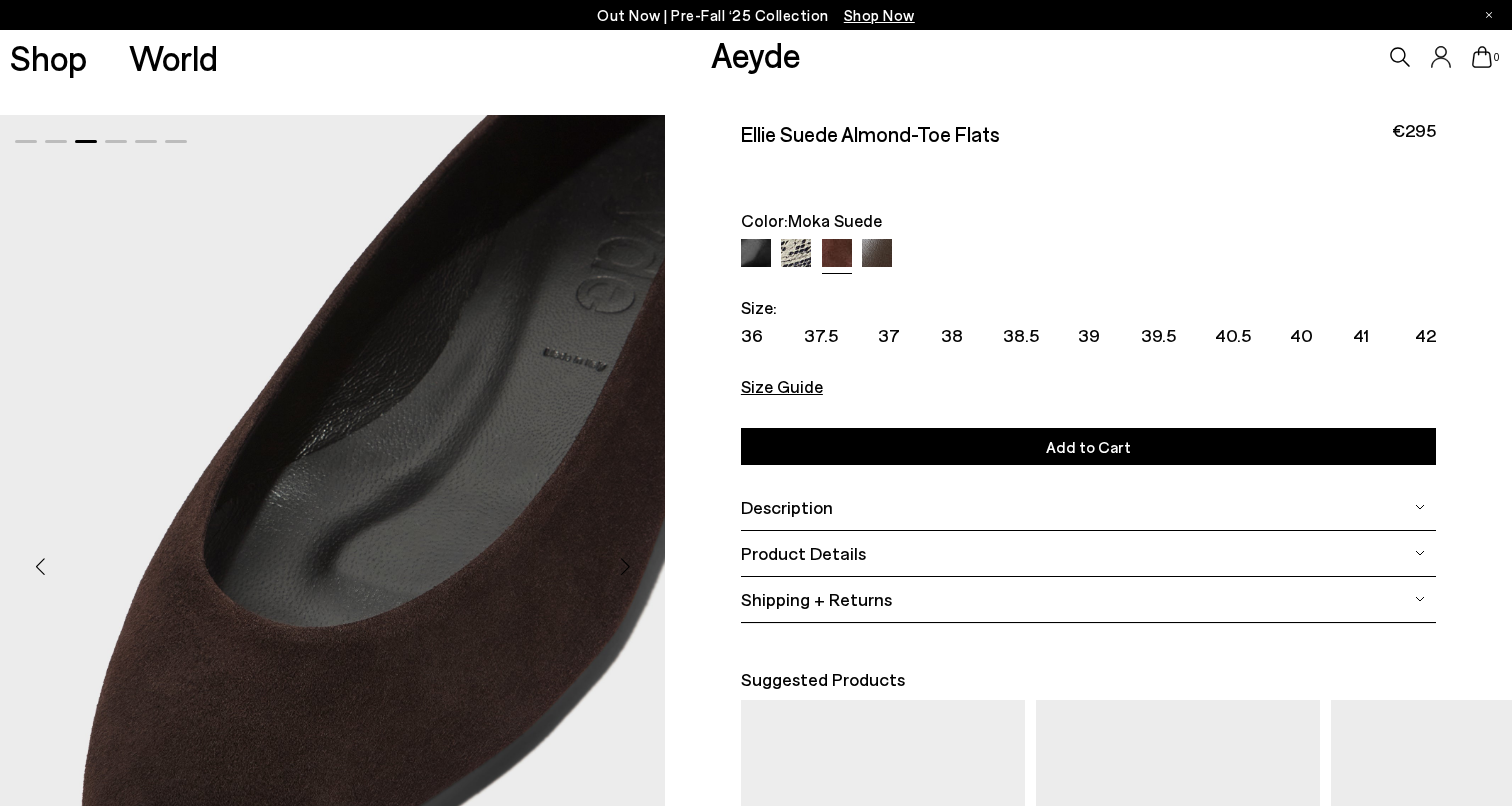 click at bounding box center [877, 254] 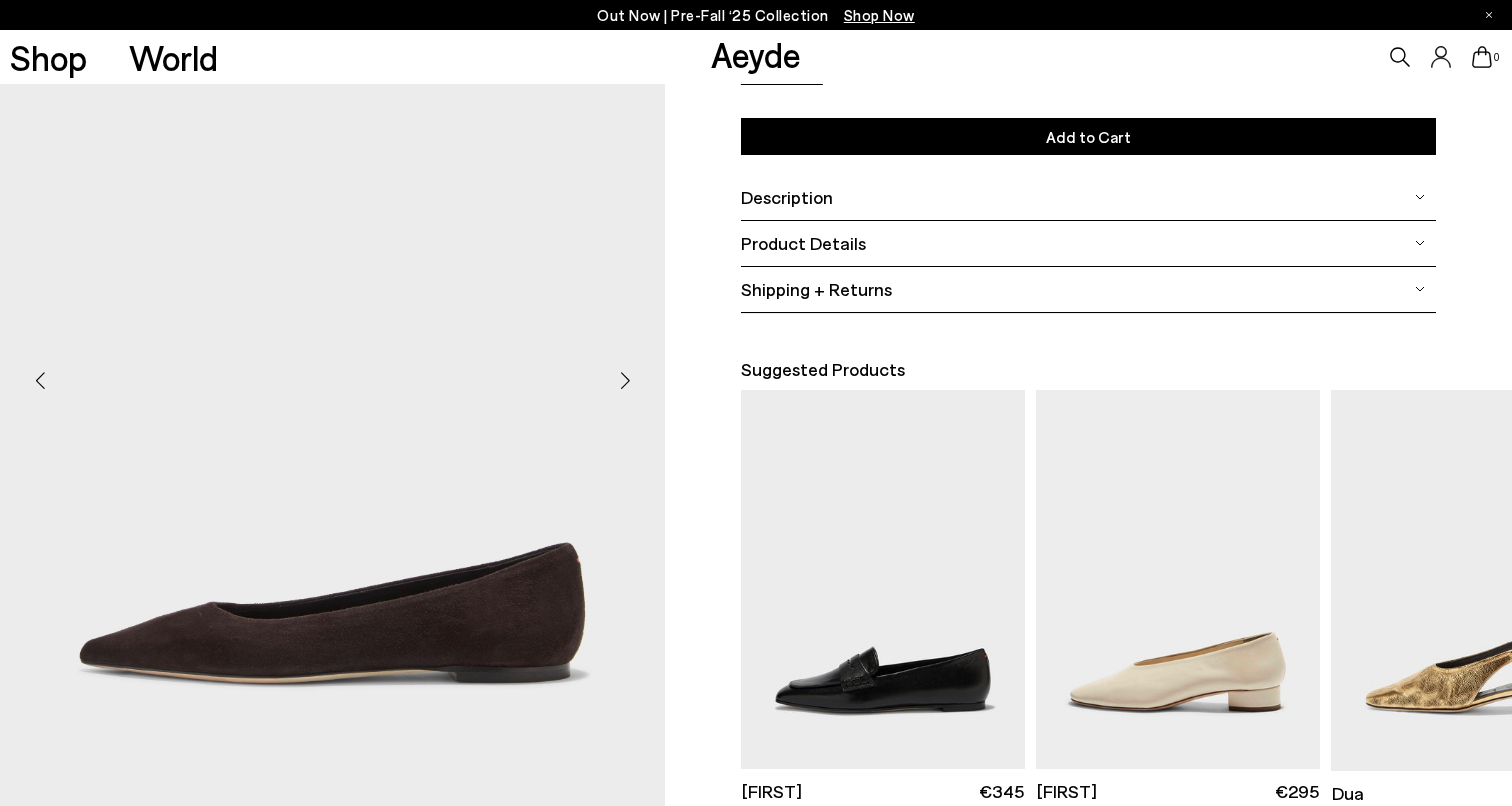 scroll, scrollTop: 306, scrollLeft: 0, axis: vertical 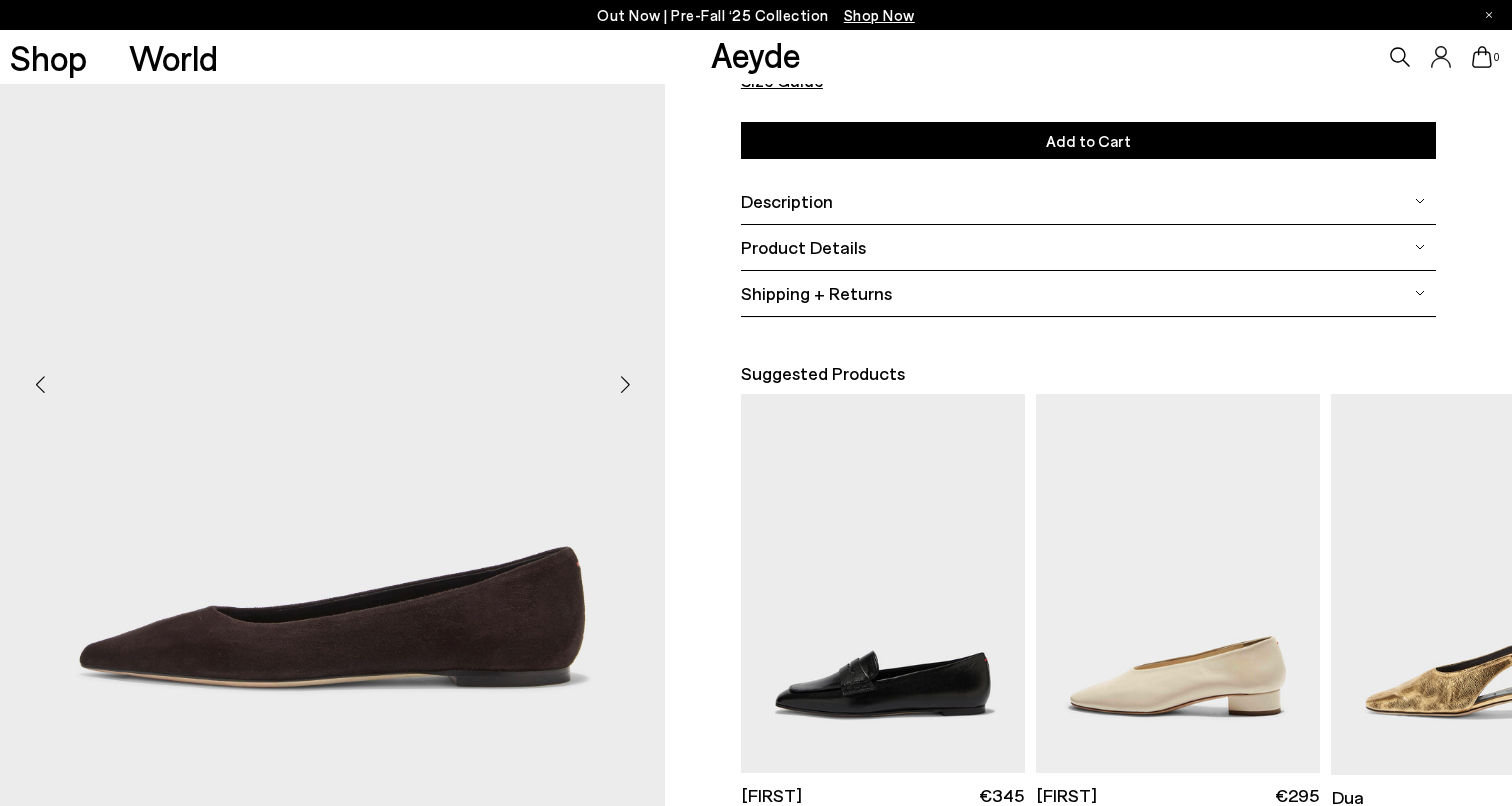 click at bounding box center (625, 385) 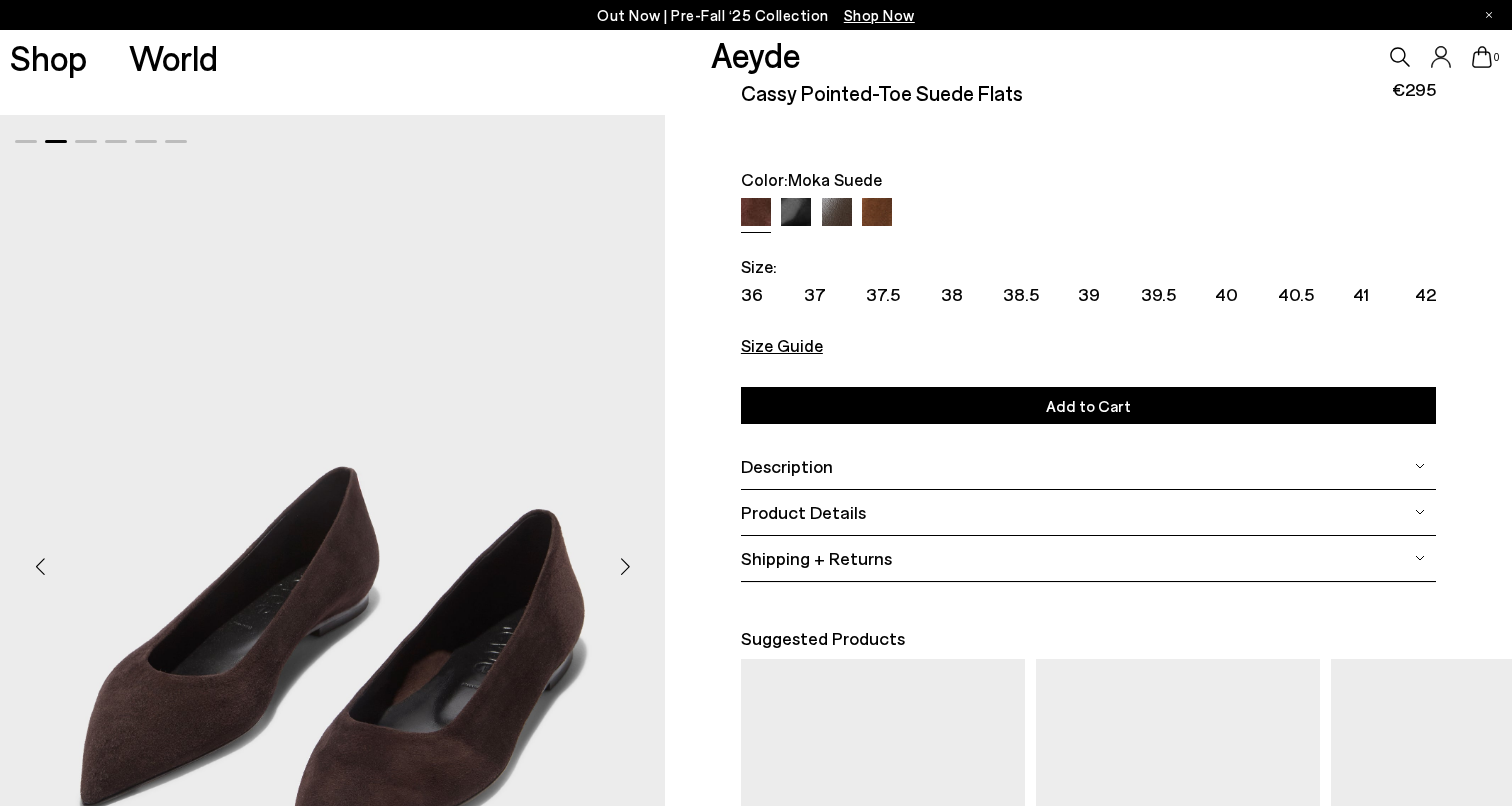 scroll, scrollTop: 9, scrollLeft: 0, axis: vertical 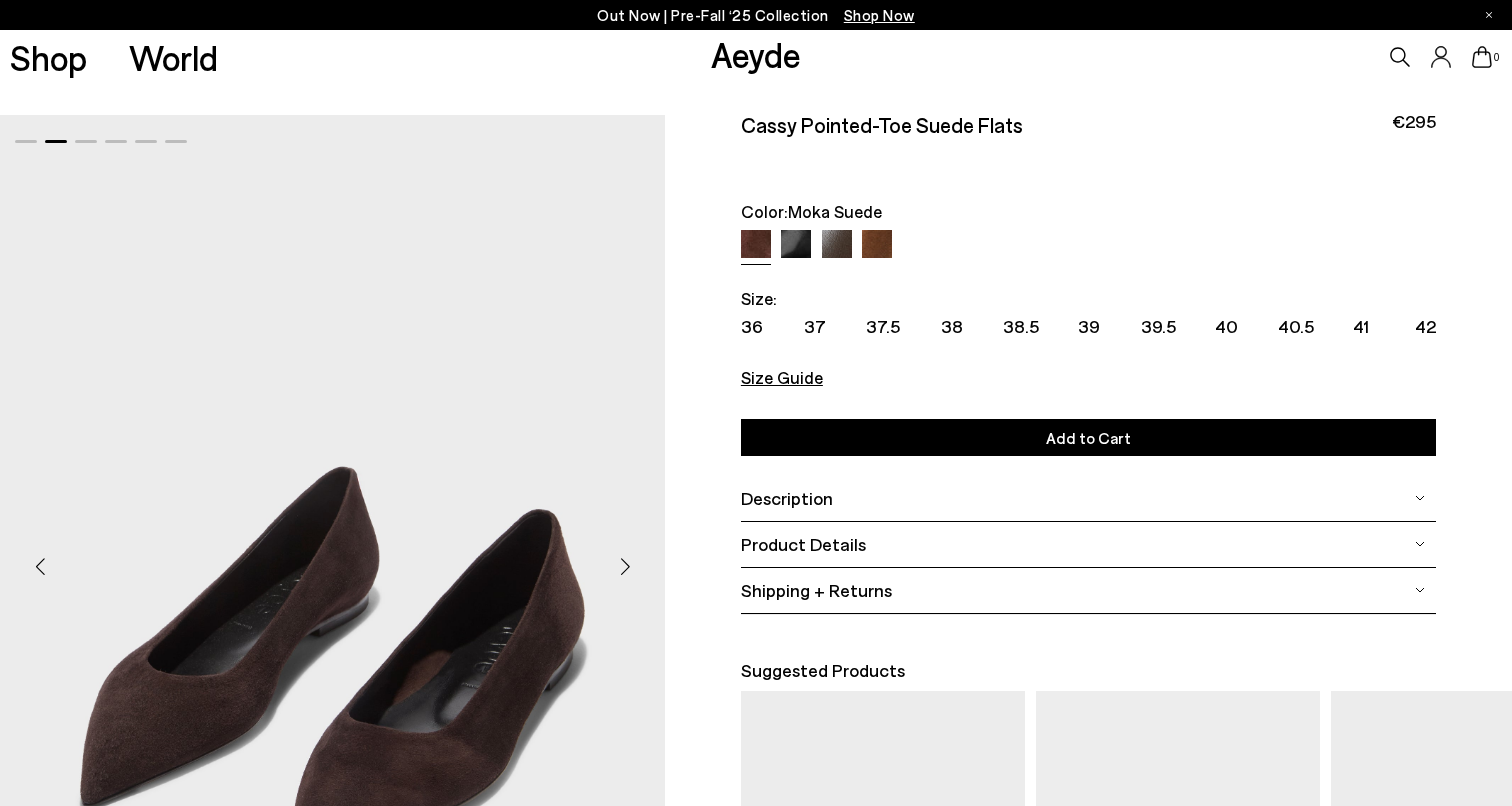 click at bounding box center [837, 245] 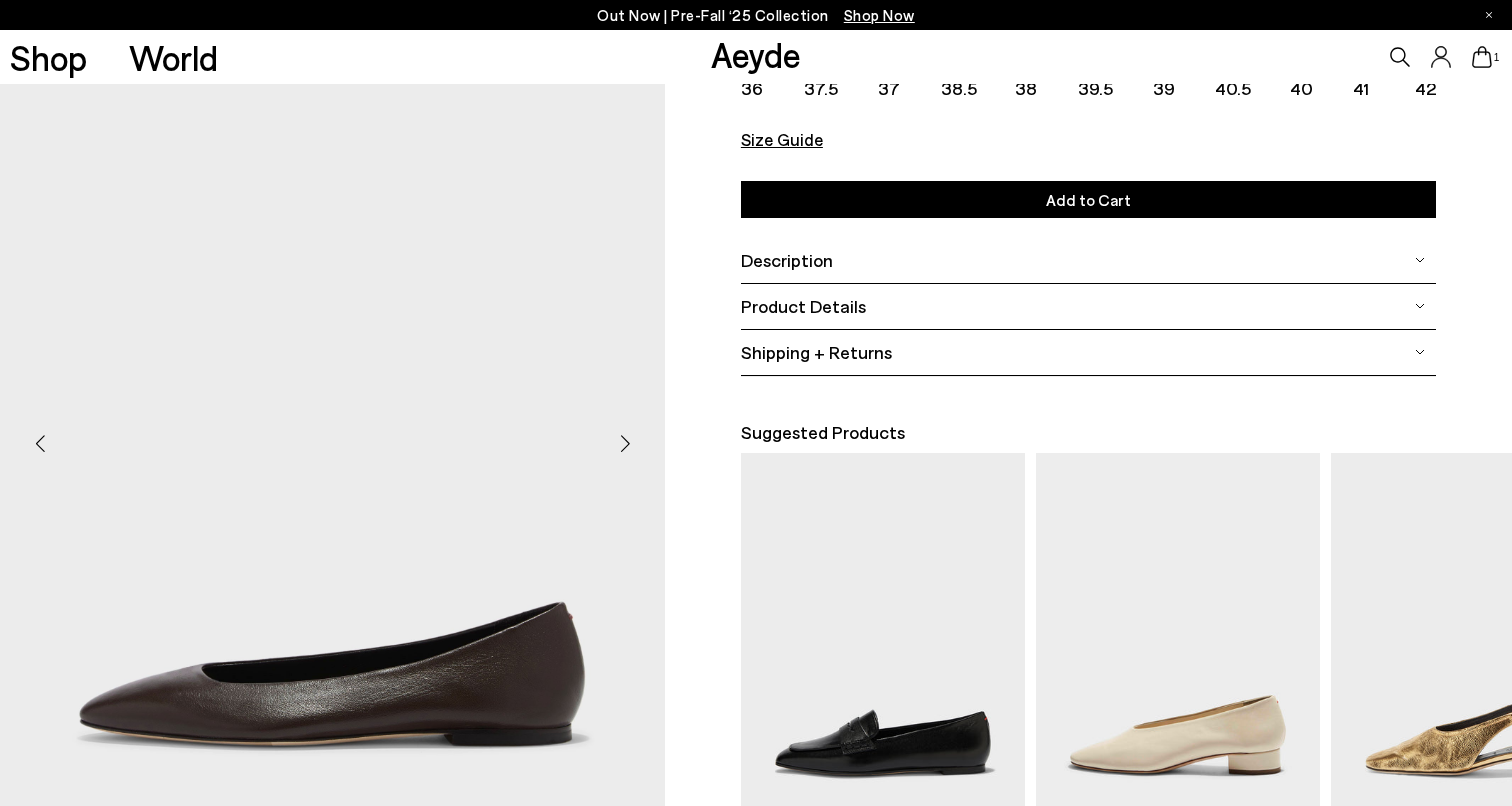 scroll, scrollTop: 245, scrollLeft: 0, axis: vertical 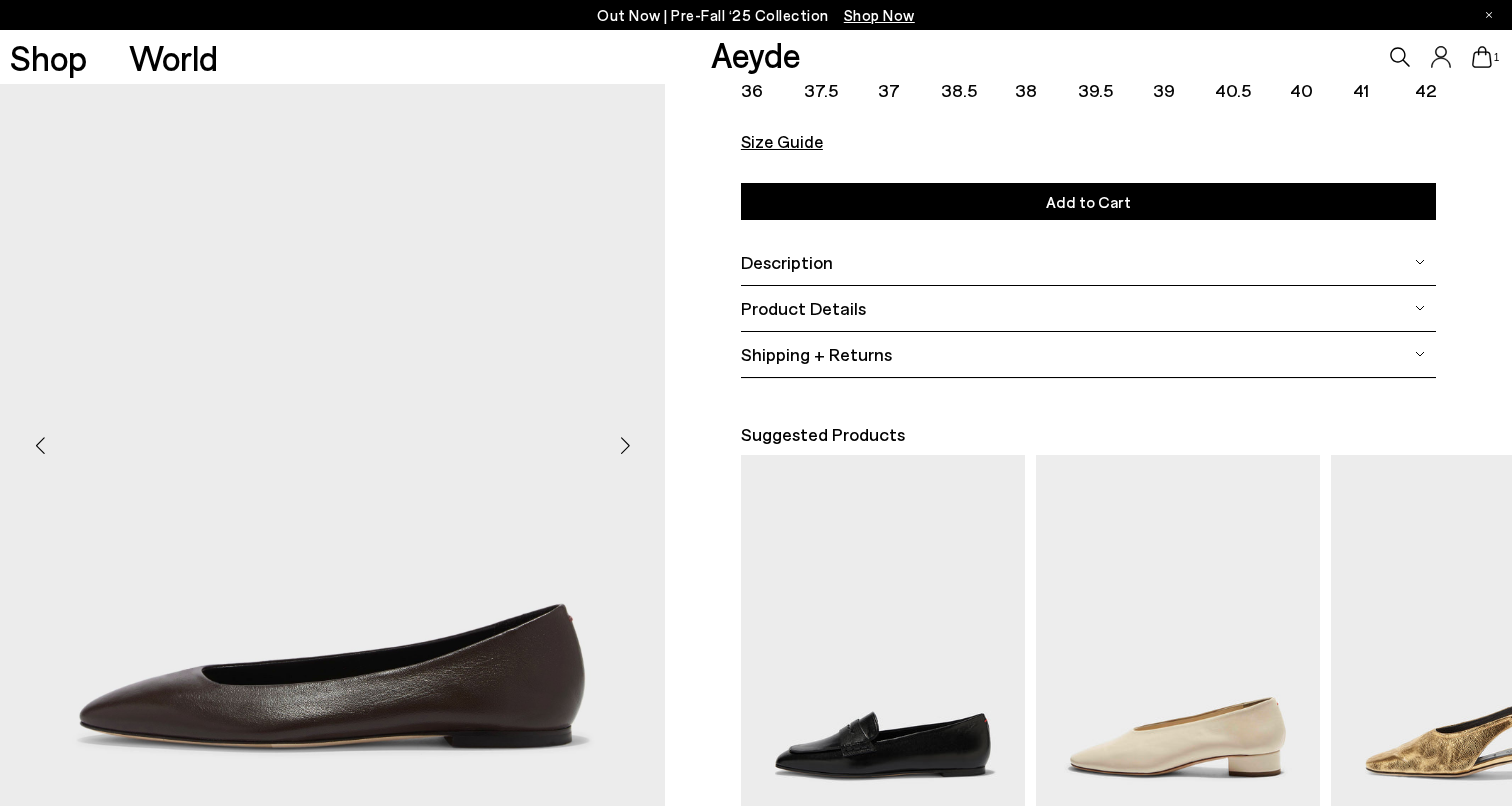 click at bounding box center [625, 446] 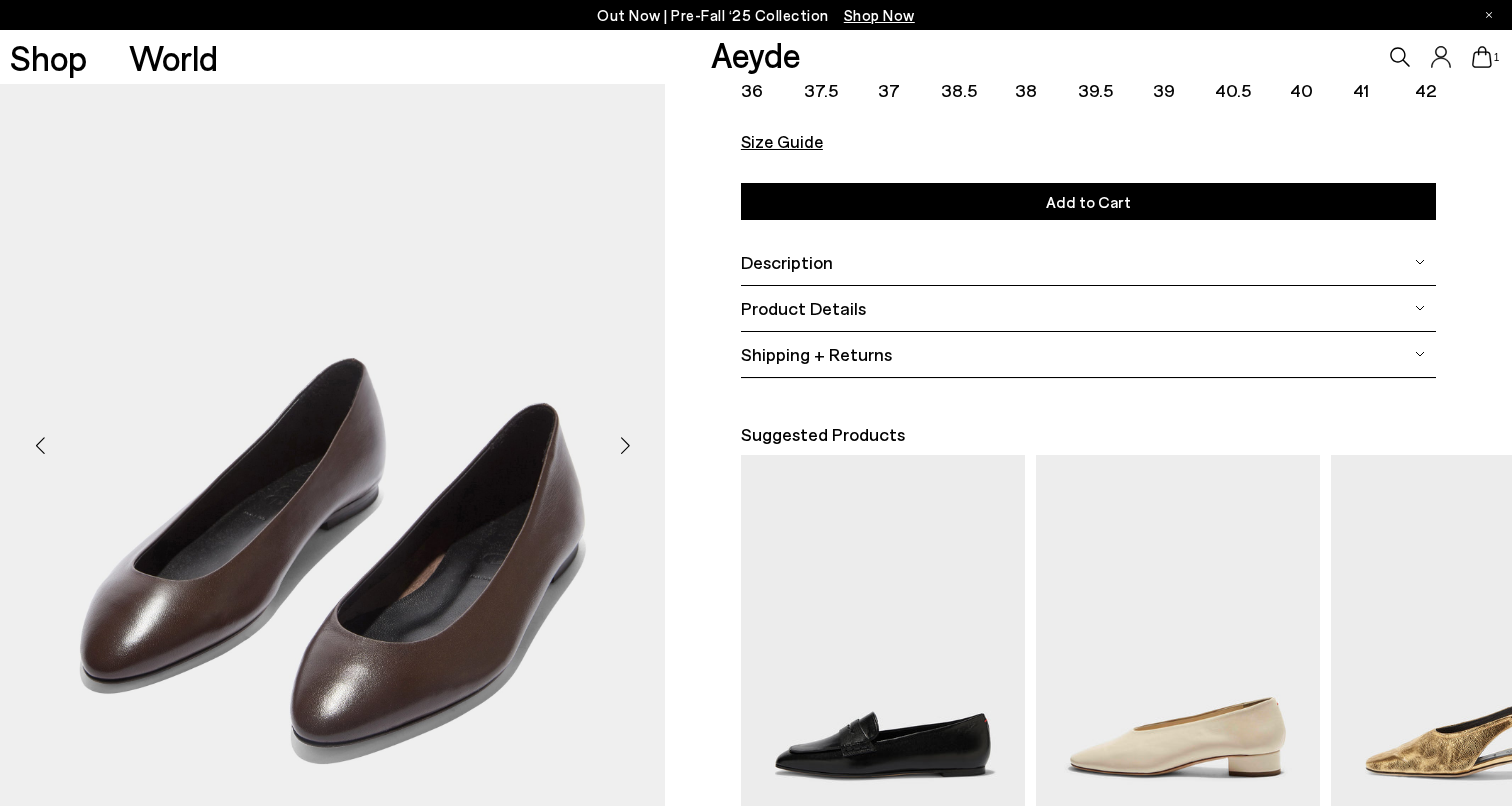 click at bounding box center (625, 446) 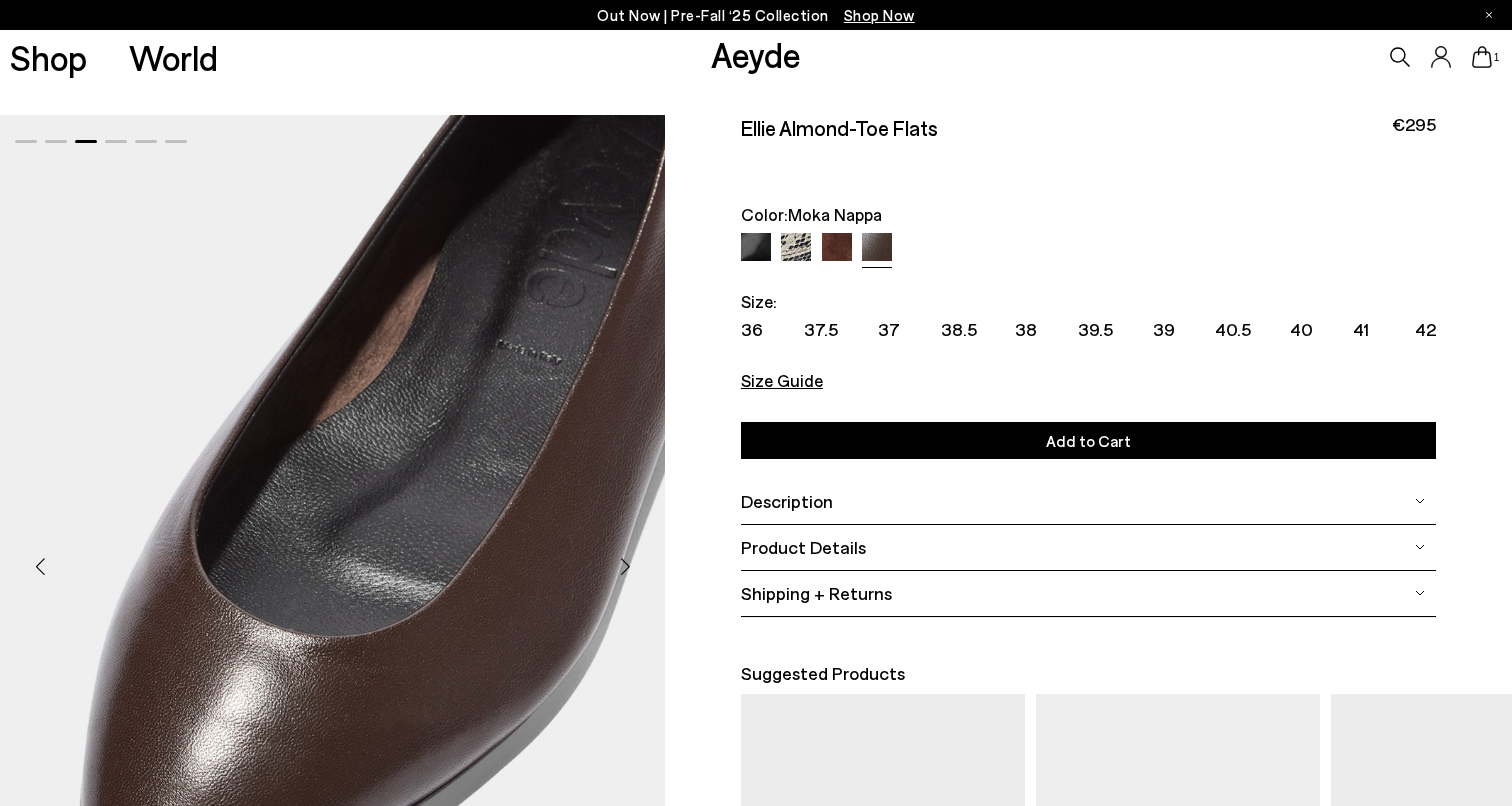 scroll, scrollTop: 0, scrollLeft: 0, axis: both 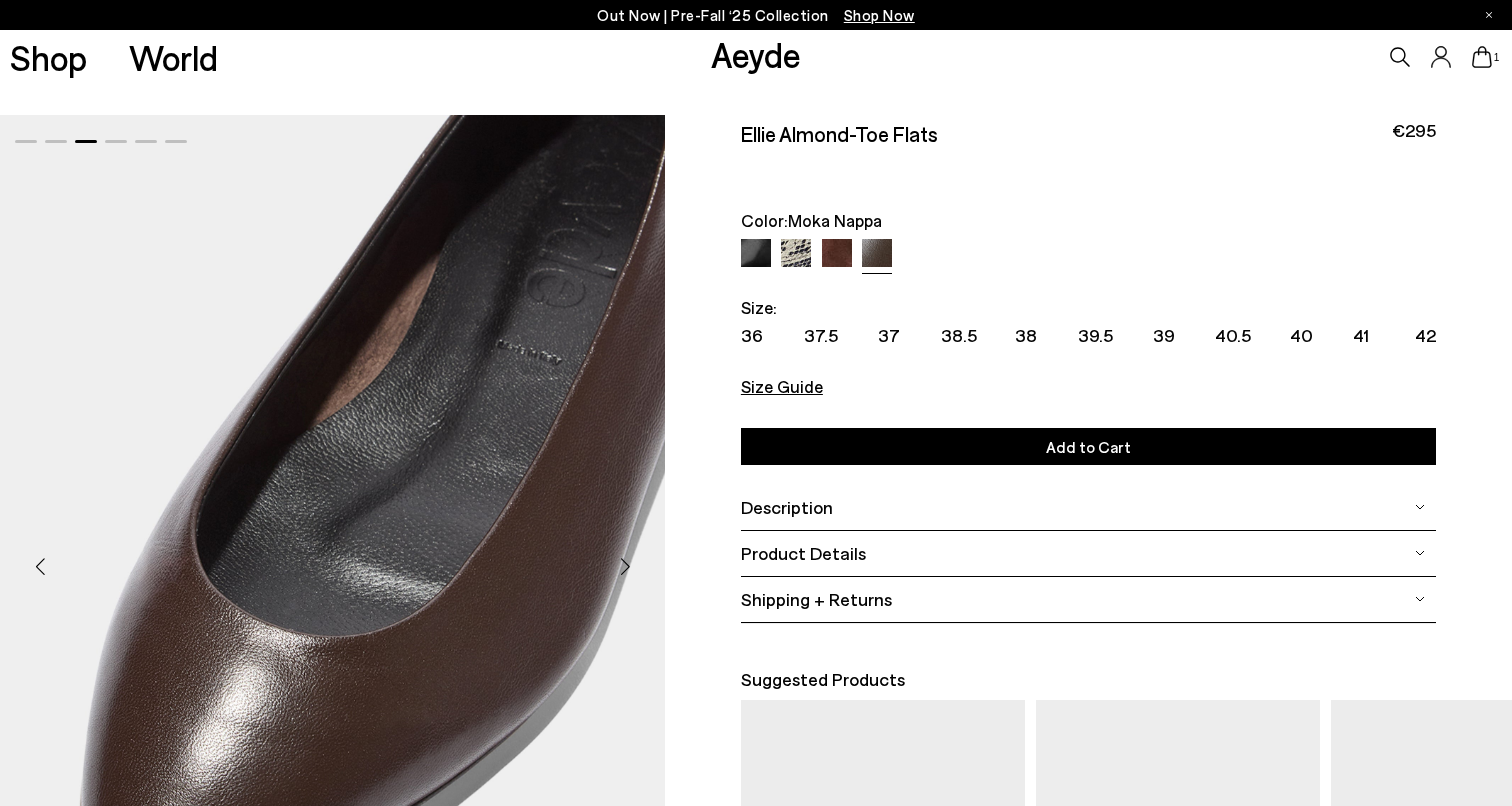 click at bounding box center (756, 254) 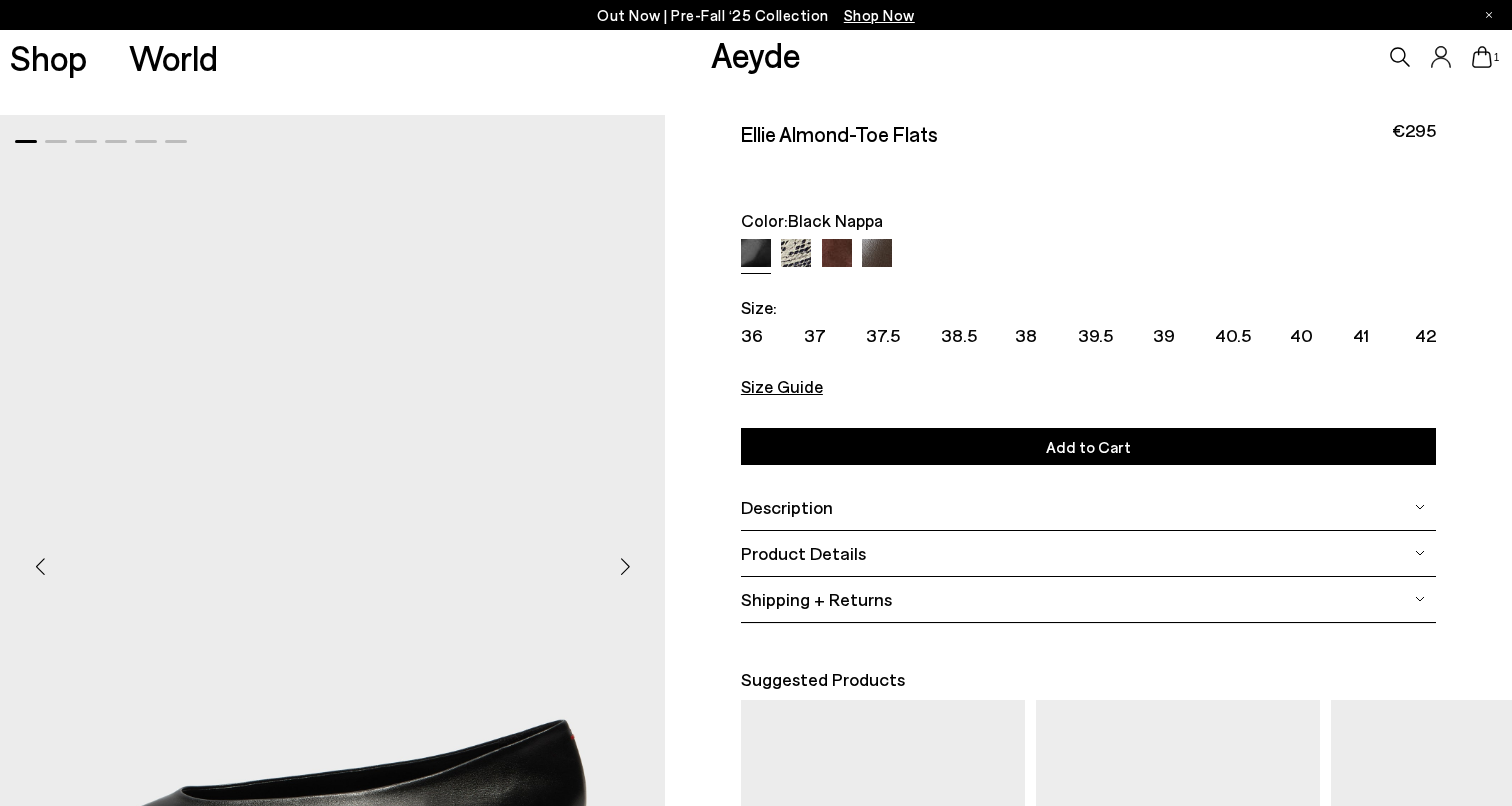 scroll, scrollTop: 0, scrollLeft: 0, axis: both 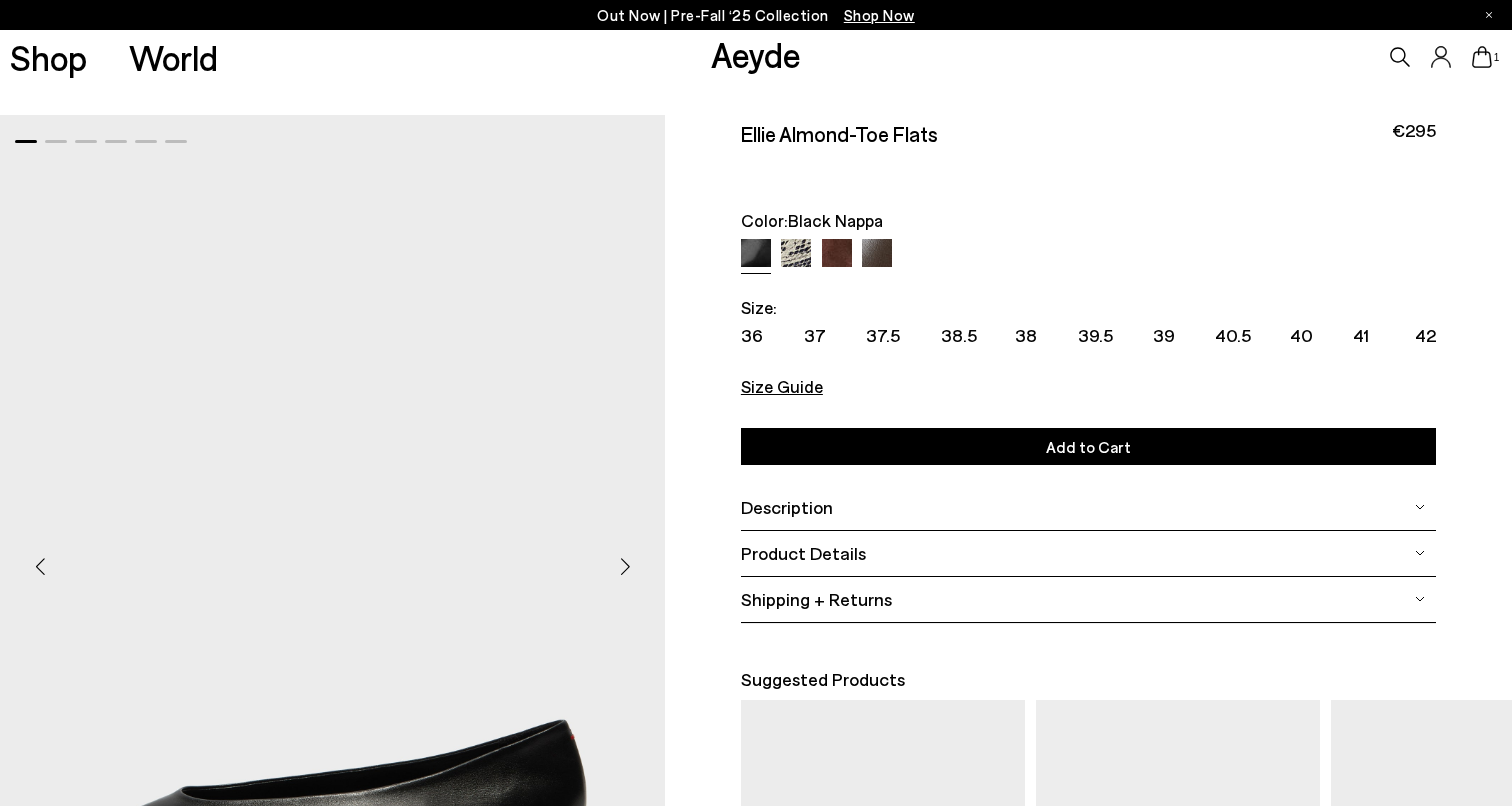 click at bounding box center [625, 566] 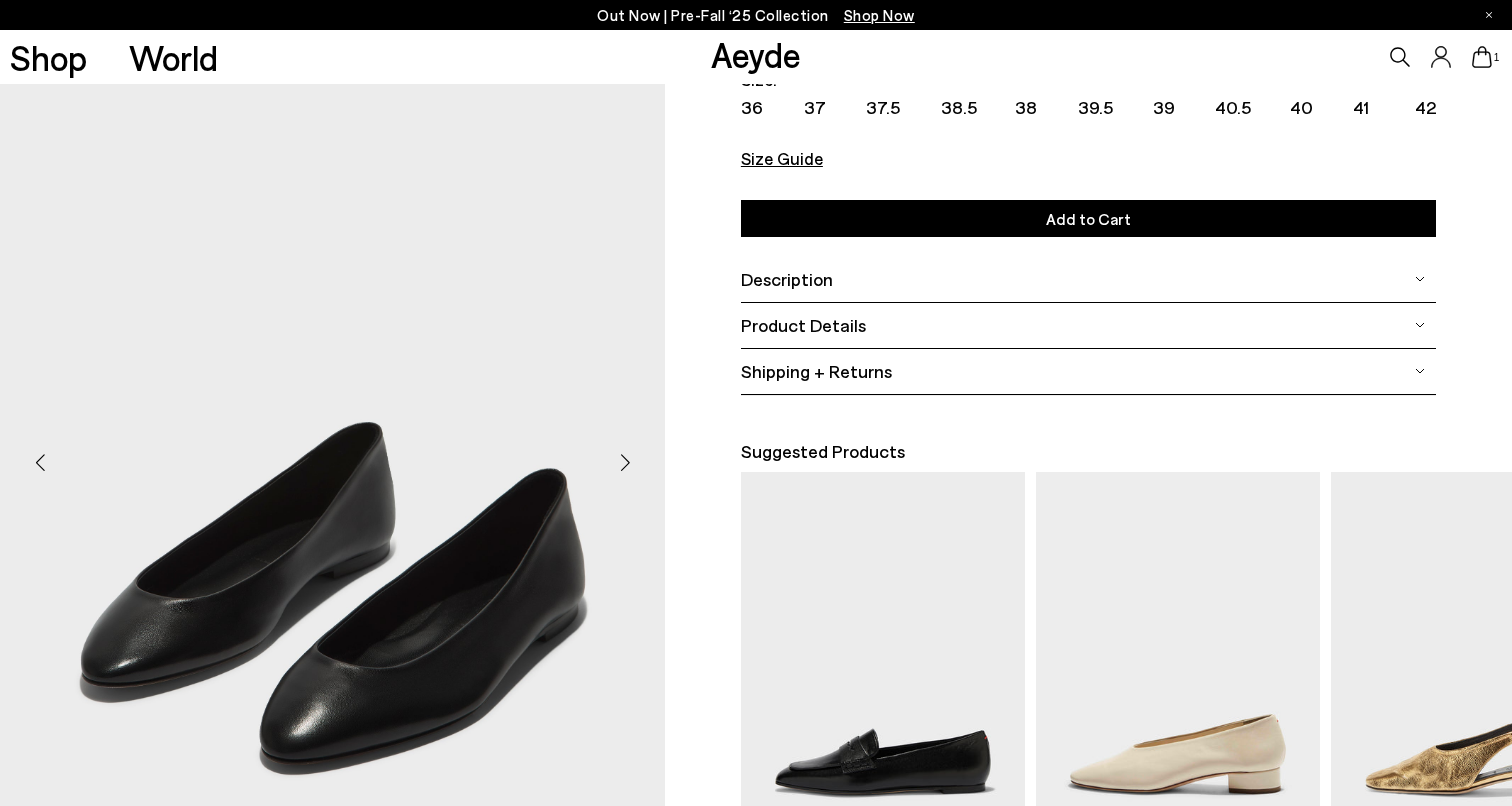 scroll, scrollTop: 226, scrollLeft: 0, axis: vertical 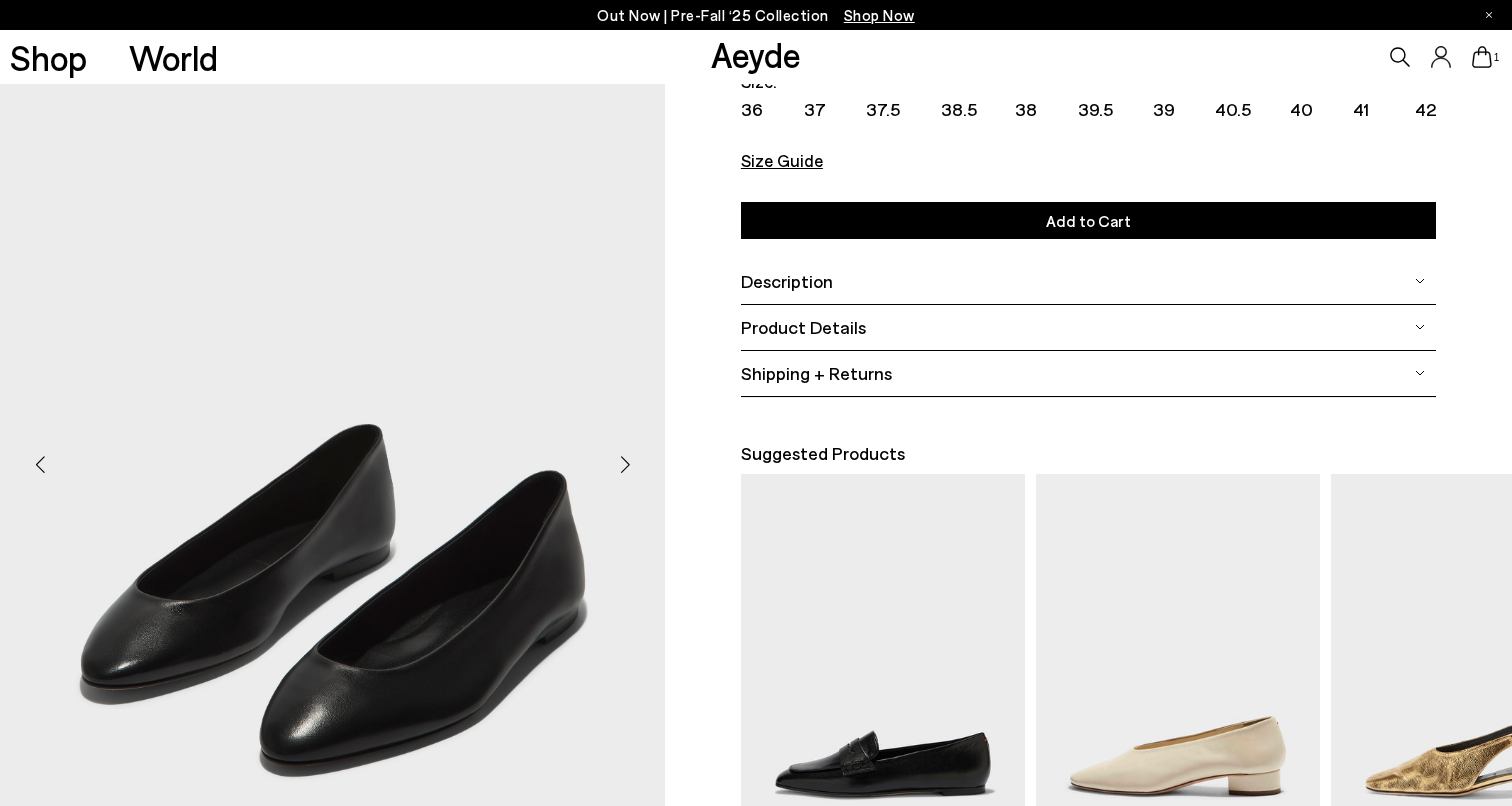 click at bounding box center (625, 465) 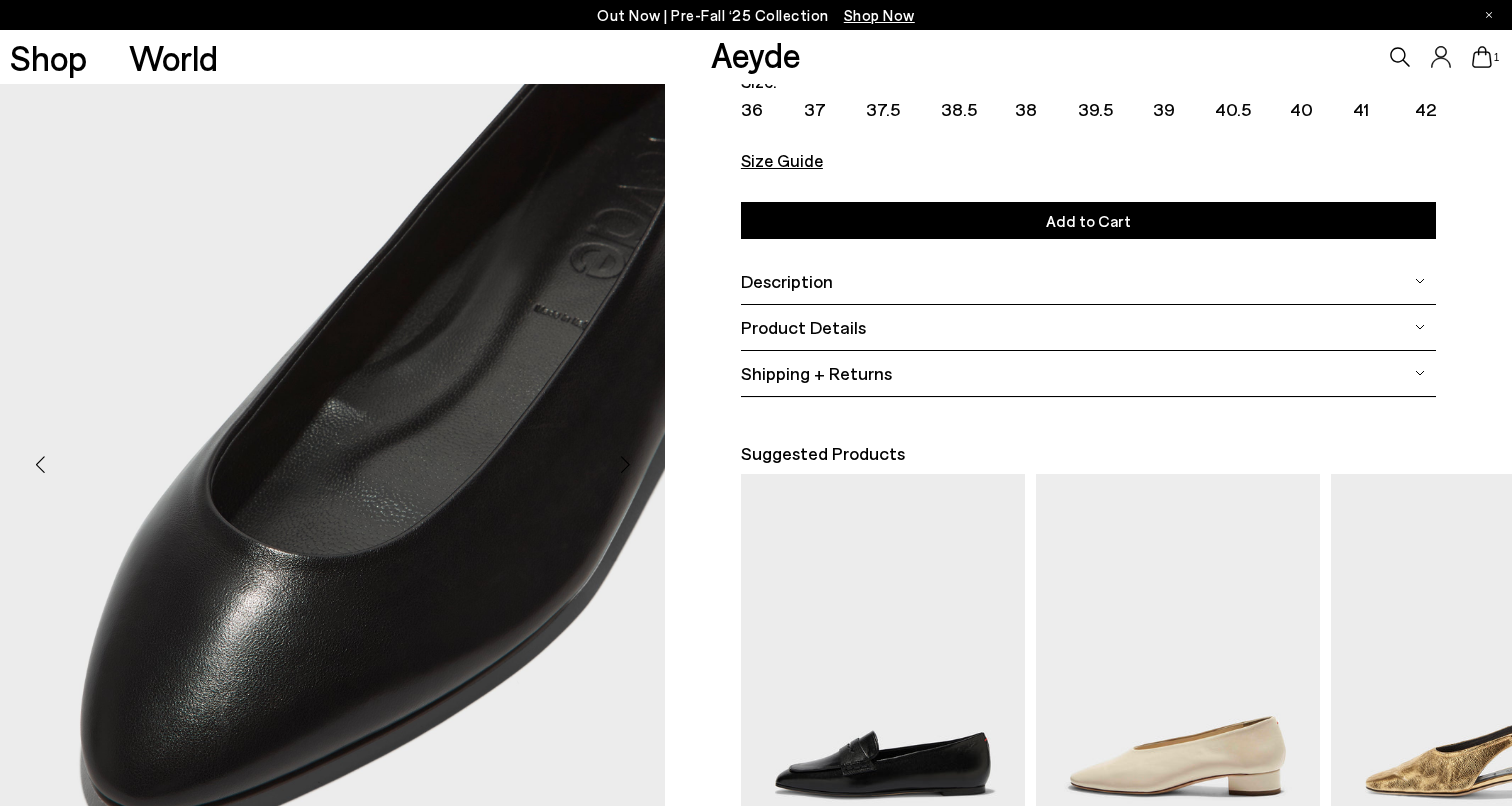 click at bounding box center (625, 465) 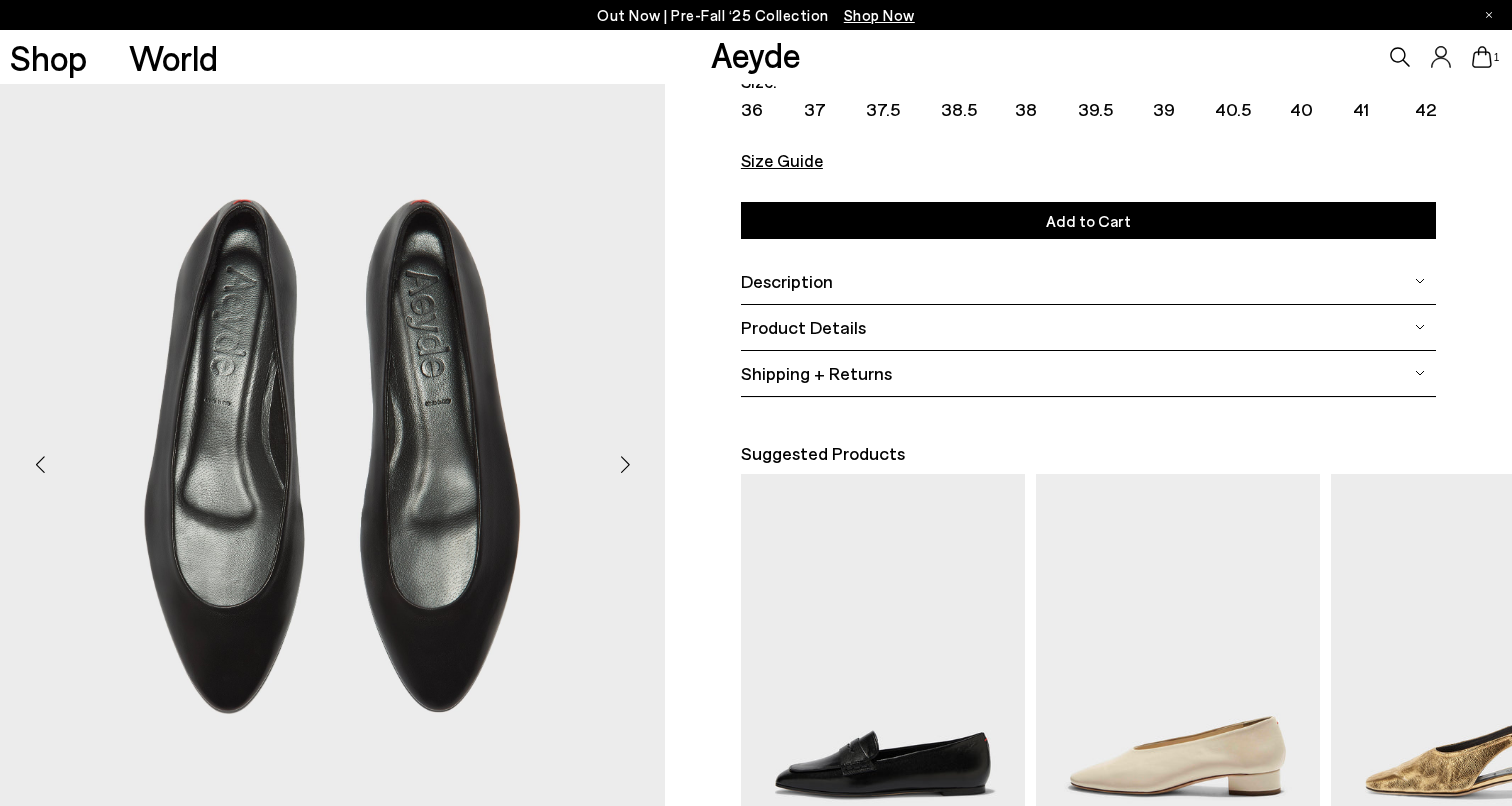 click at bounding box center (625, 465) 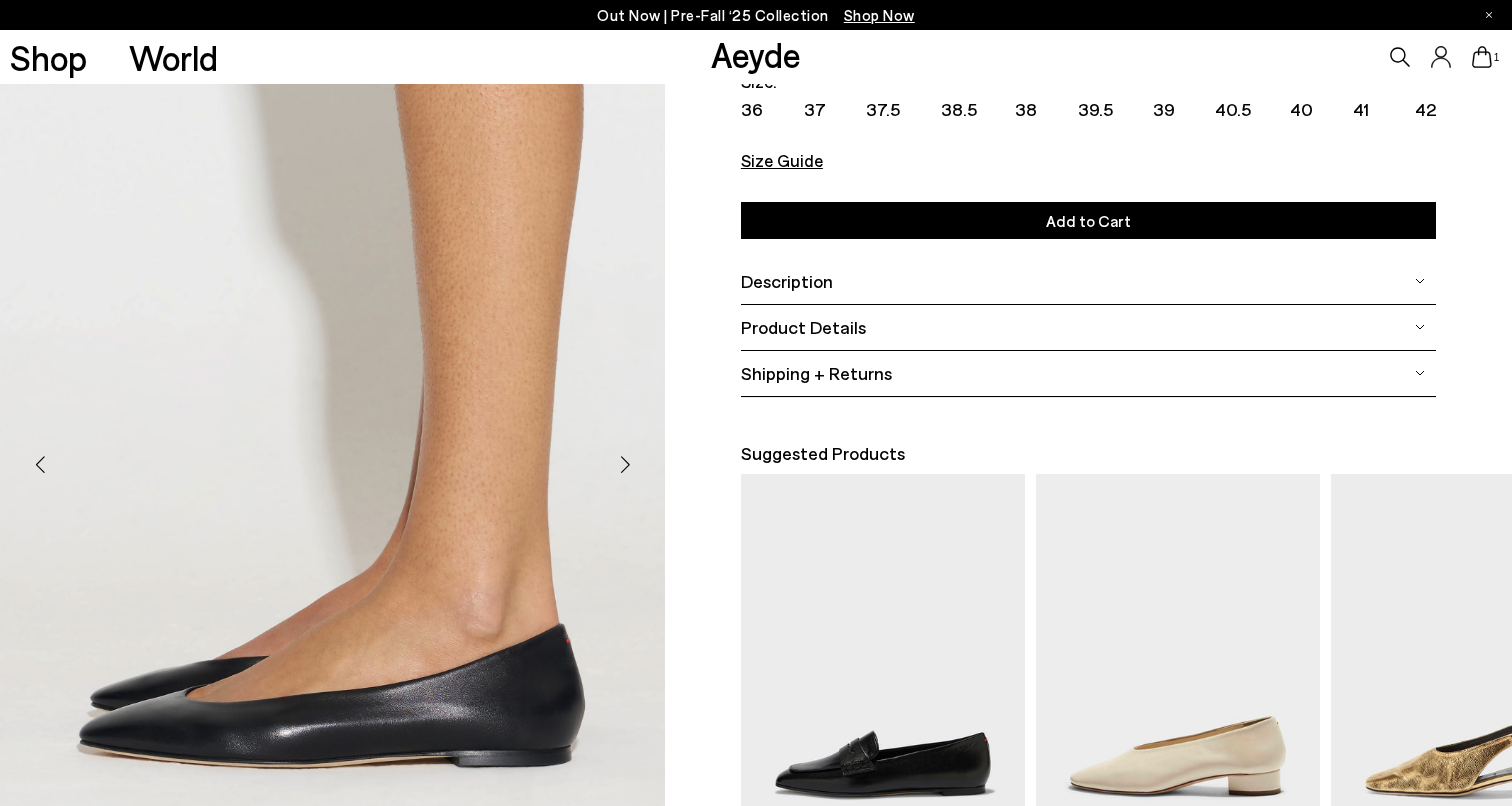 click at bounding box center (625, 465) 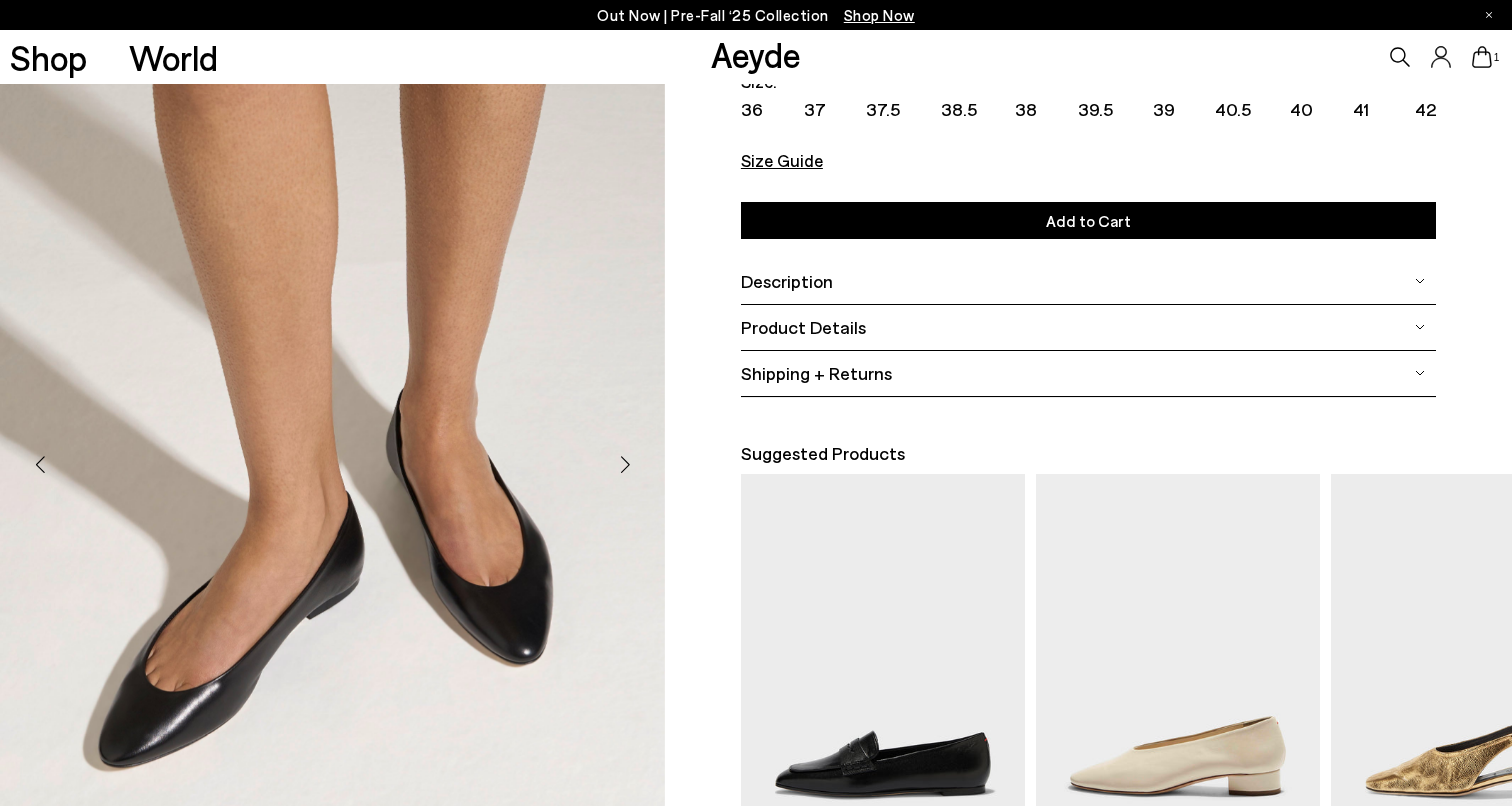 click at bounding box center (332, 457) 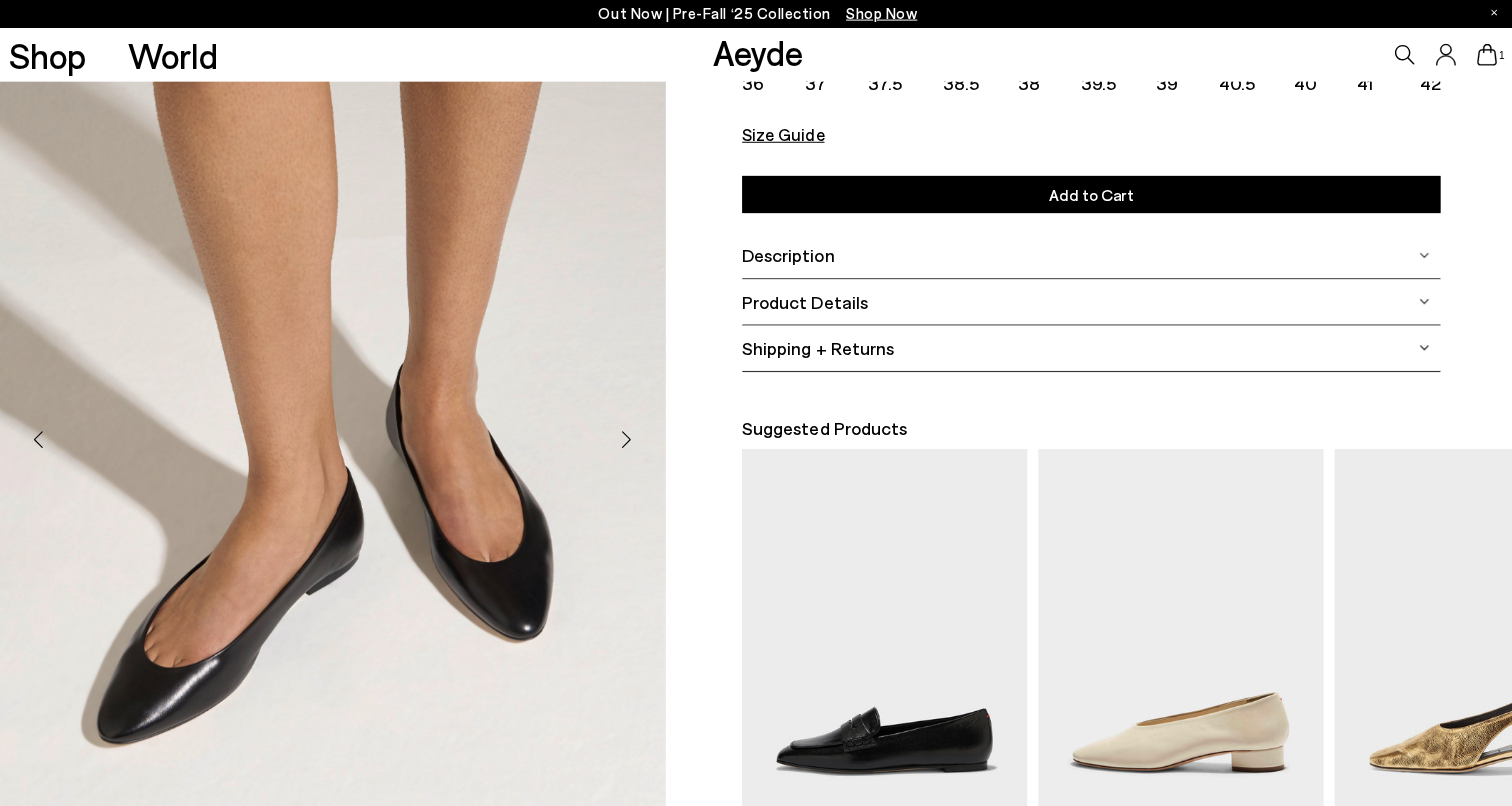 scroll, scrollTop: 252, scrollLeft: 0, axis: vertical 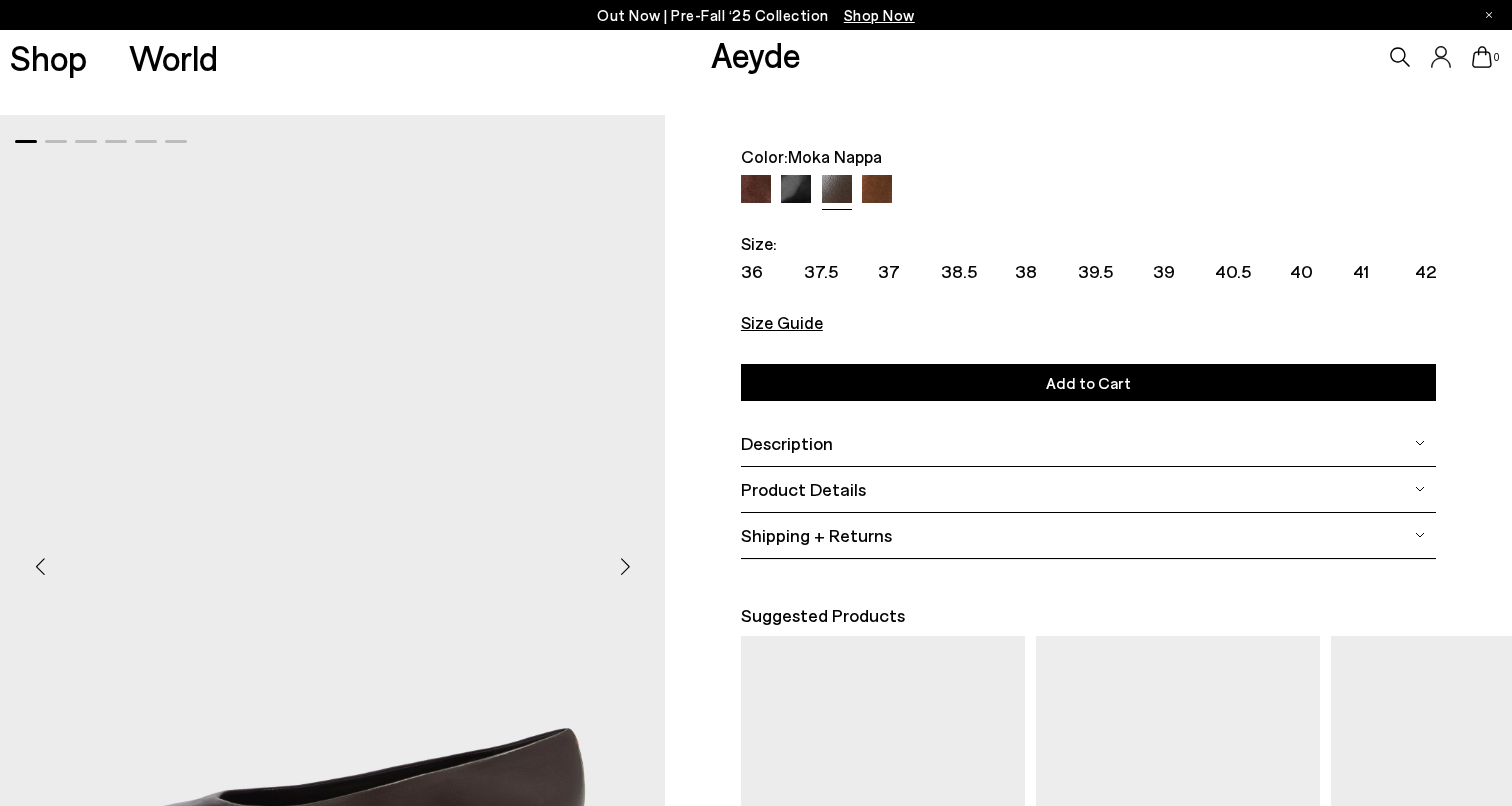 click at bounding box center (796, 190) 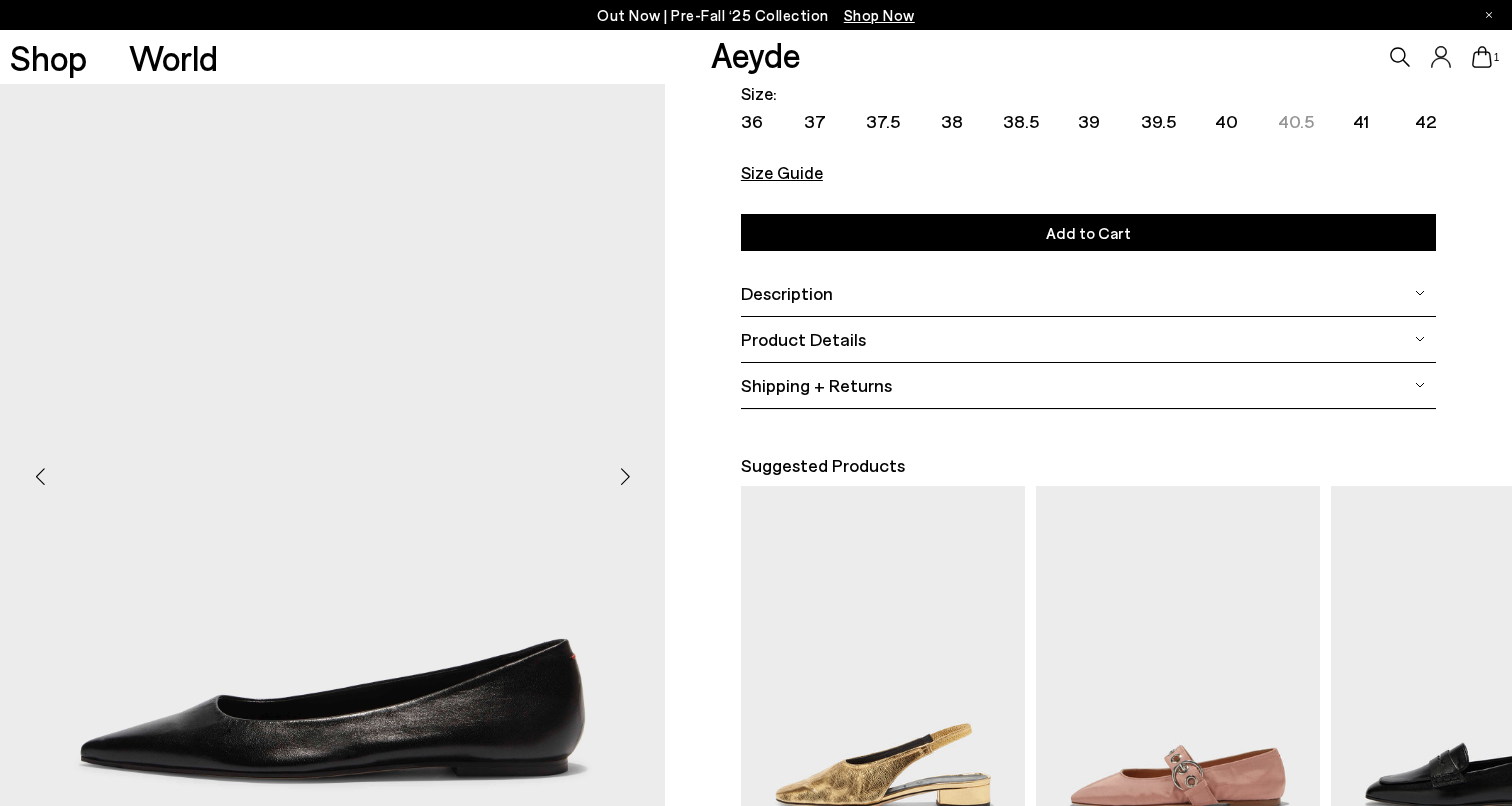 scroll, scrollTop: 221, scrollLeft: 0, axis: vertical 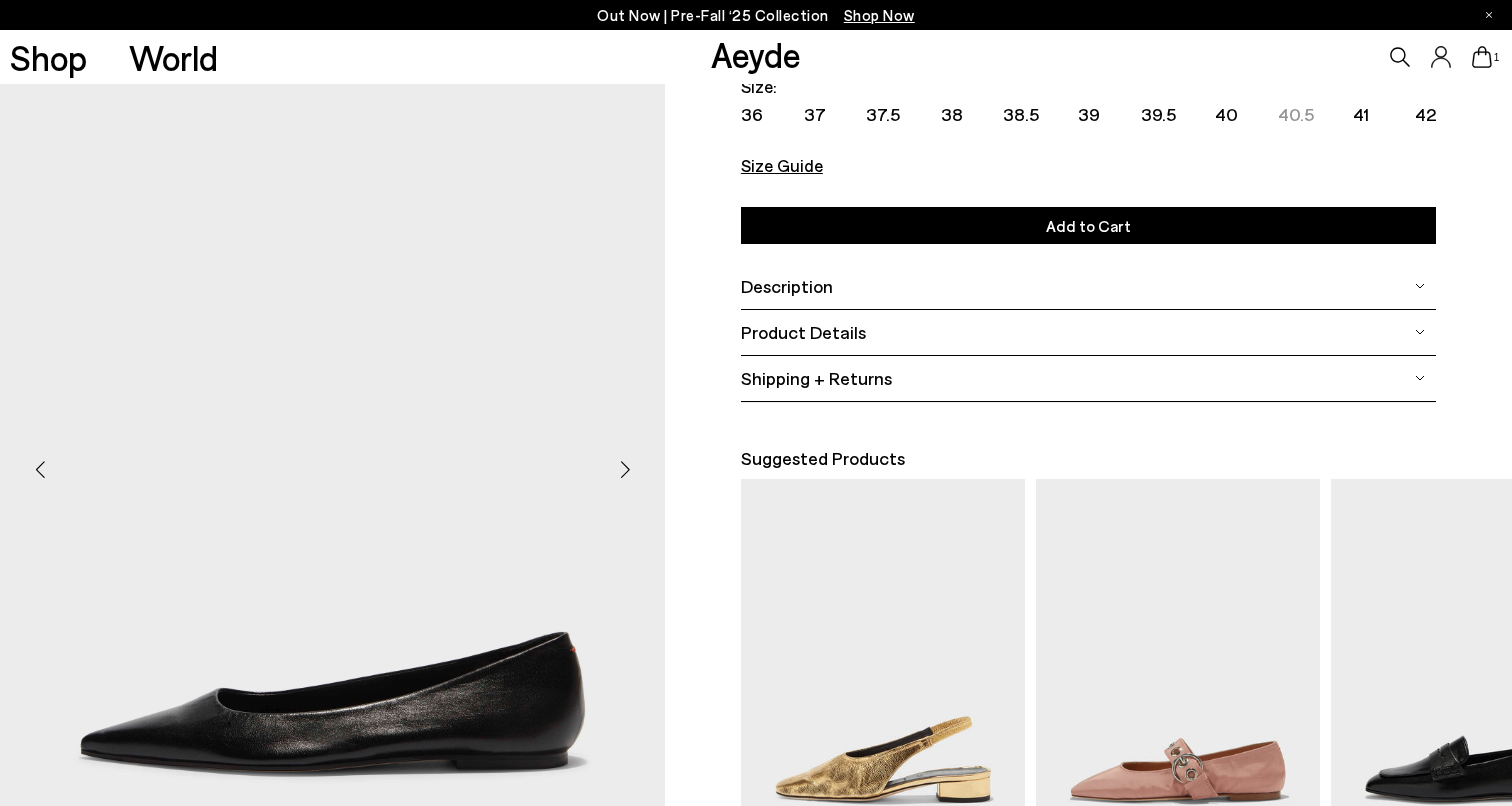 click at bounding box center (625, 470) 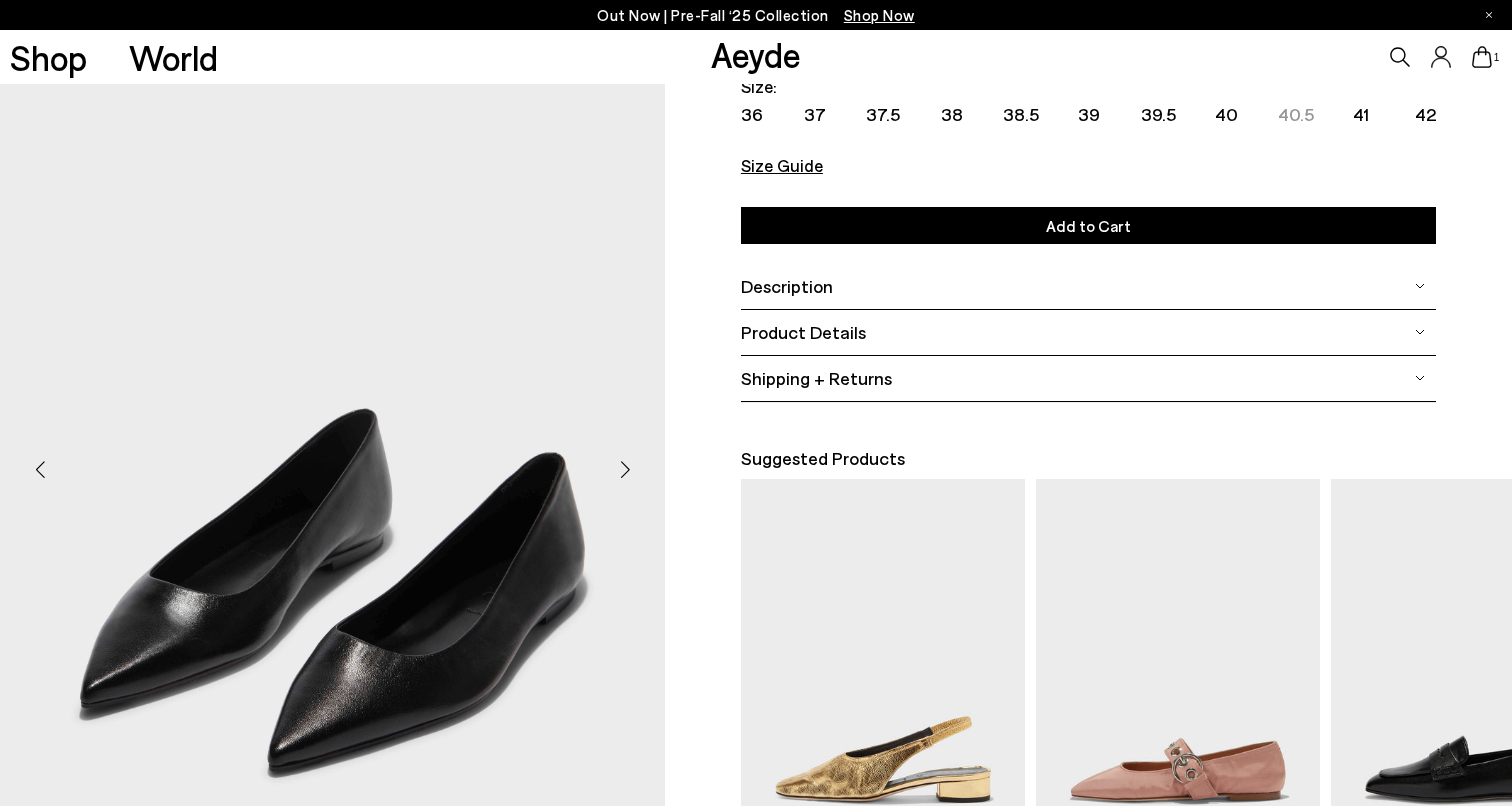 click at bounding box center (625, 470) 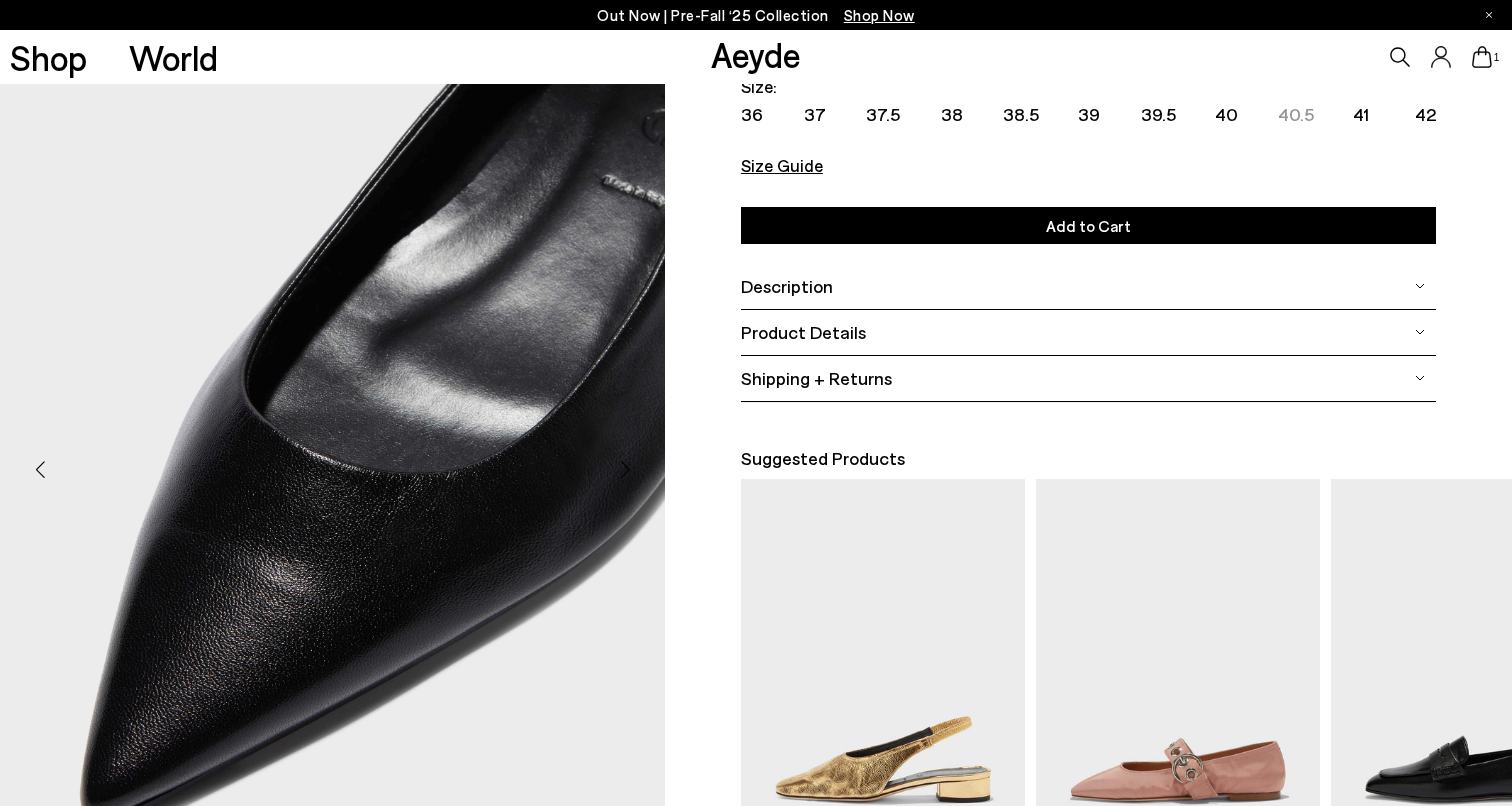 scroll, scrollTop: 0, scrollLeft: 0, axis: both 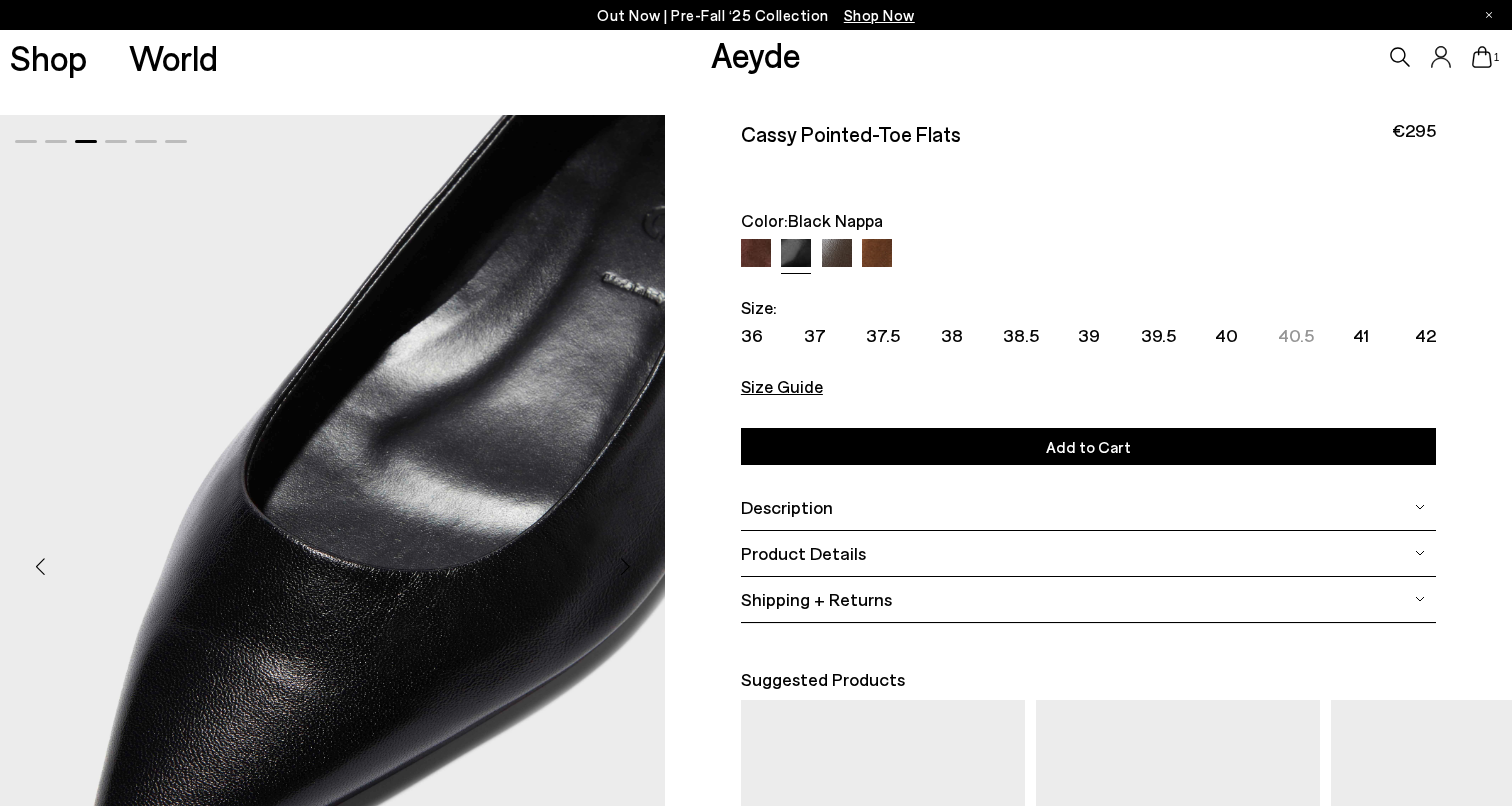 click at bounding box center [877, 254] 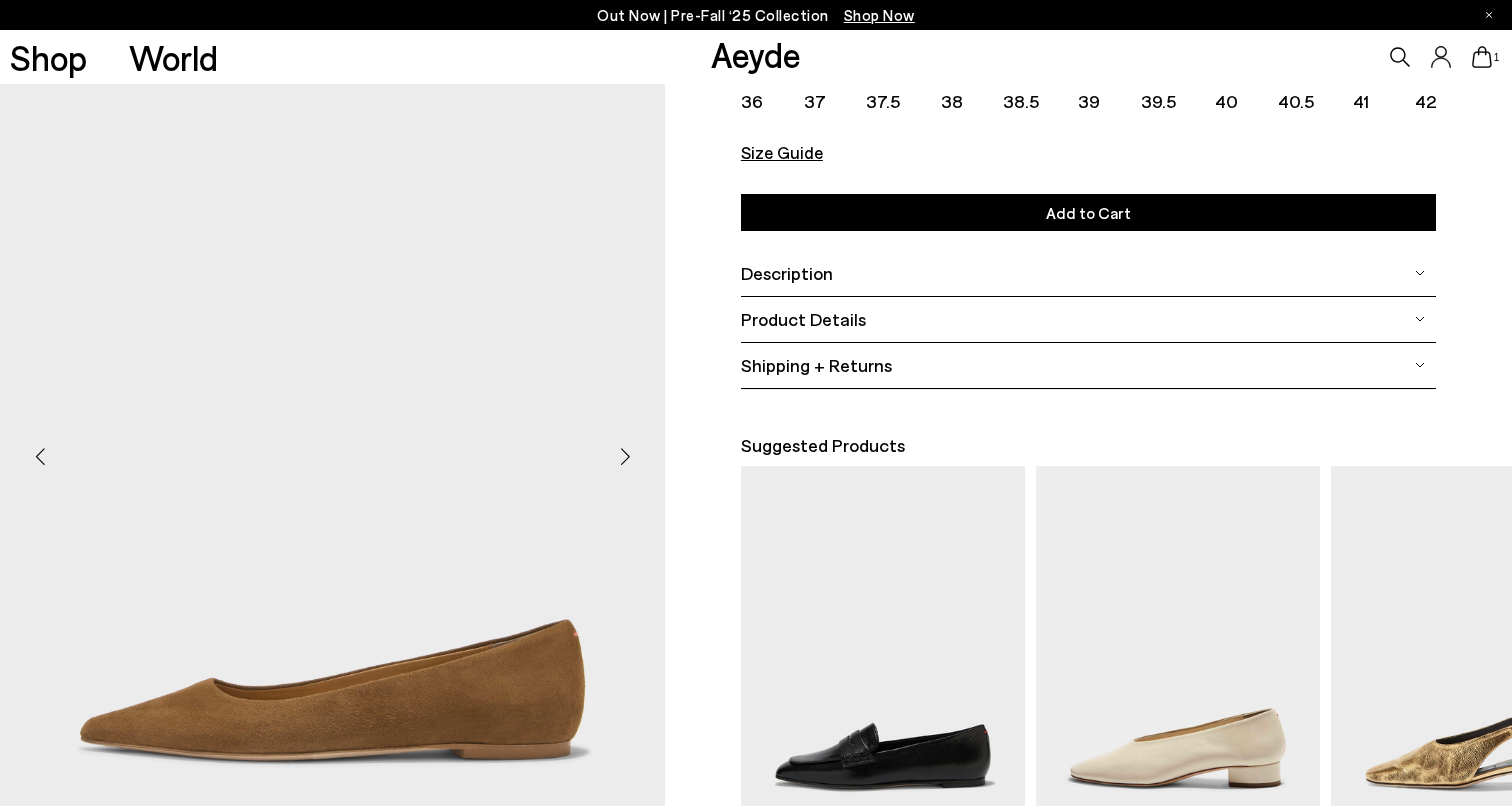 scroll, scrollTop: 0, scrollLeft: 0, axis: both 